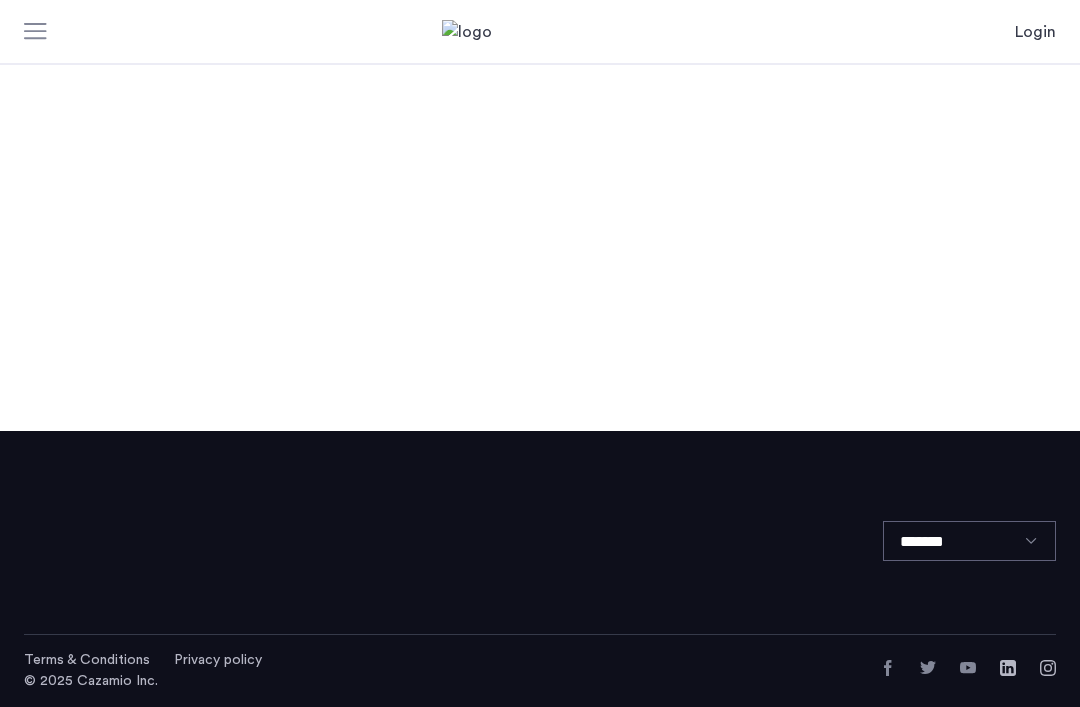 scroll, scrollTop: 0, scrollLeft: 0, axis: both 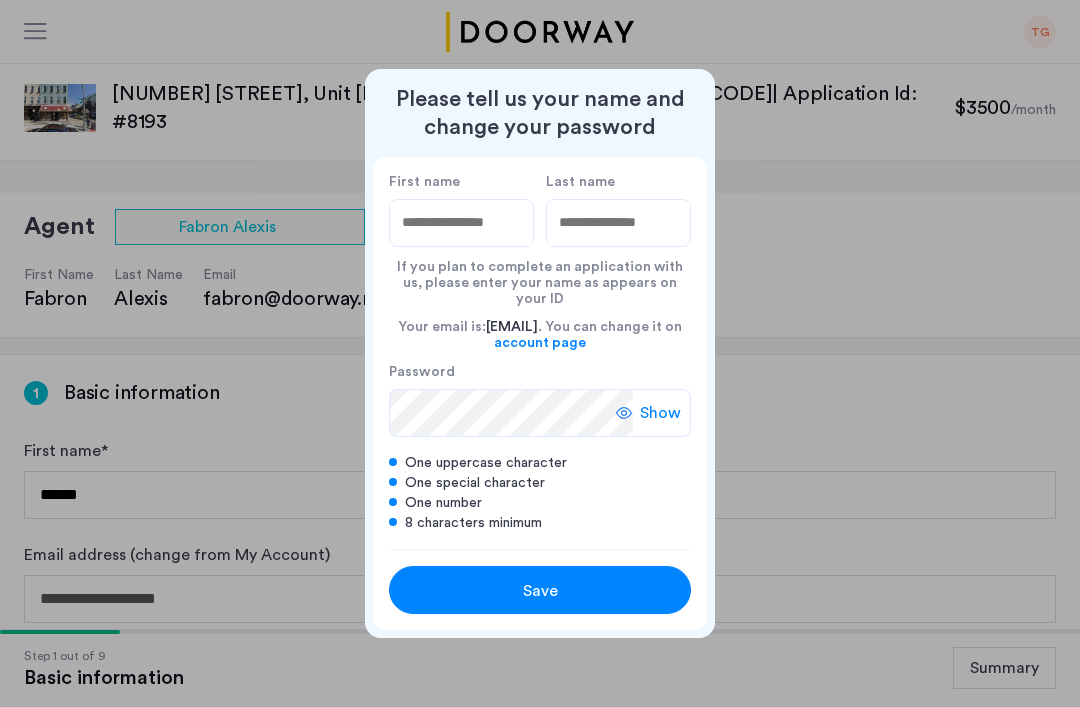click on "First name" at bounding box center (461, 223) 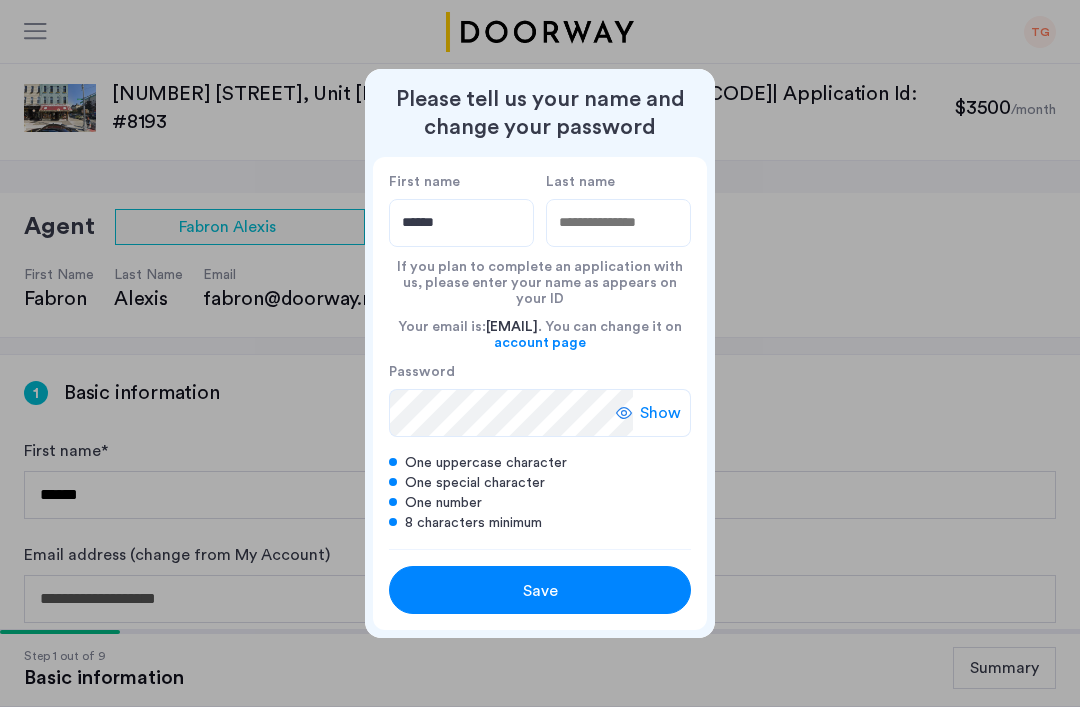 click on "Last name" at bounding box center (618, 182) 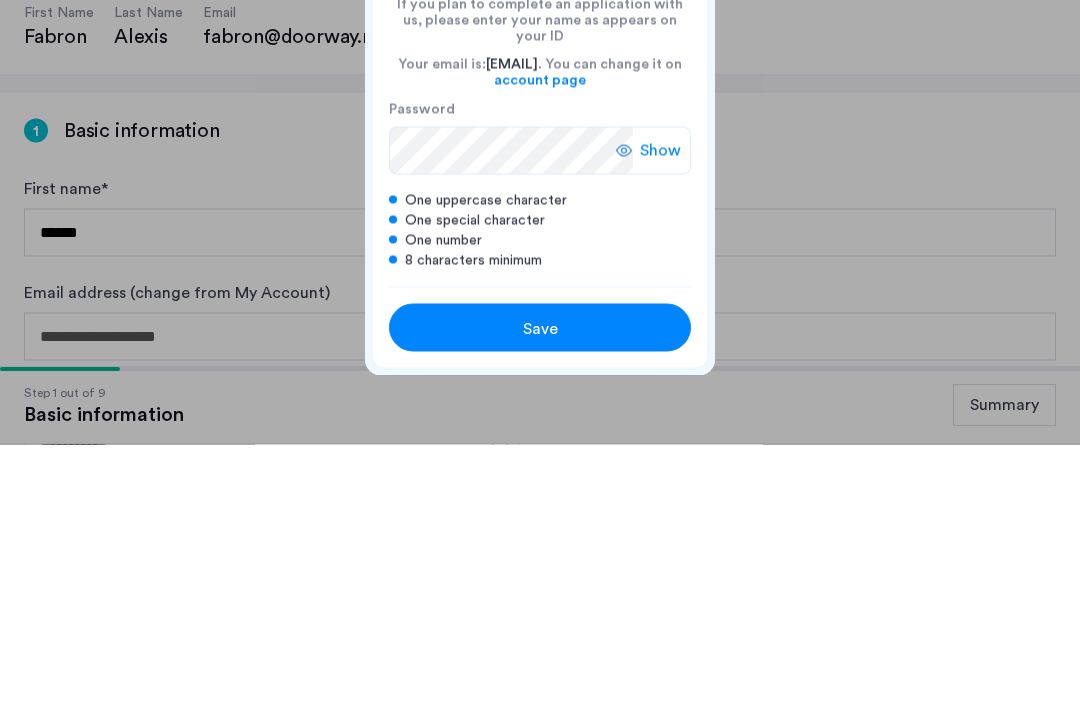 type on "*****" 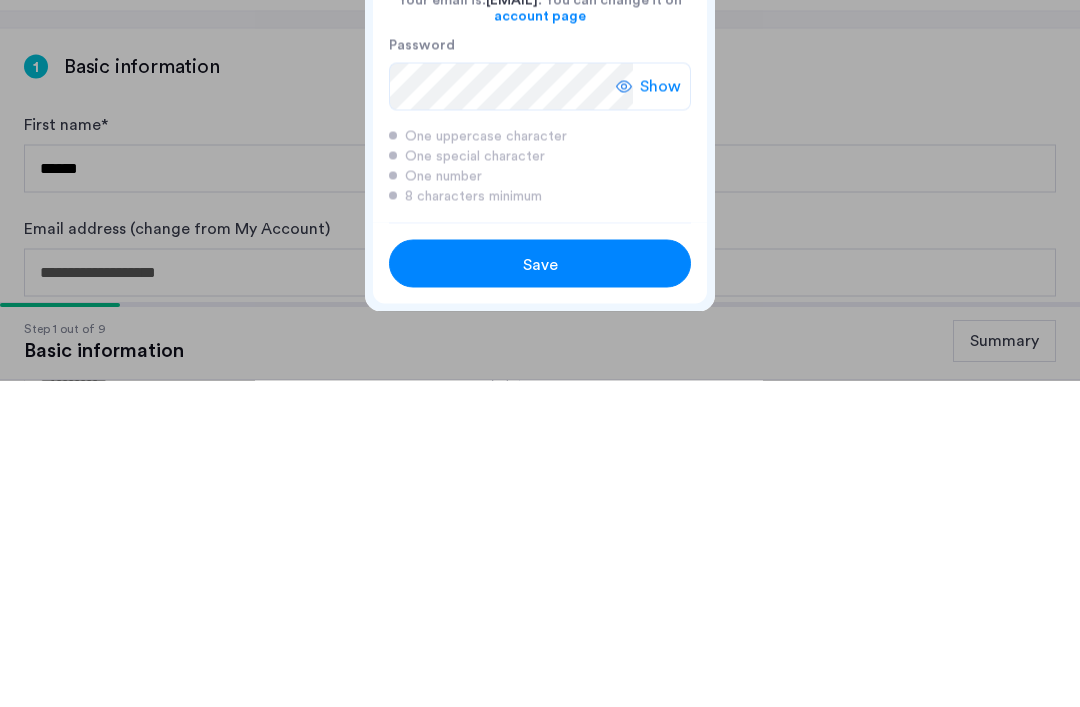 click on "Show" at bounding box center [660, 413] 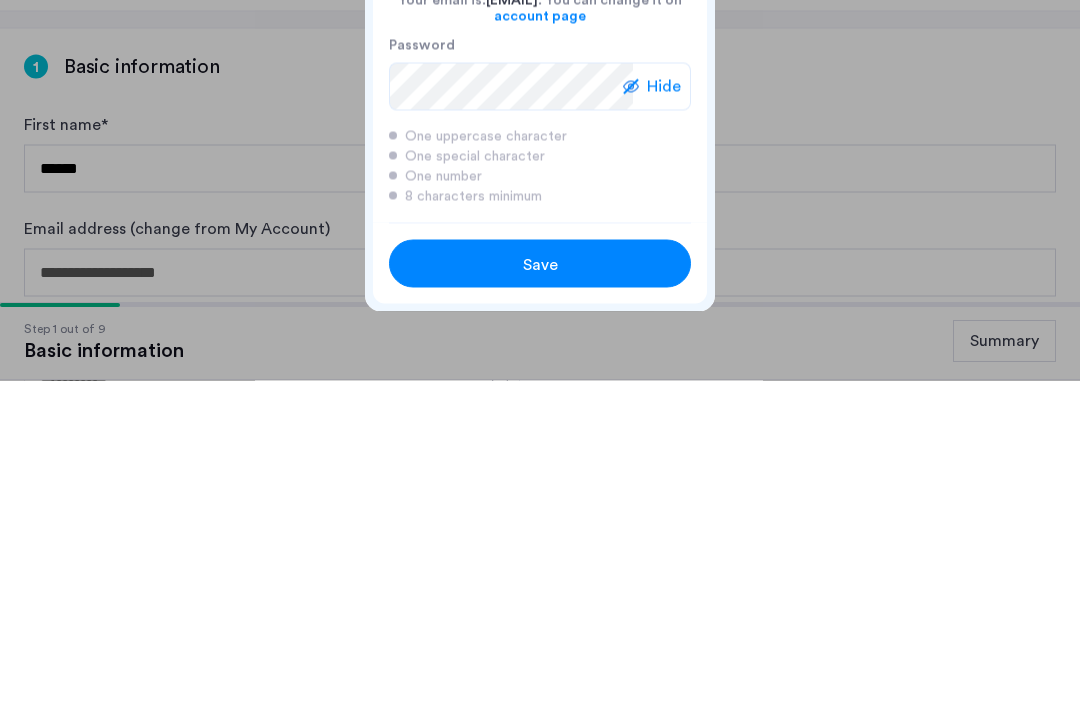 scroll, scrollTop: 327, scrollLeft: 0, axis: vertical 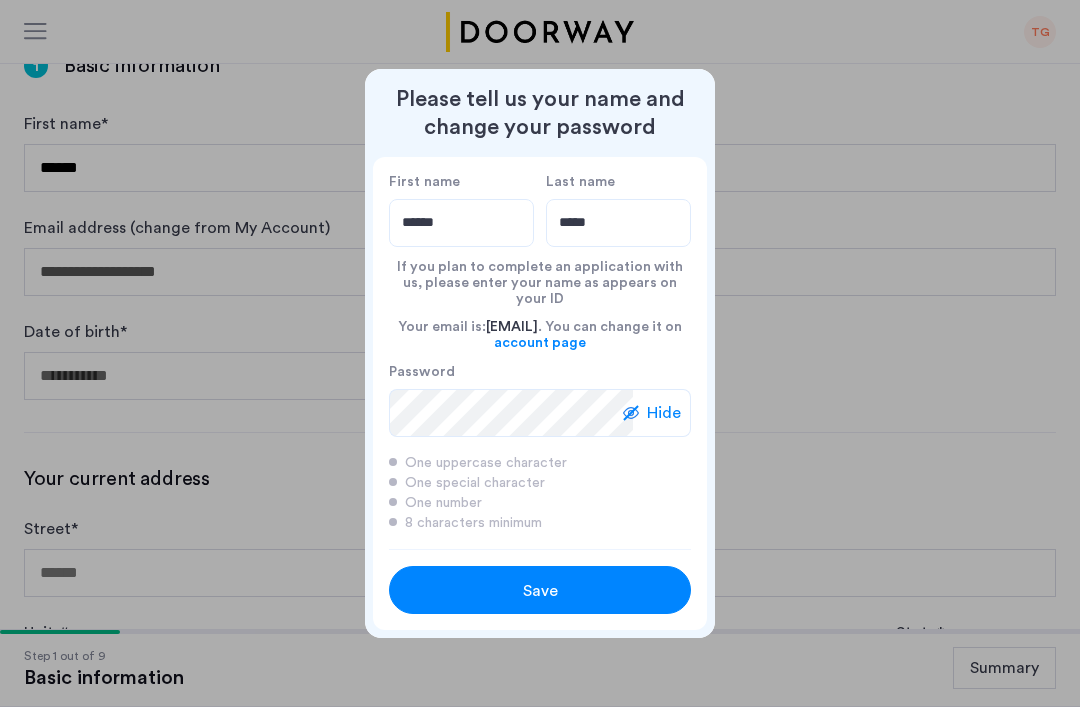 click on "Save" at bounding box center [540, 591] 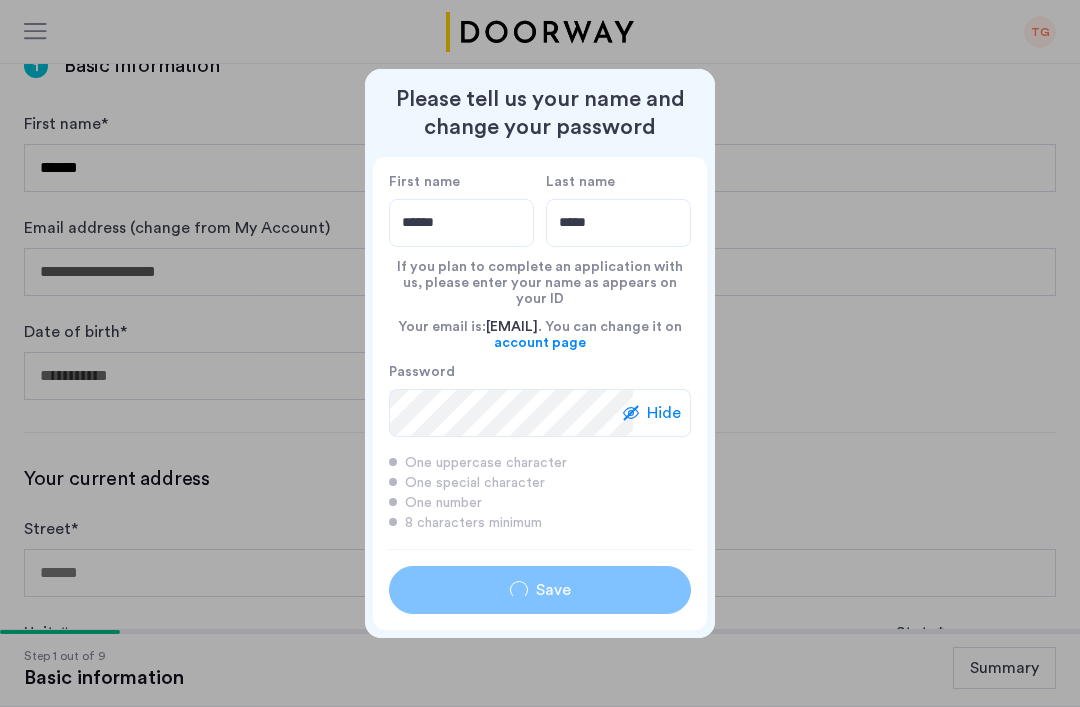 type on "******" 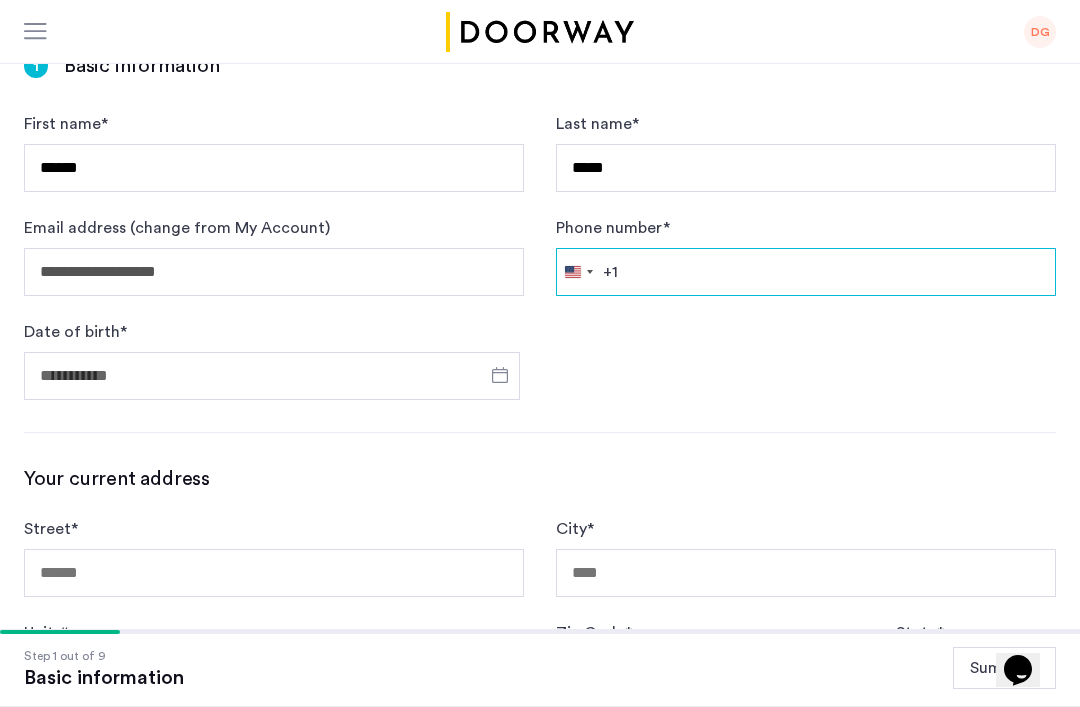 click on "Phone number  *" at bounding box center (806, 272) 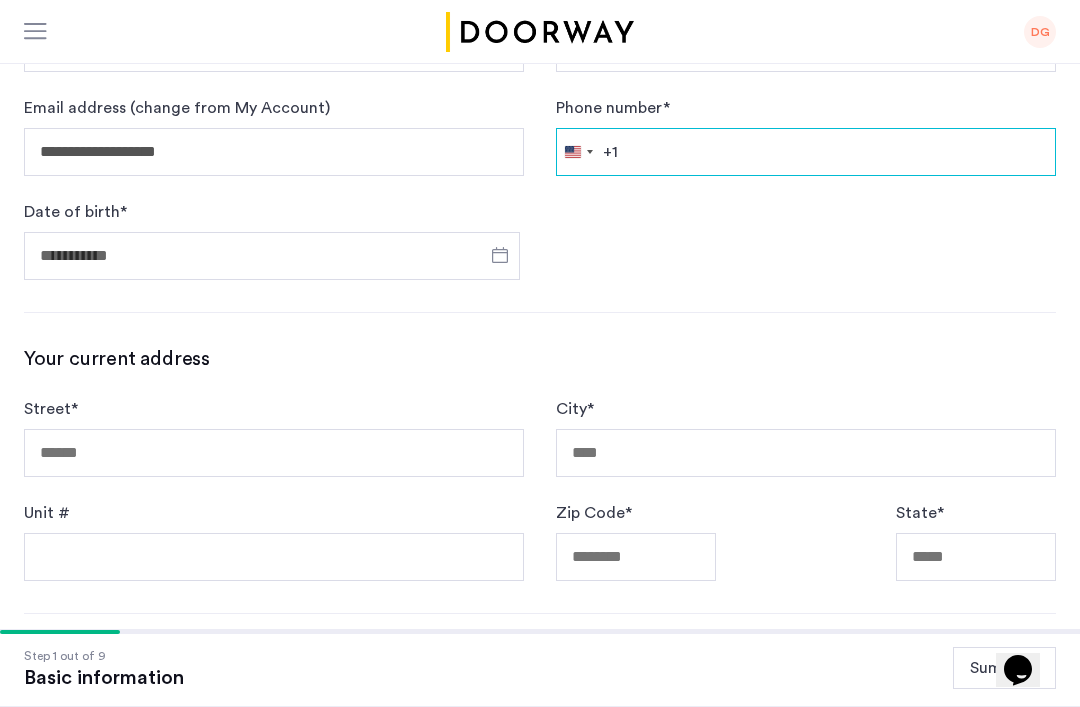 scroll, scrollTop: 326, scrollLeft: 0, axis: vertical 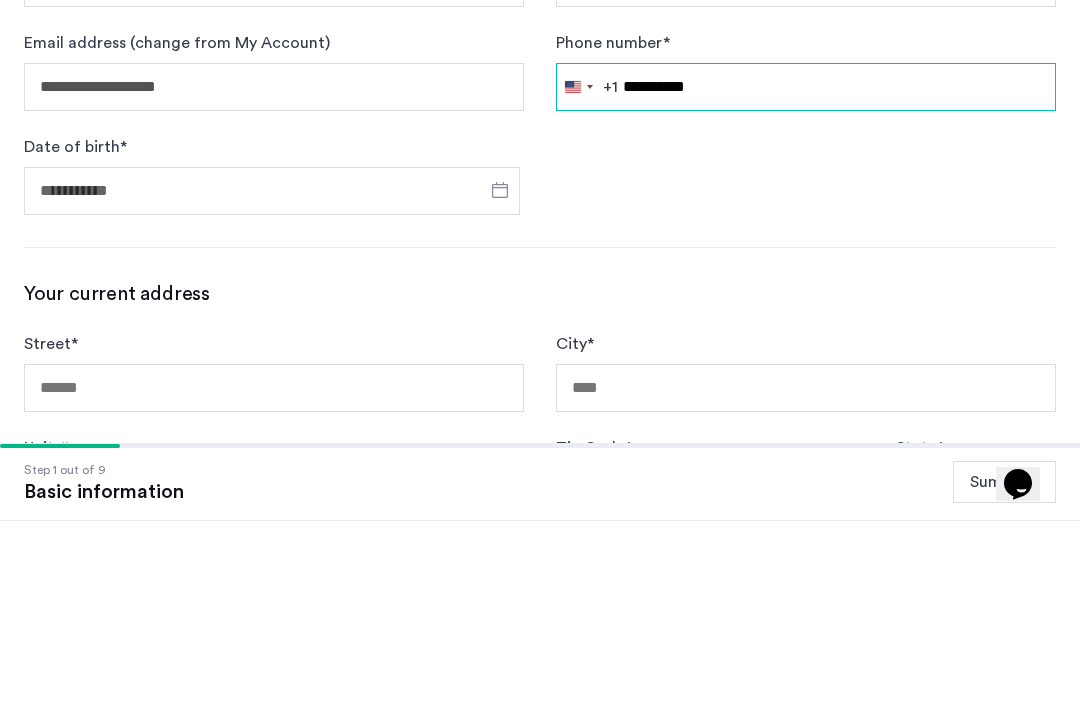 type on "**********" 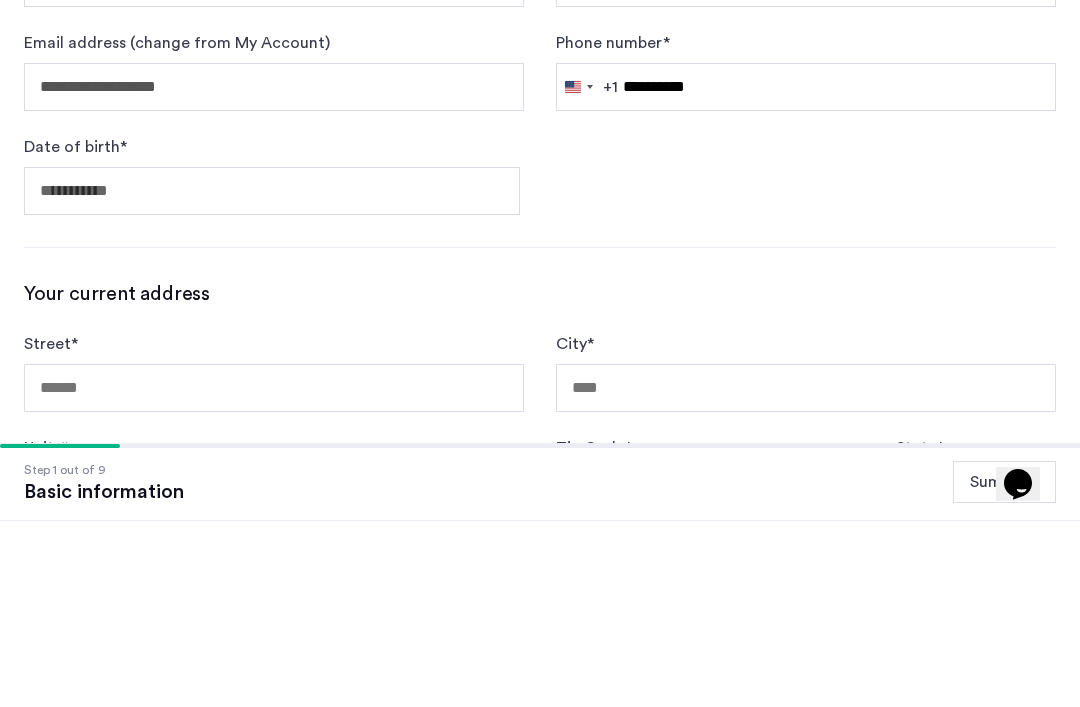 click 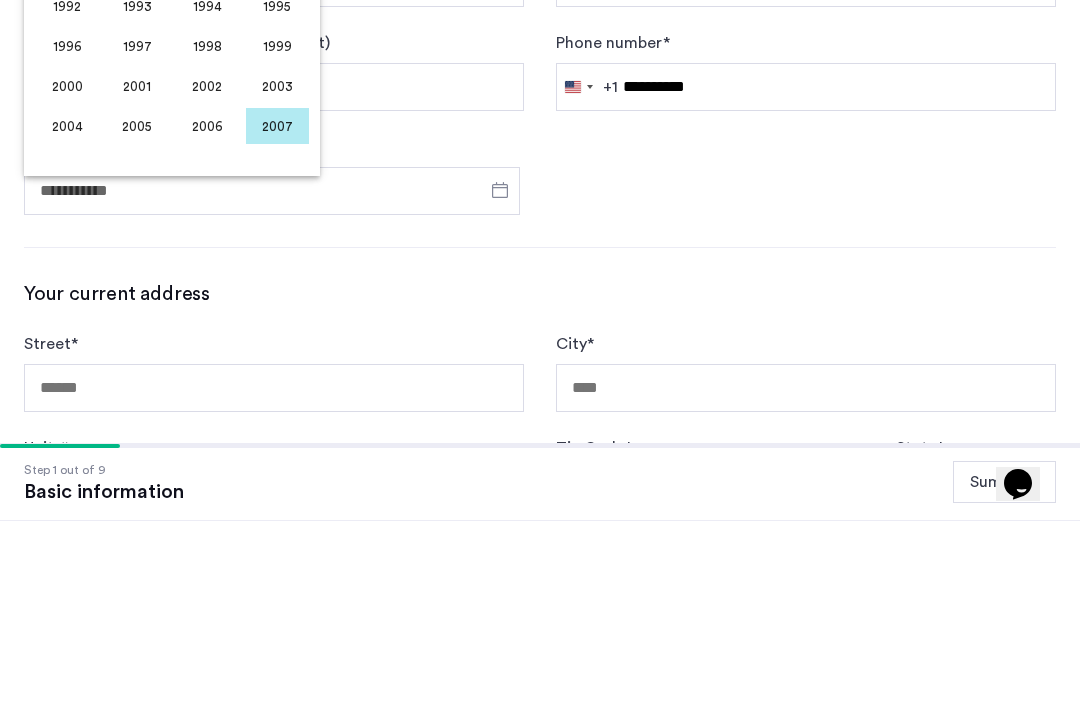 scroll, scrollTop: 513, scrollLeft: 0, axis: vertical 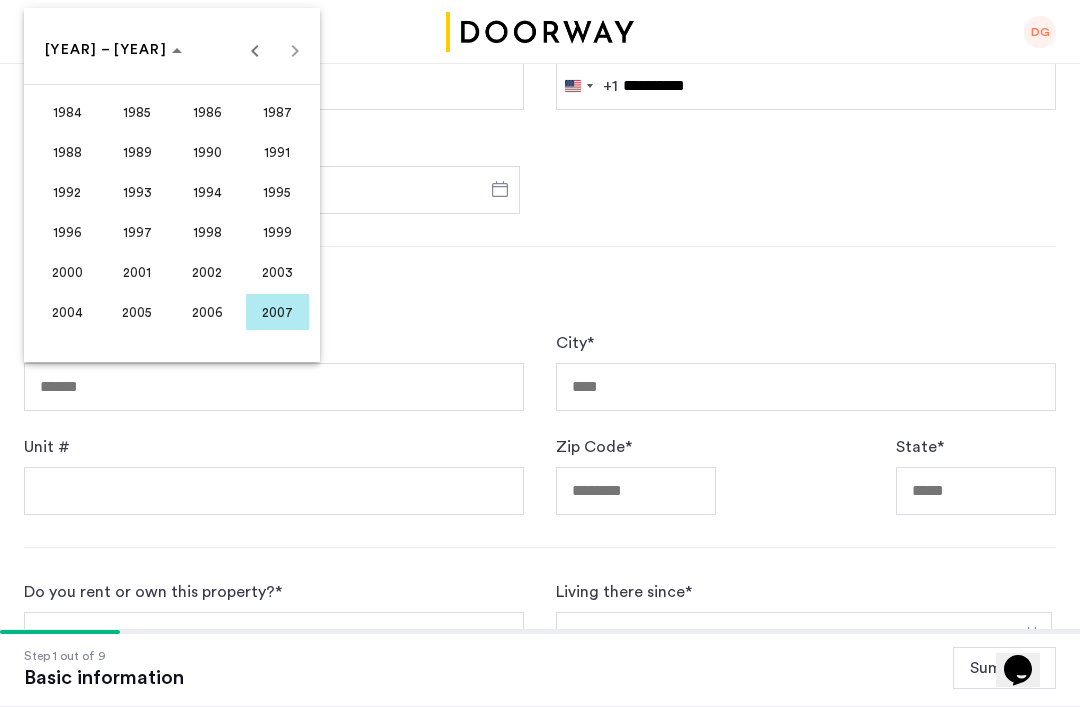click at bounding box center [255, 50] 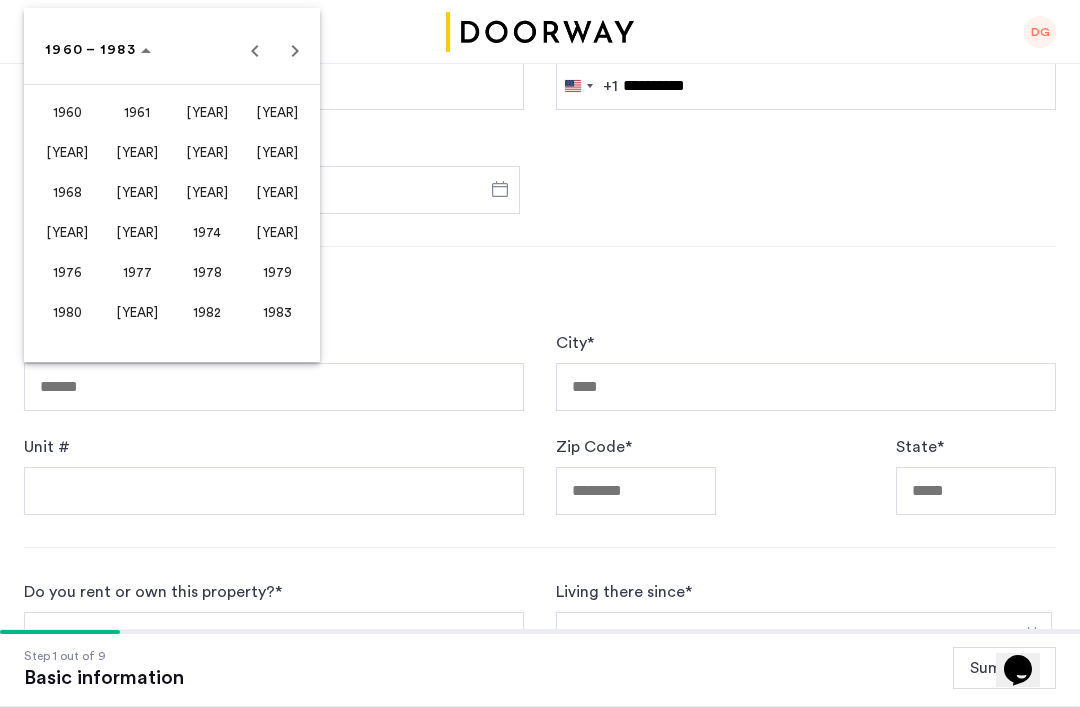 click at bounding box center [255, 50] 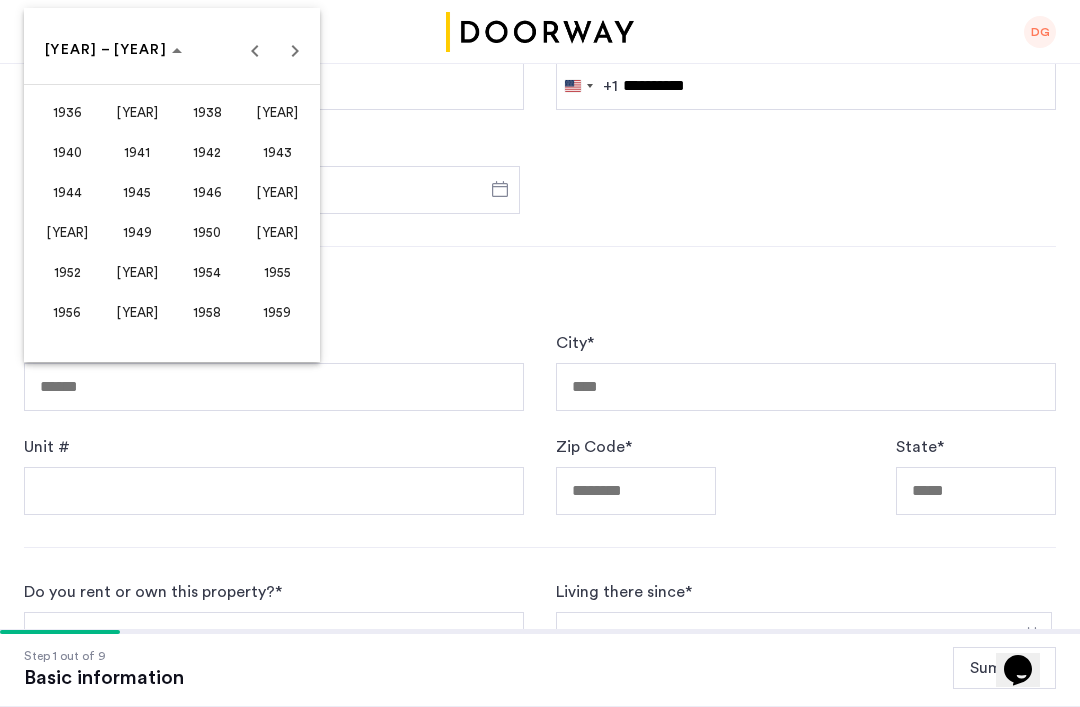 click on "1956" at bounding box center (67, 312) 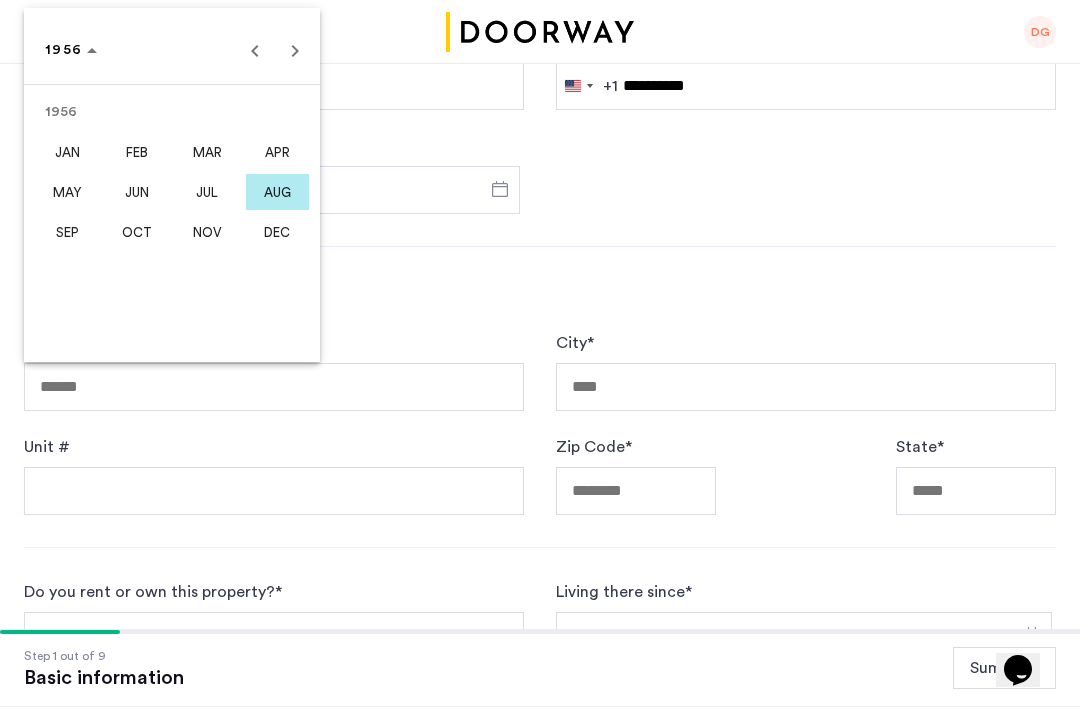 click on "JAN" at bounding box center (67, 152) 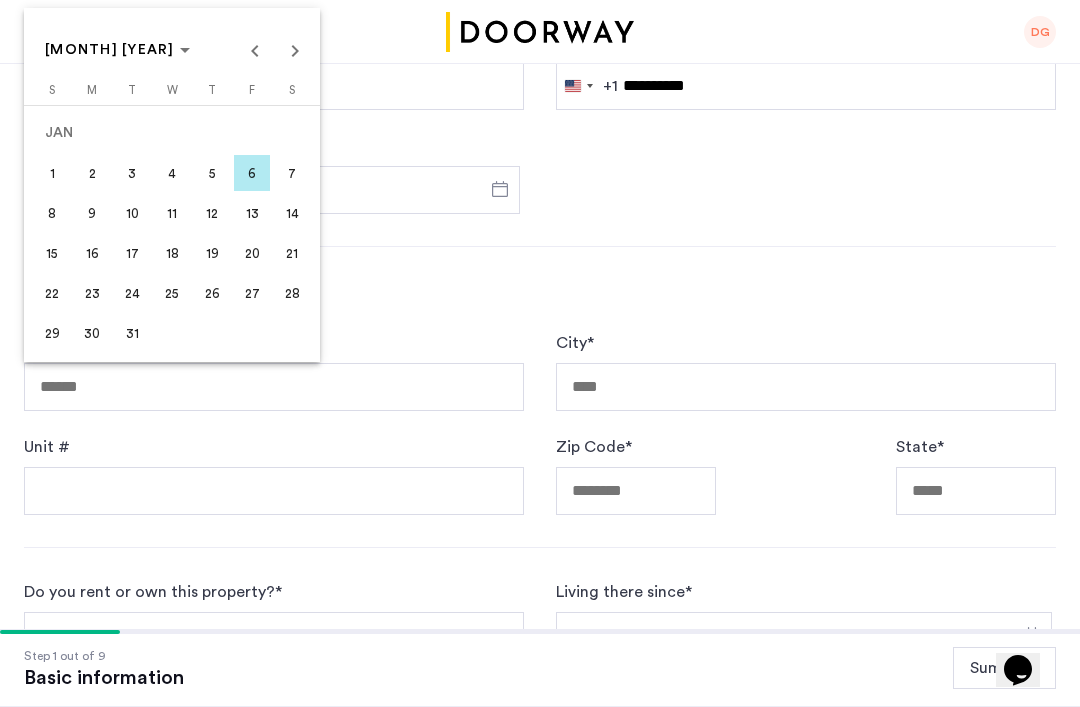 click on "22" at bounding box center (52, 293) 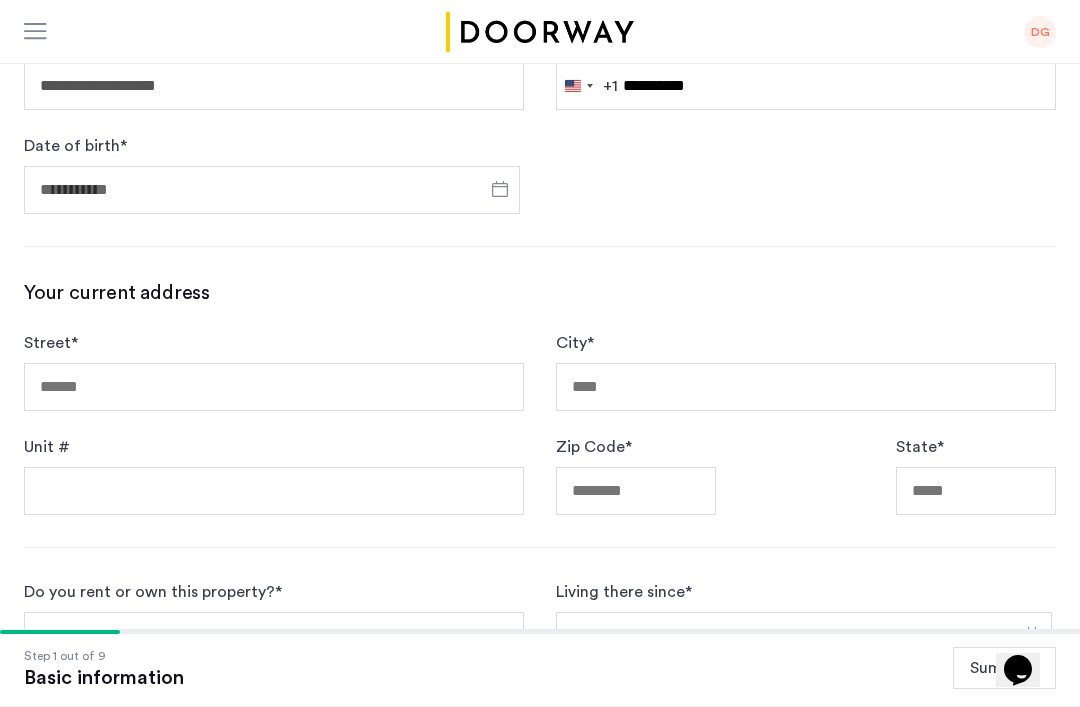 type on "**********" 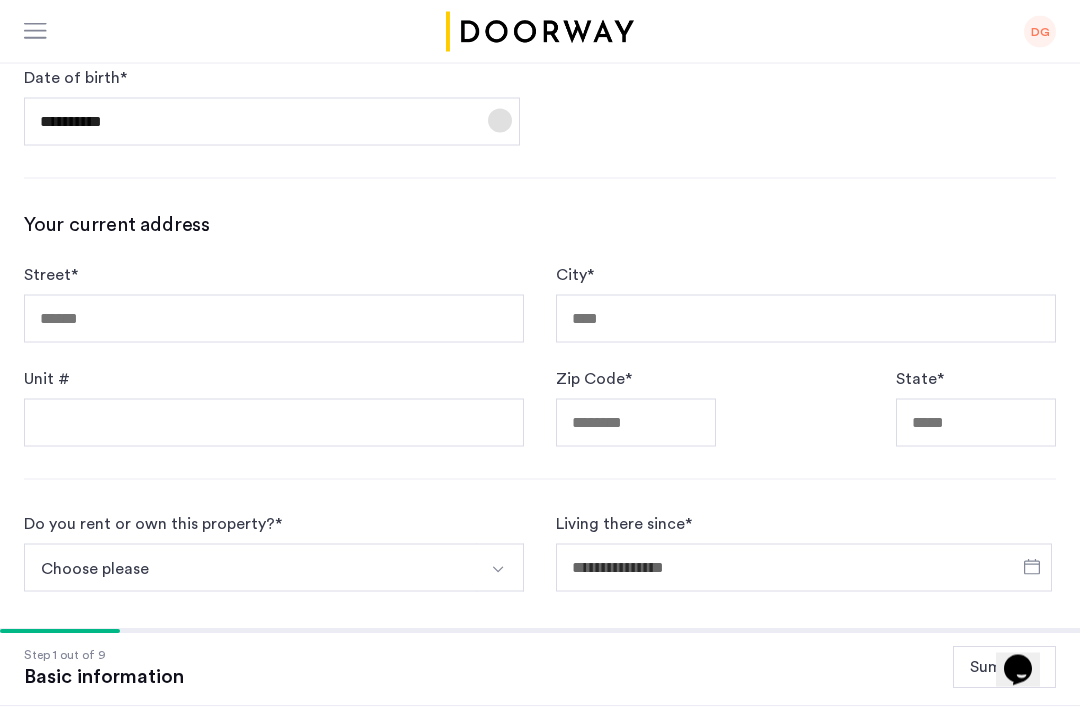scroll, scrollTop: 581, scrollLeft: 0, axis: vertical 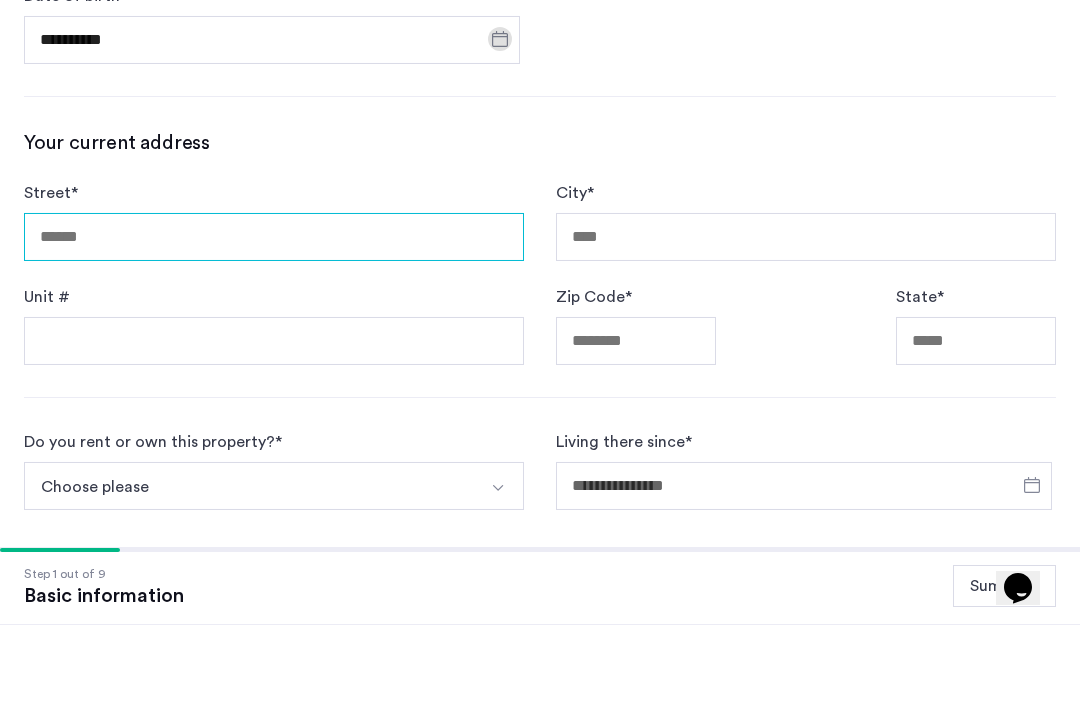 click on "Street  *" at bounding box center [274, 319] 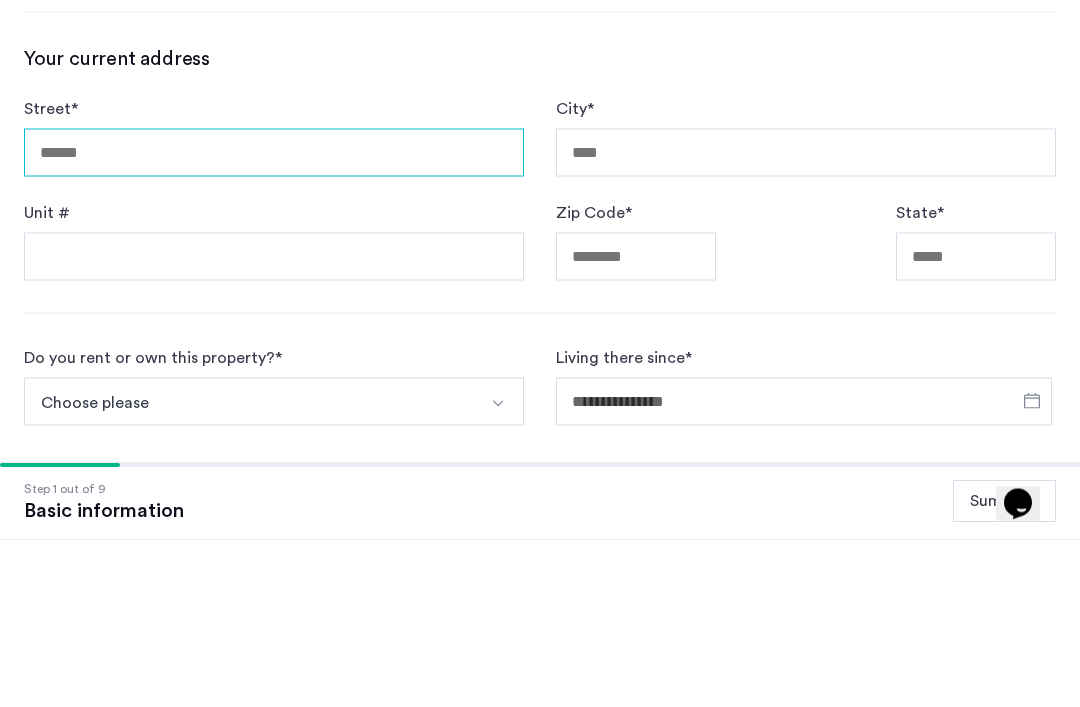 type on "**********" 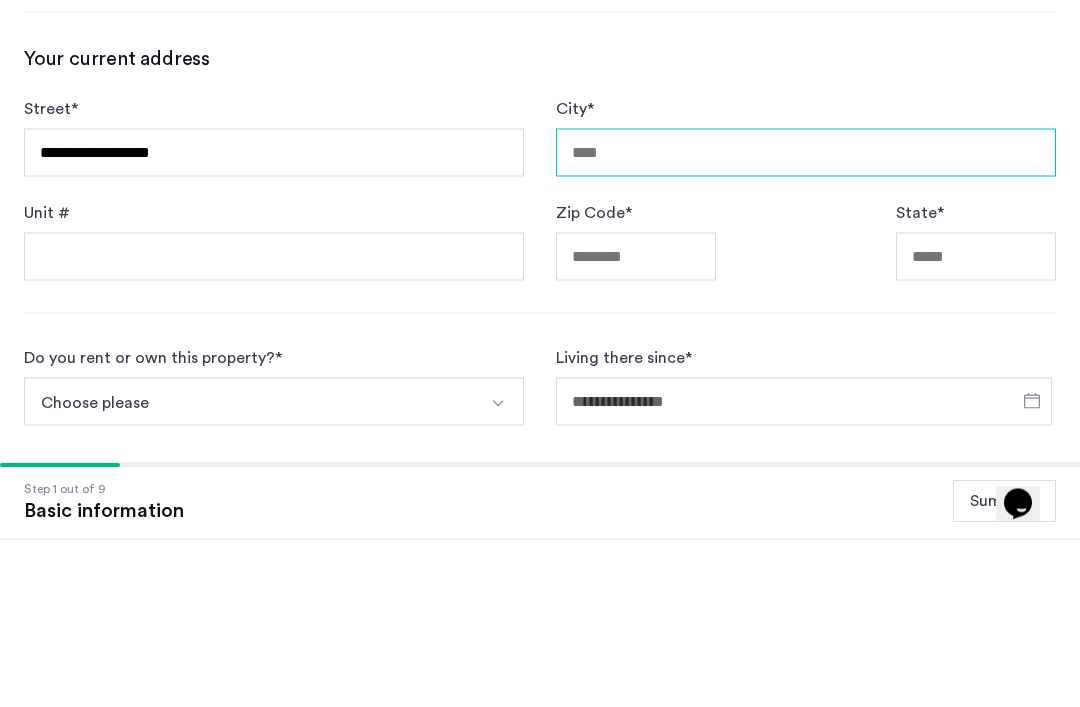 type on "********" 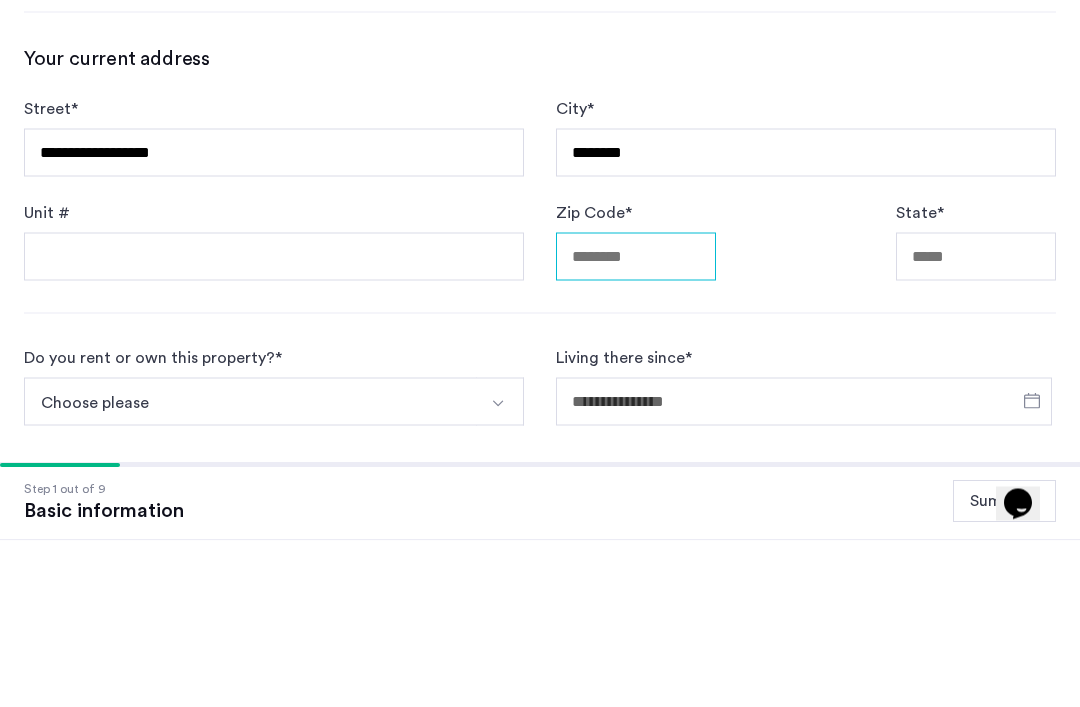 type on "*****" 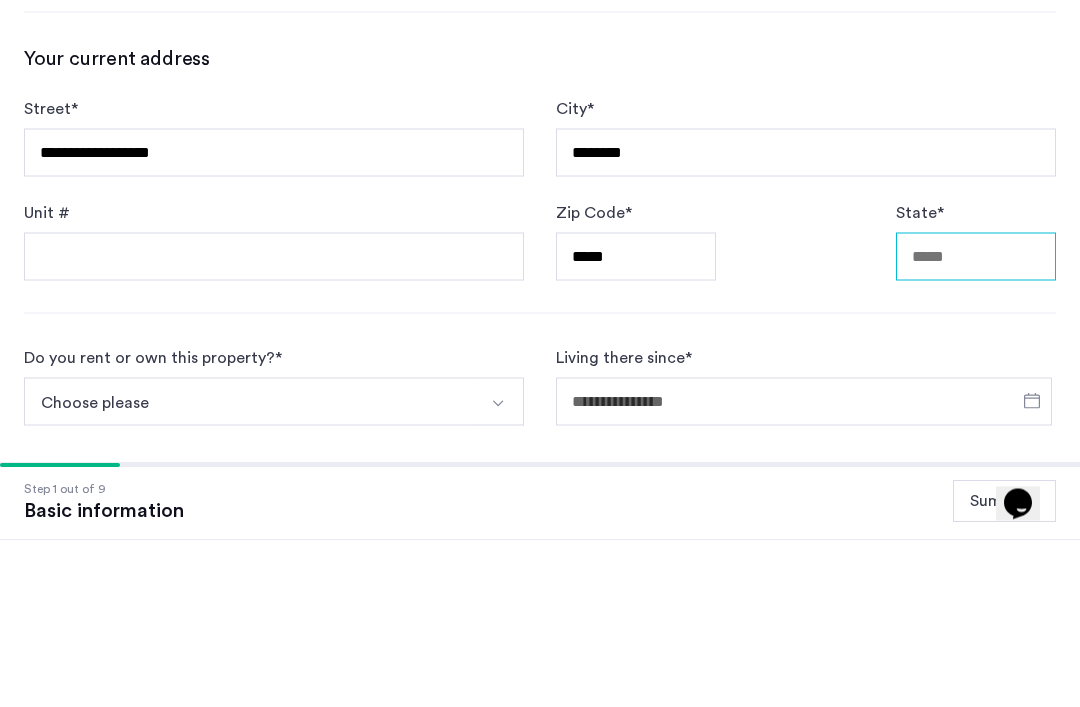 type on "**" 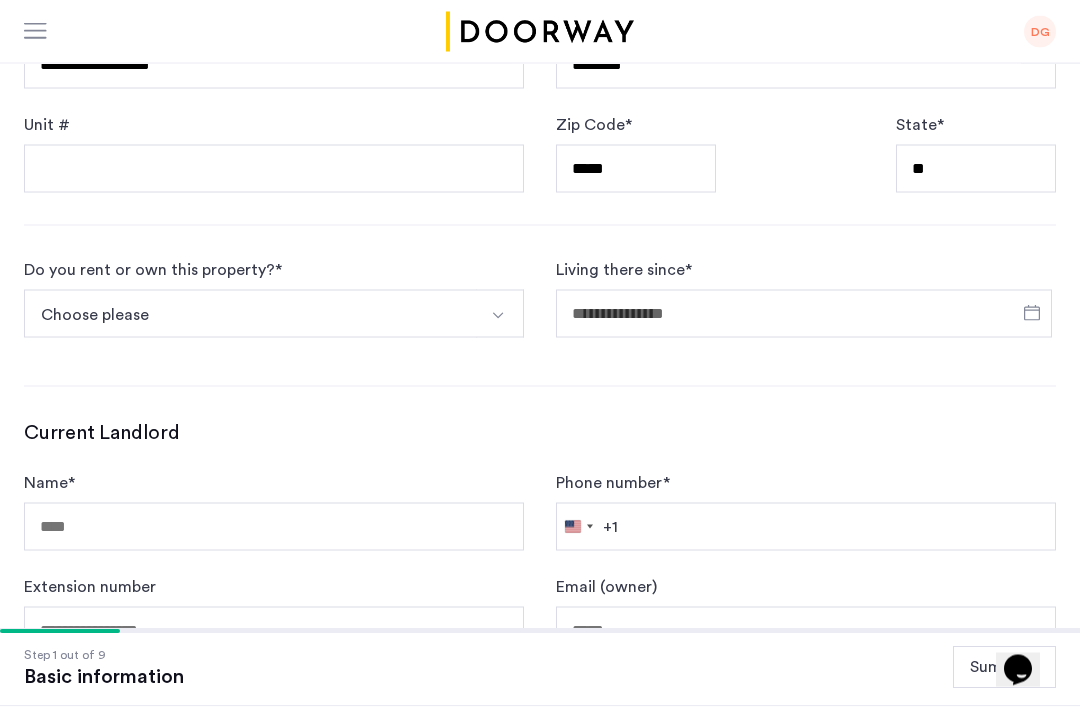scroll, scrollTop: 838, scrollLeft: 0, axis: vertical 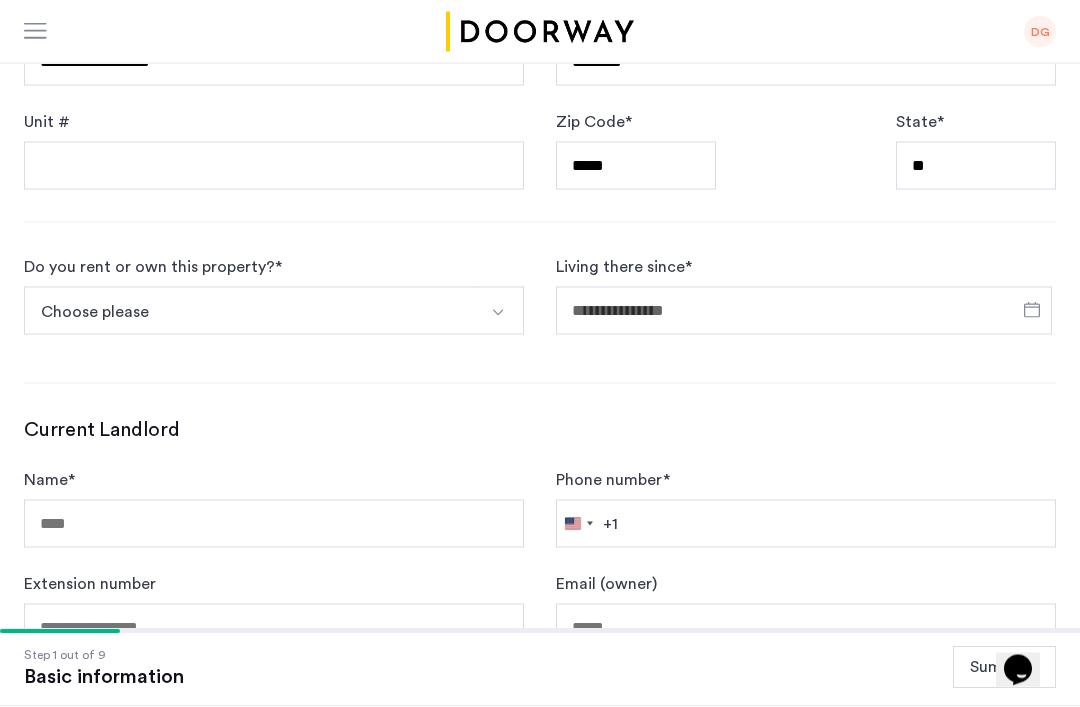 click at bounding box center [498, 313] 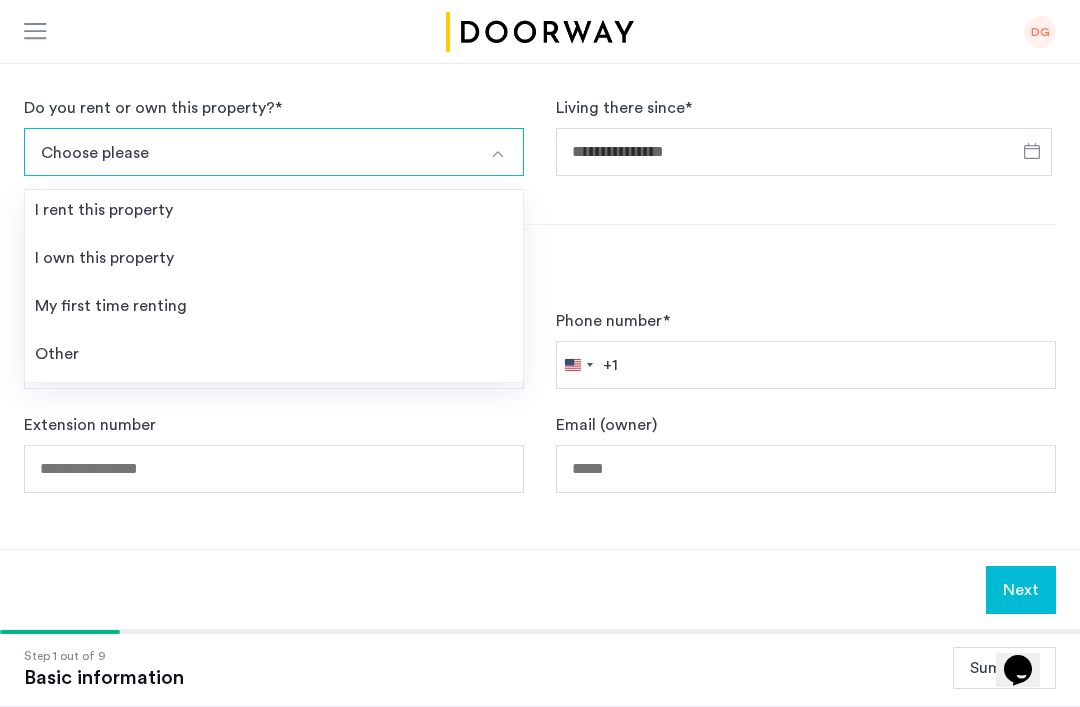 click on "I own this property" at bounding box center [274, 262] 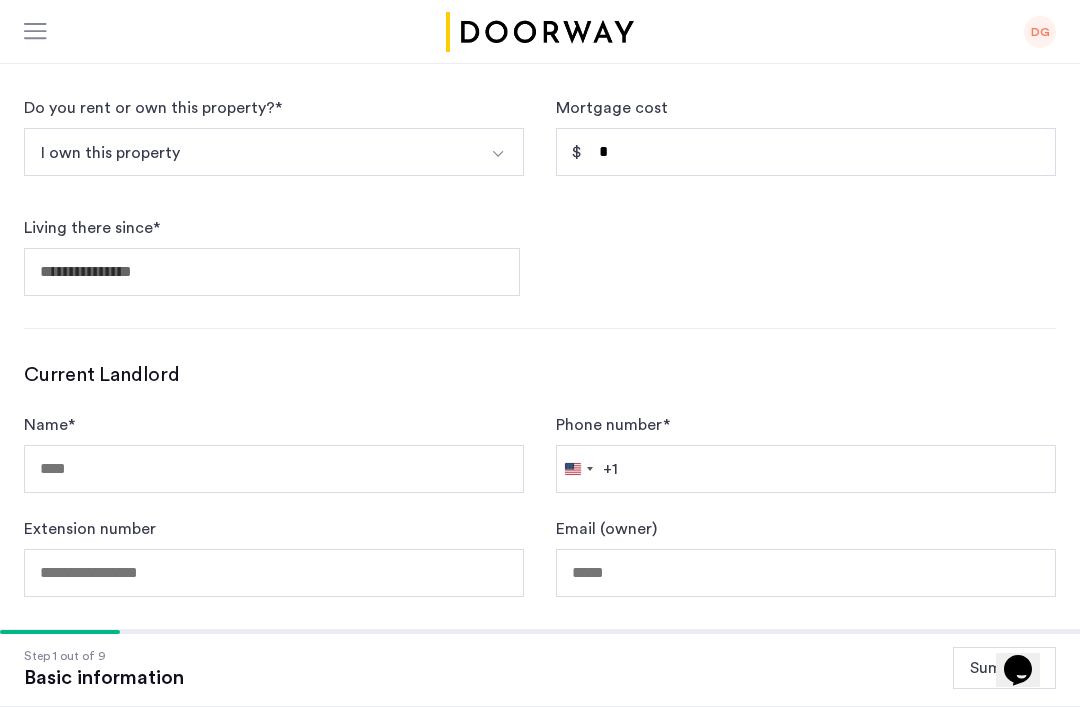 click 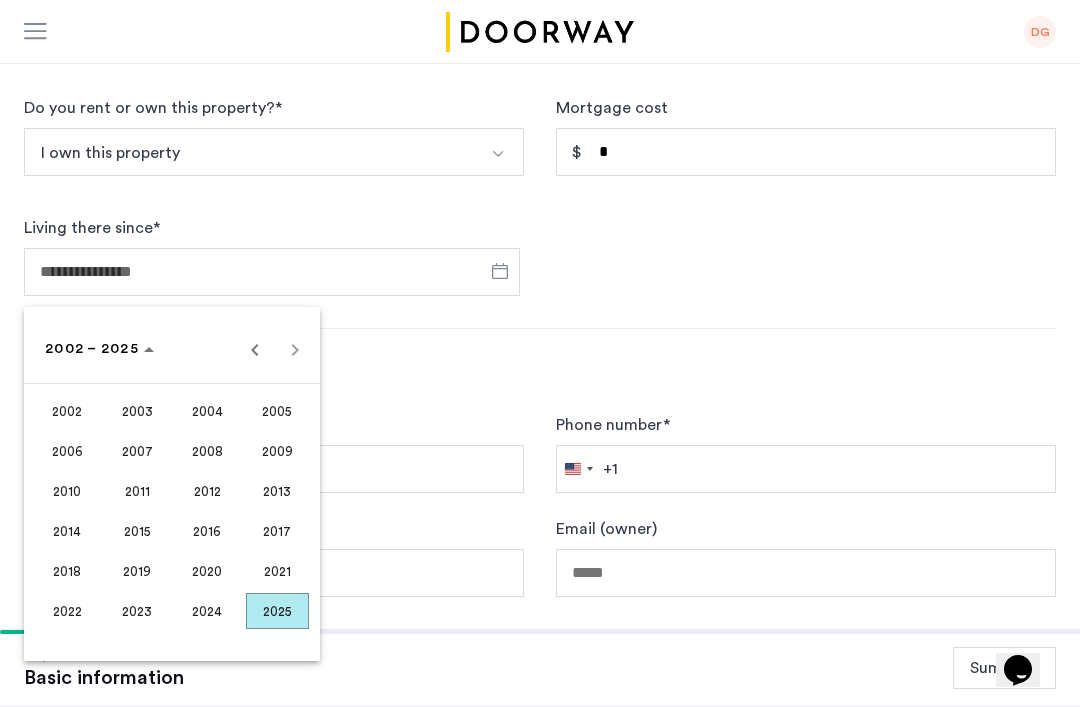 click at bounding box center [255, 349] 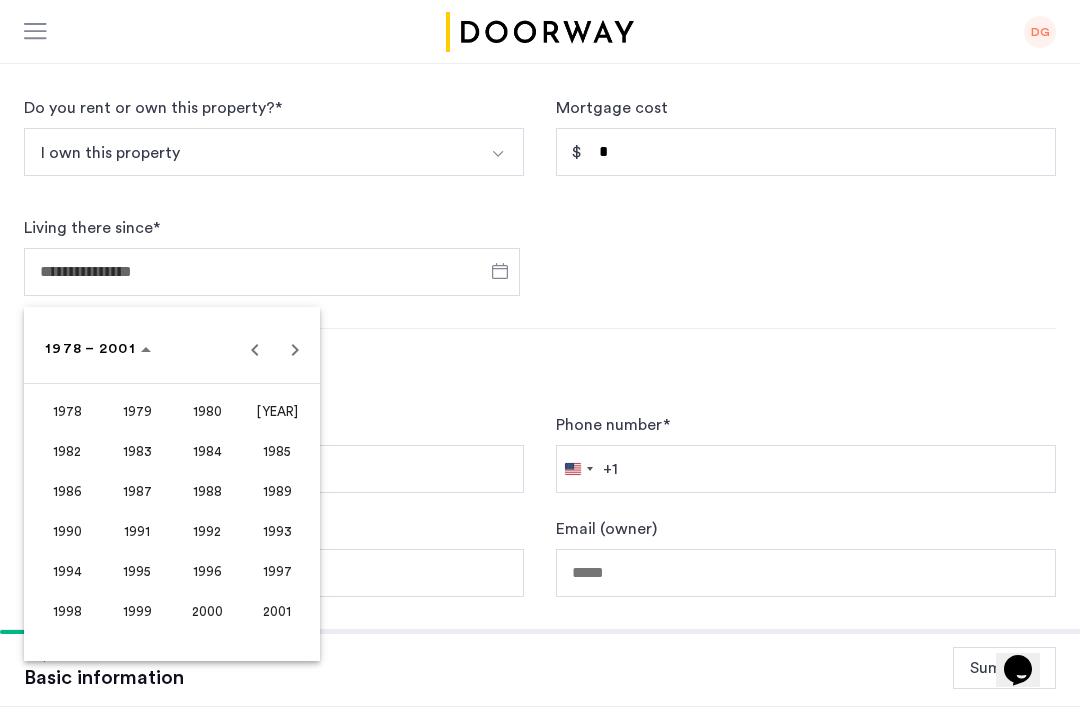 click on "1998" at bounding box center (67, 611) 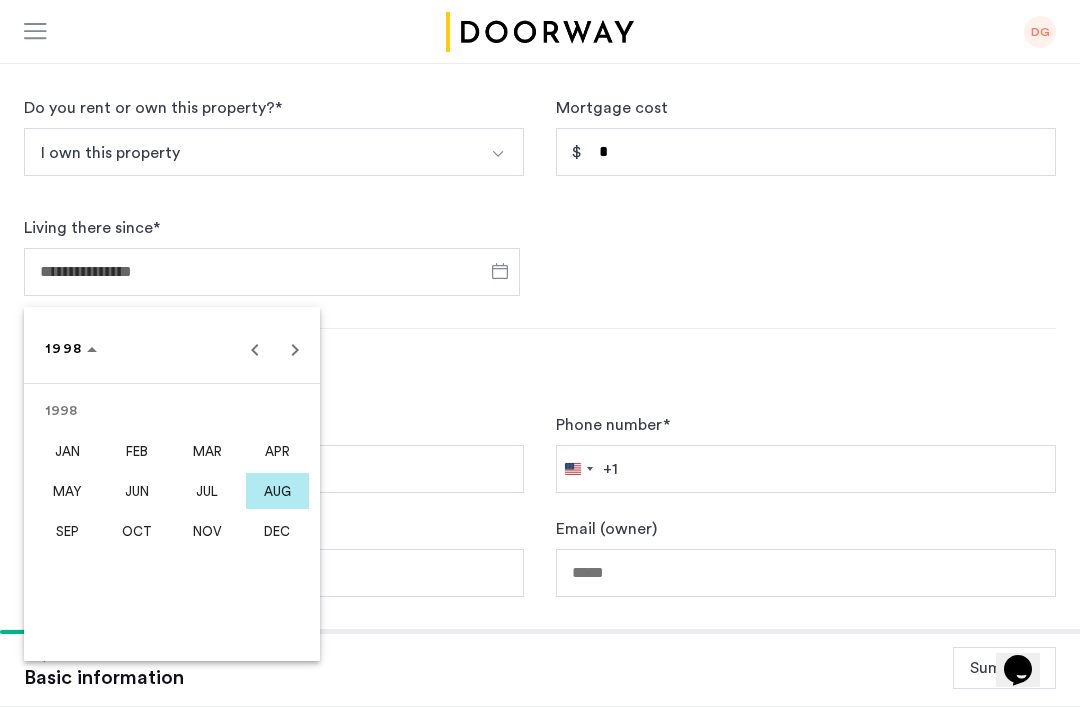 click on "SEP" at bounding box center (67, 531) 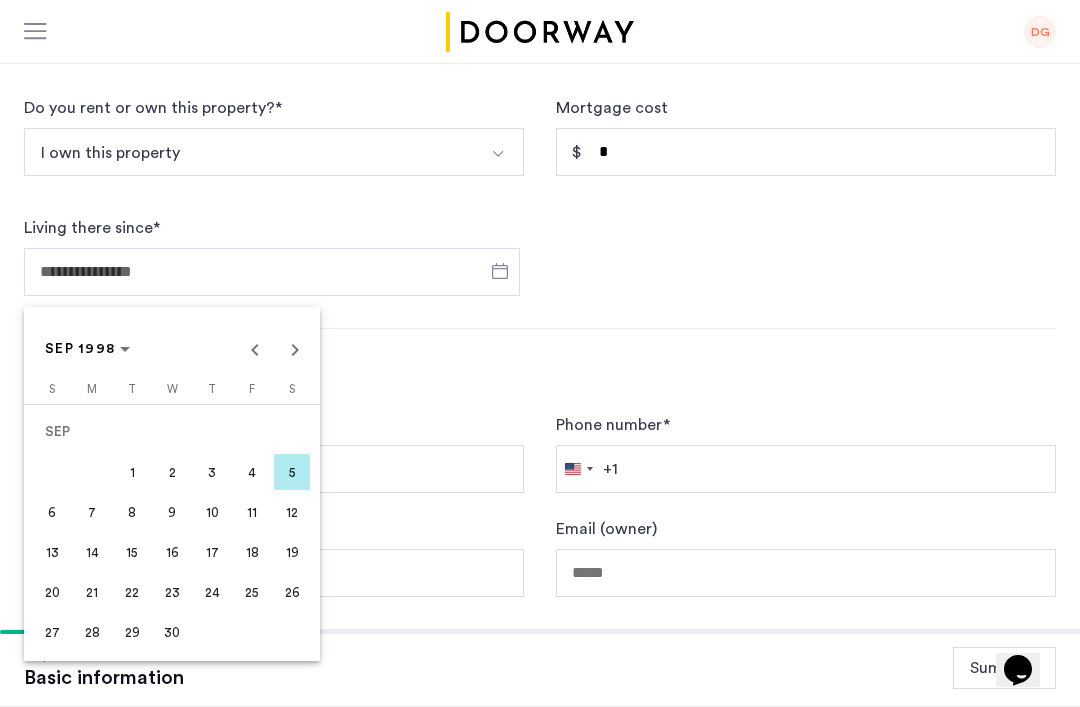 click on "1" at bounding box center [132, 472] 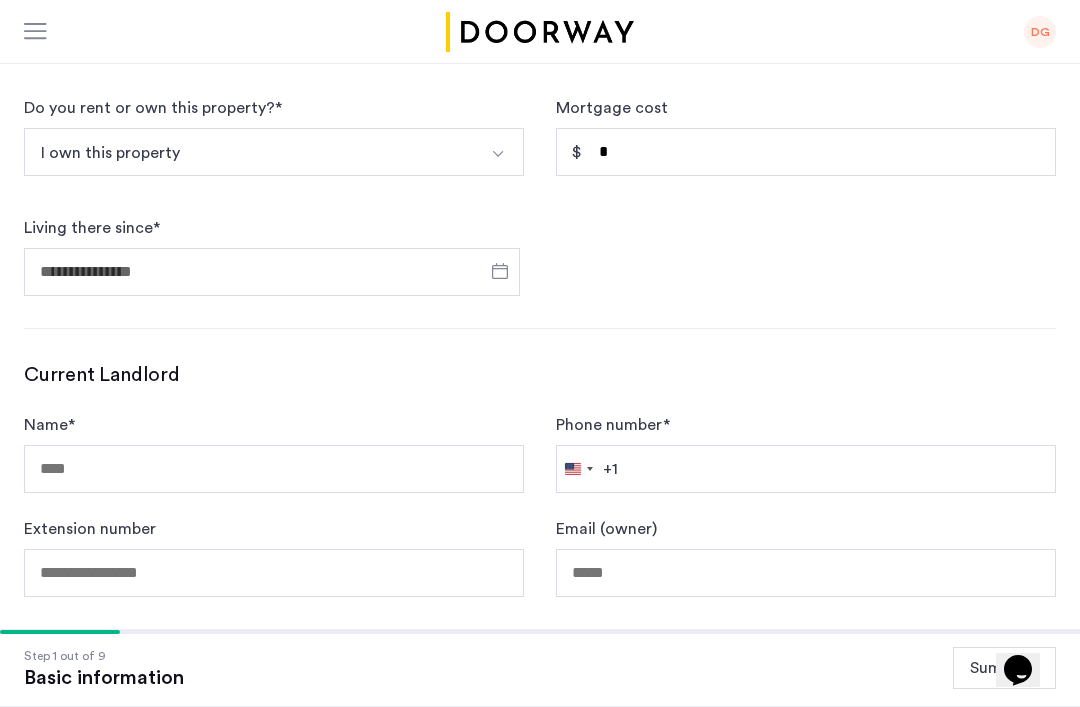type on "**********" 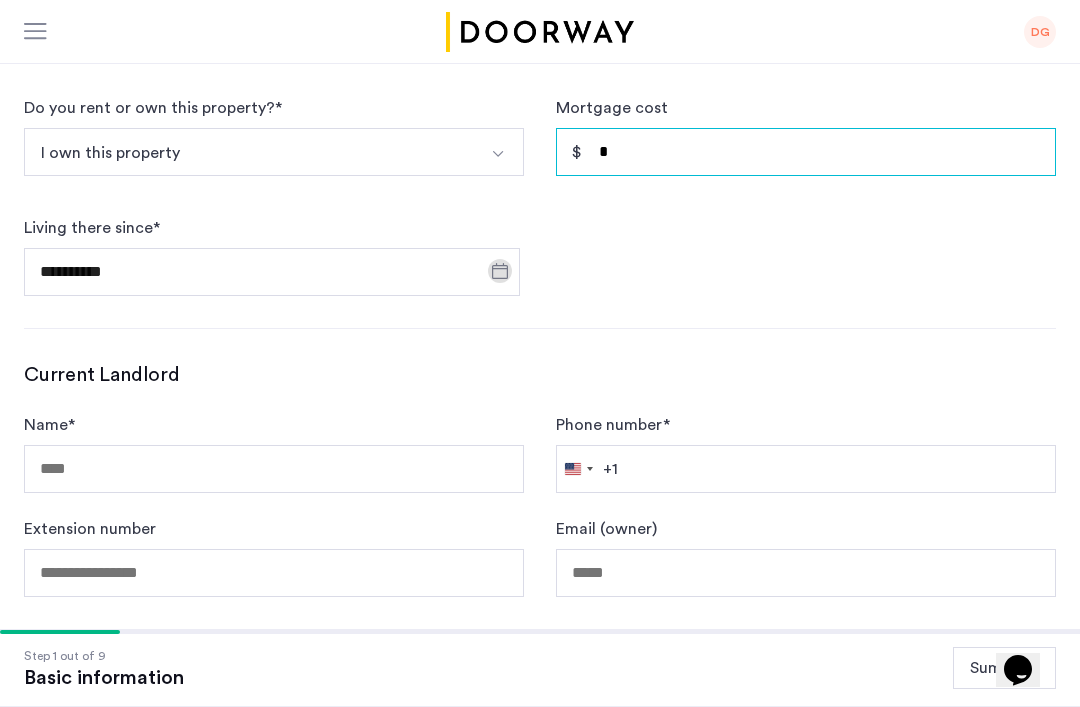 click on "*" at bounding box center [806, 152] 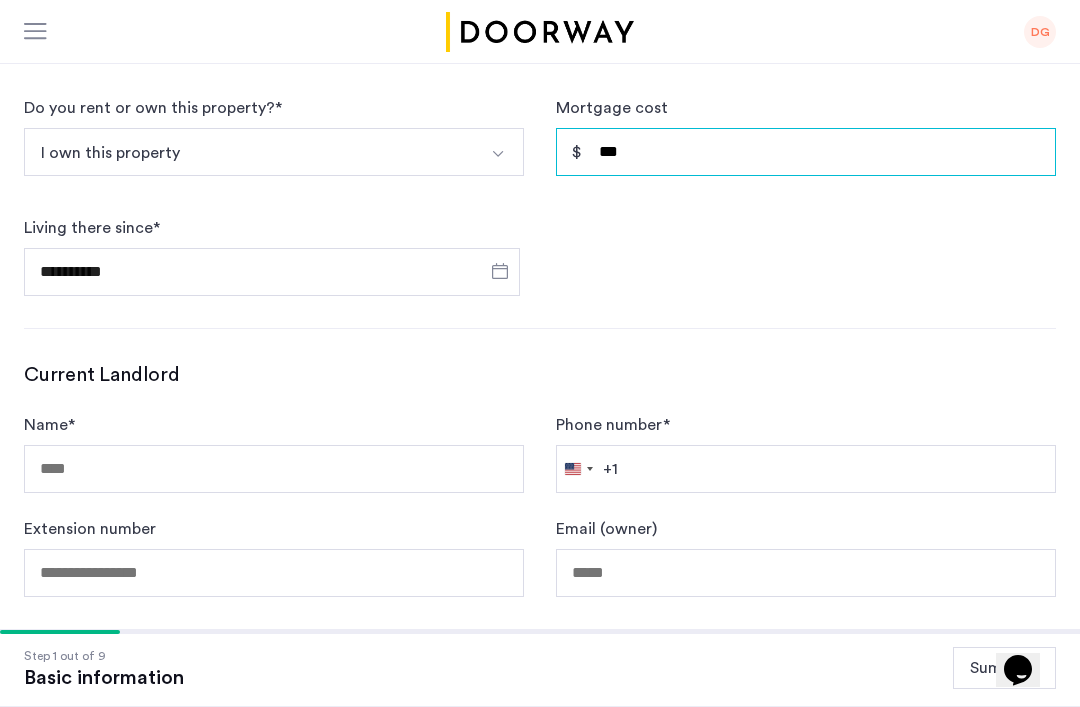 type on "*****" 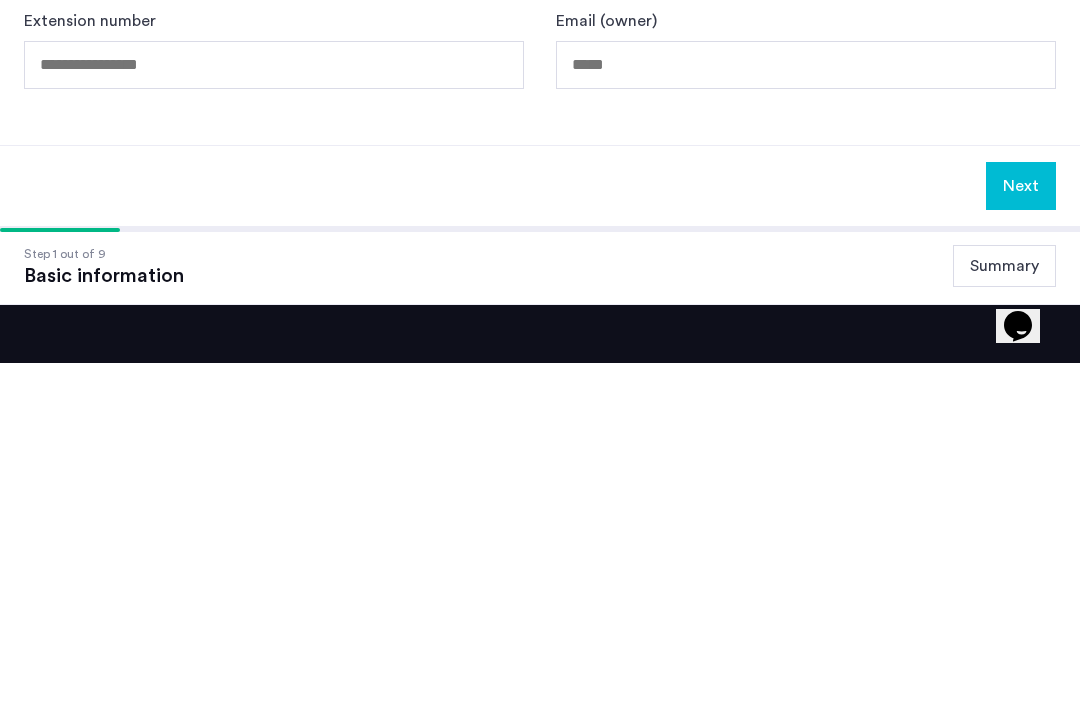 scroll, scrollTop: 1176, scrollLeft: 0, axis: vertical 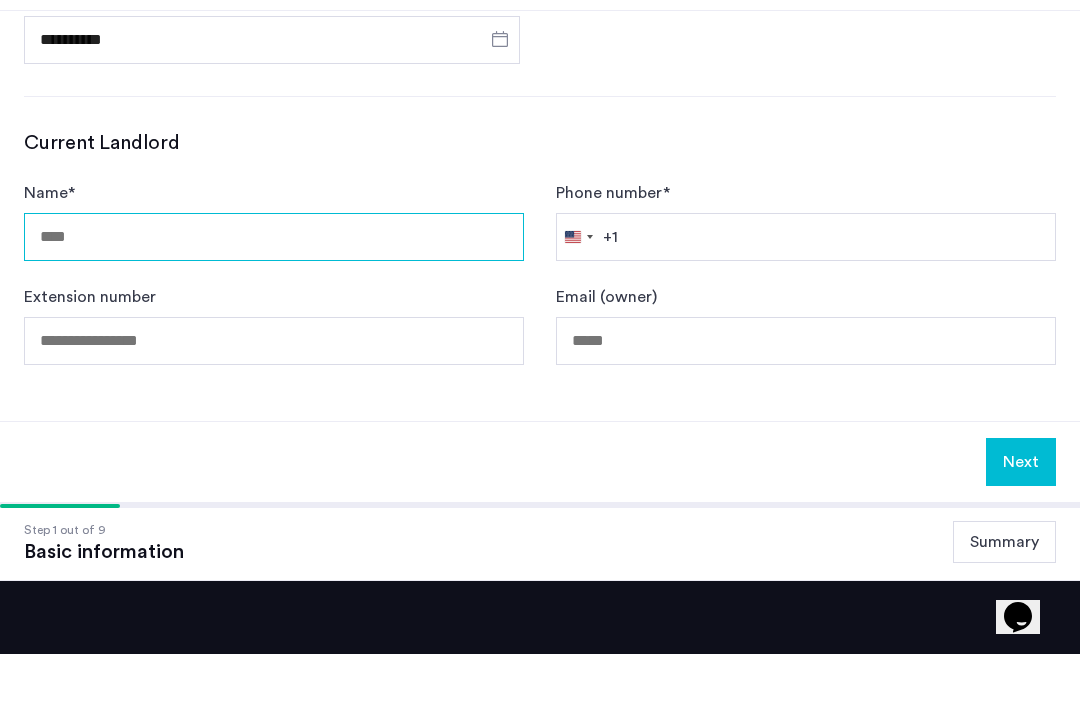 click on "Name  *" at bounding box center (274, 290) 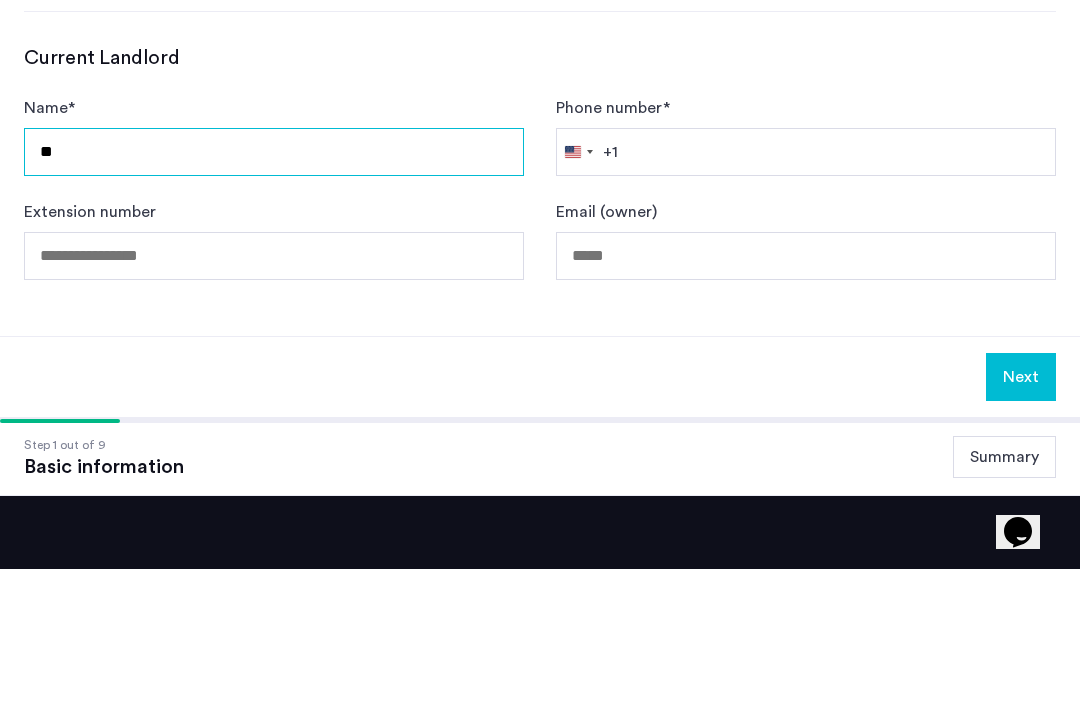 type on "**" 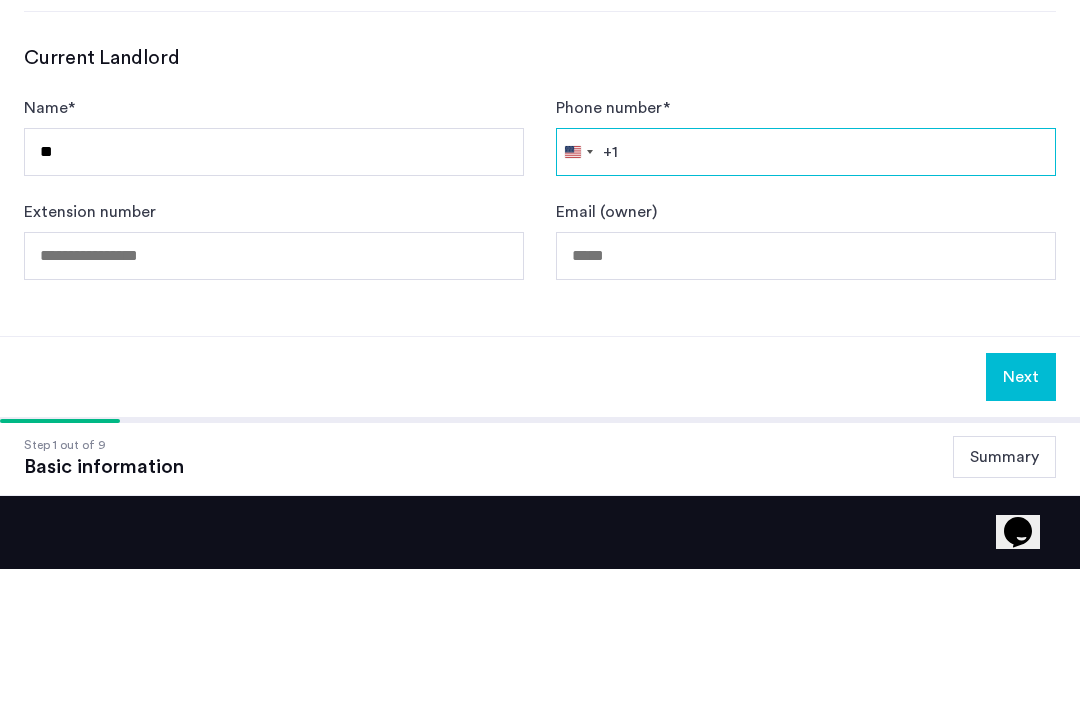 click on "Phone number  *" at bounding box center [806, 290] 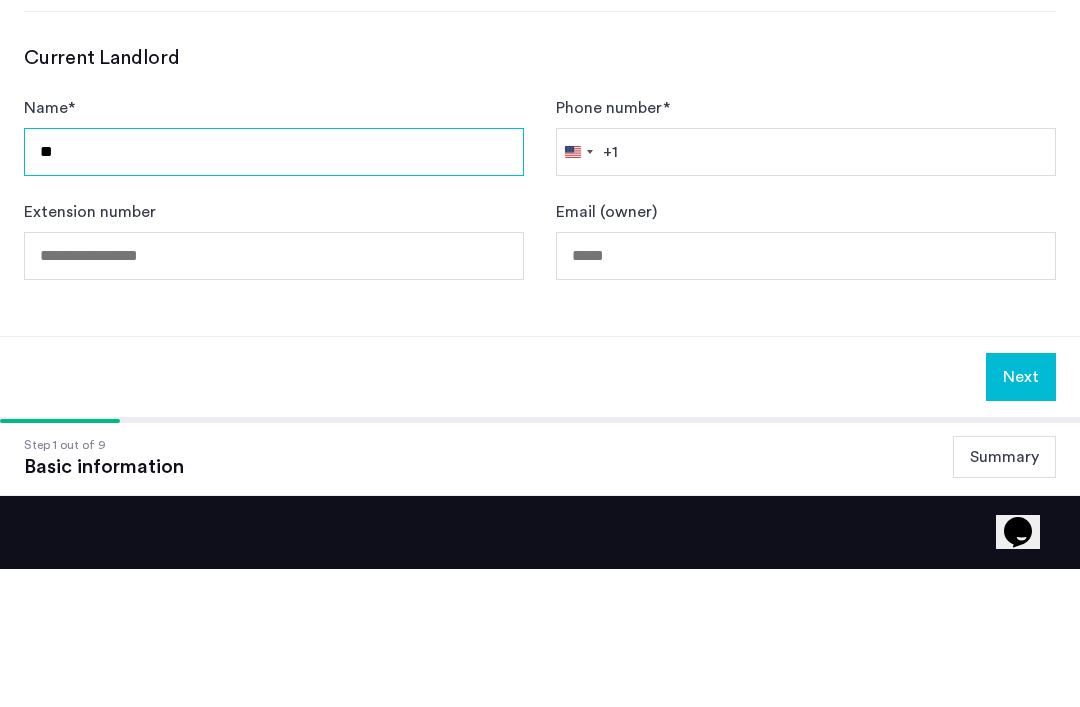 click on "**" at bounding box center [274, 290] 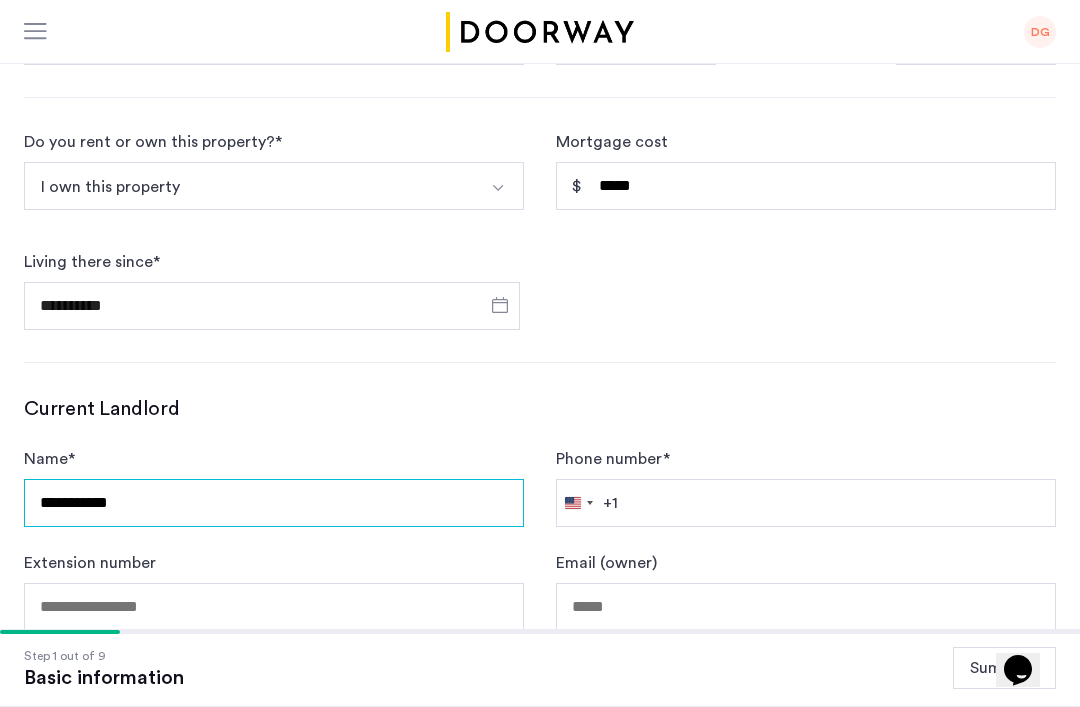 scroll, scrollTop: 950, scrollLeft: 0, axis: vertical 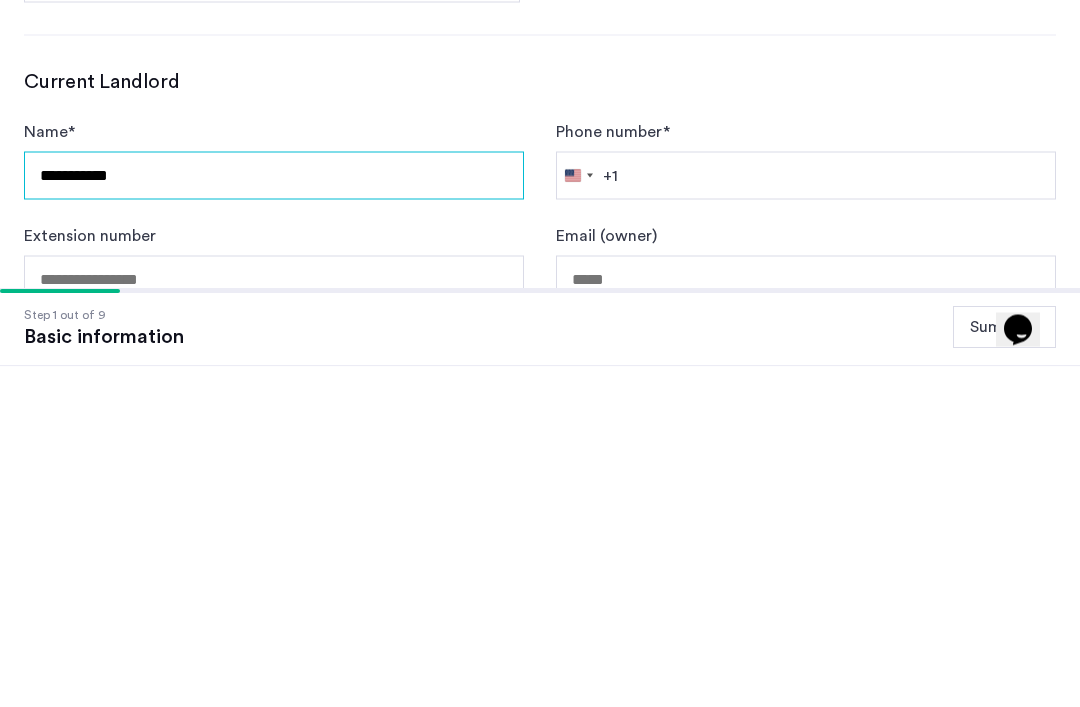 type on "**********" 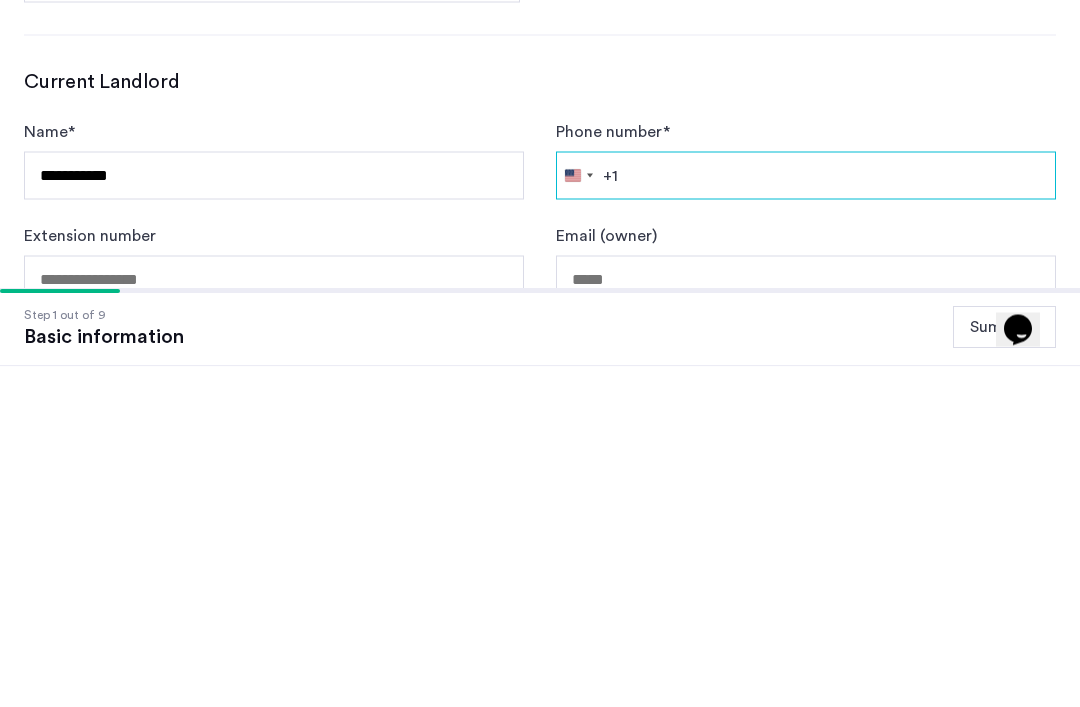click on "Phone number  *" at bounding box center [806, 516] 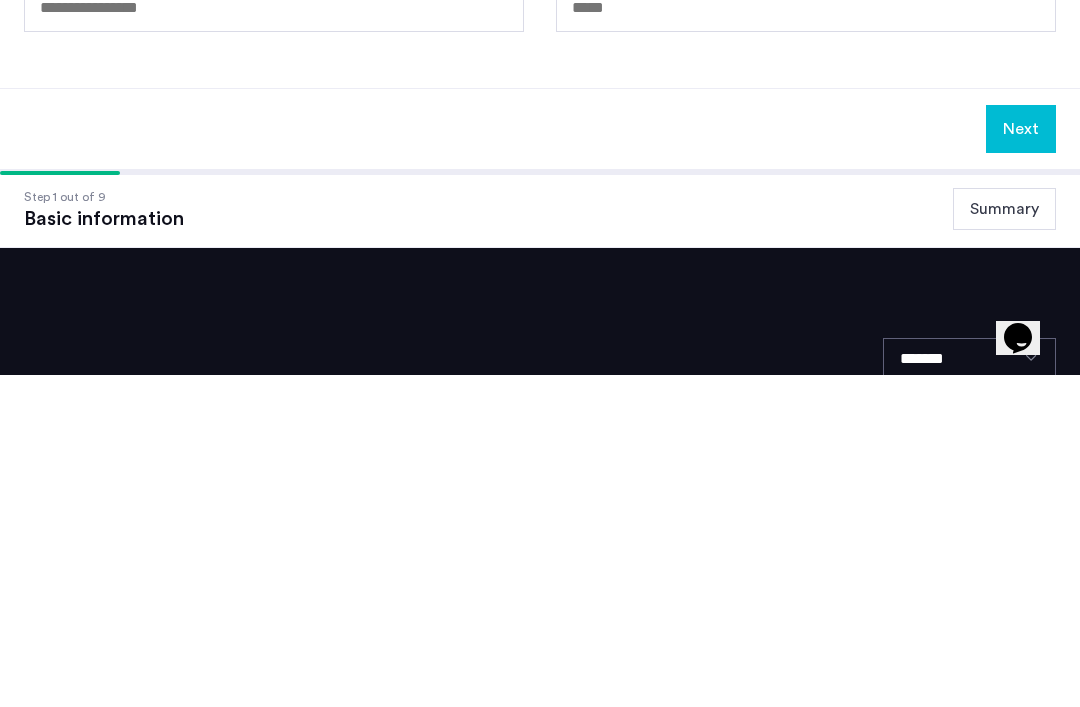 click on "Next" 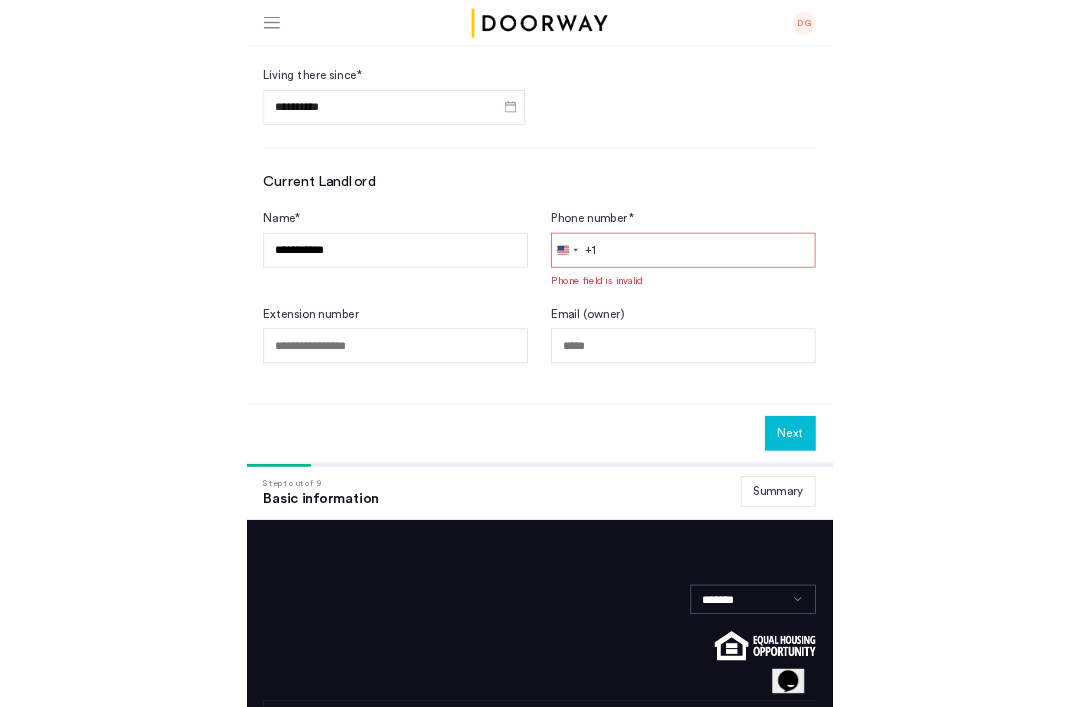 scroll, scrollTop: 1066, scrollLeft: 0, axis: vertical 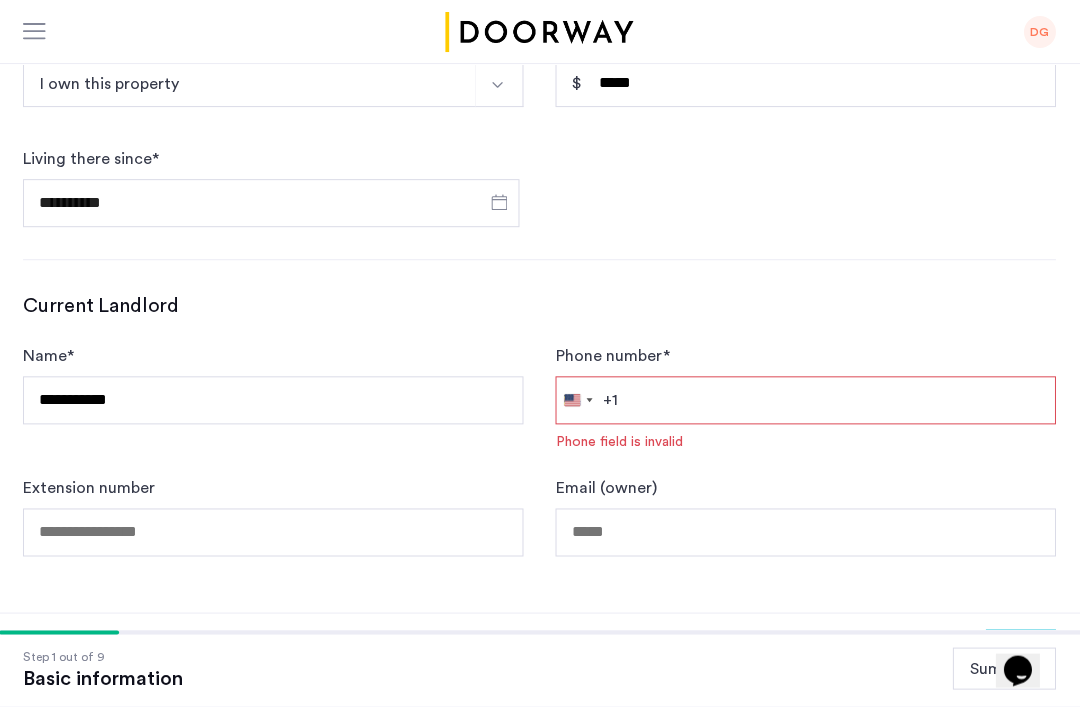 click on "Phone number  *" at bounding box center [806, 400] 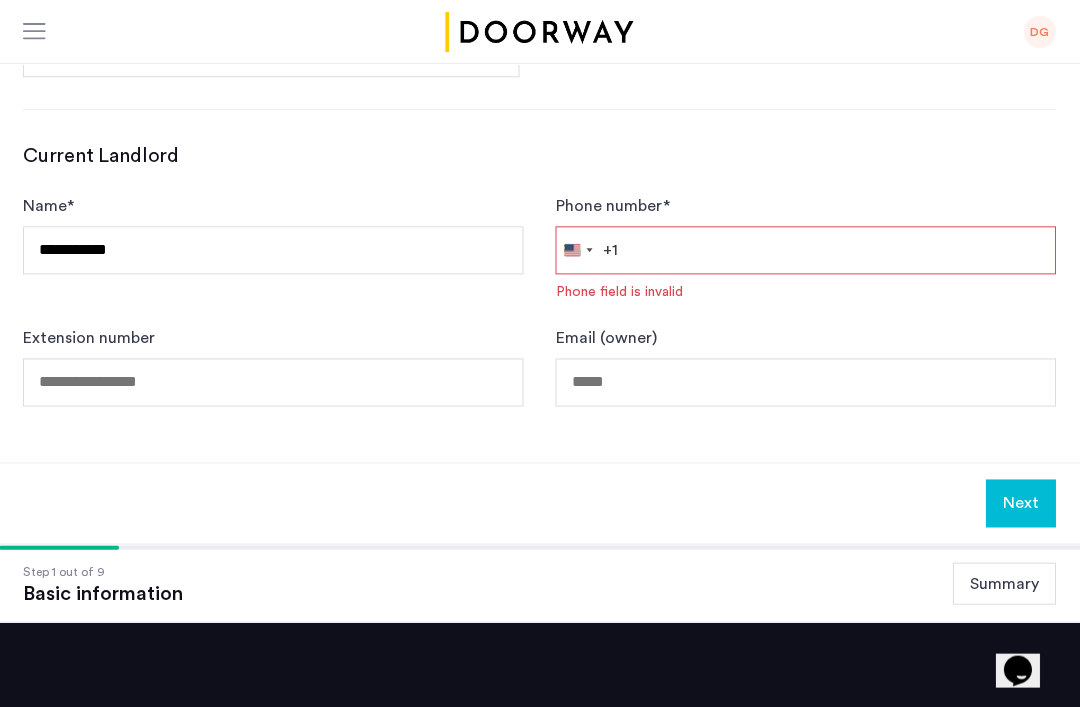 scroll, scrollTop: 1066, scrollLeft: 0, axis: vertical 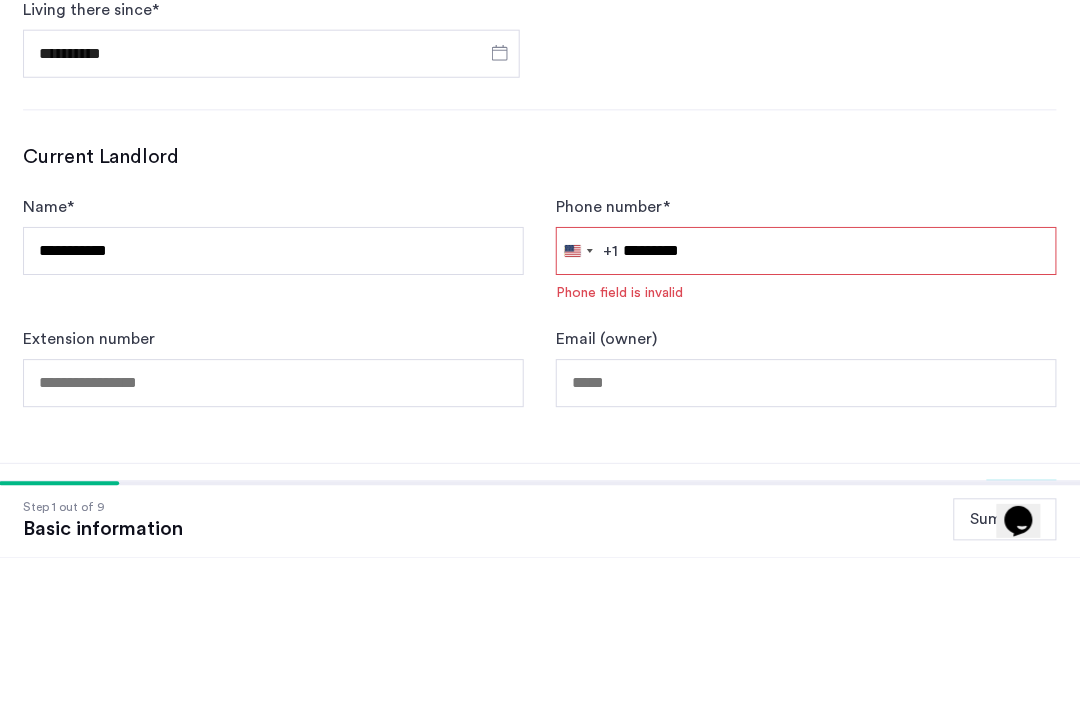 type on "**********" 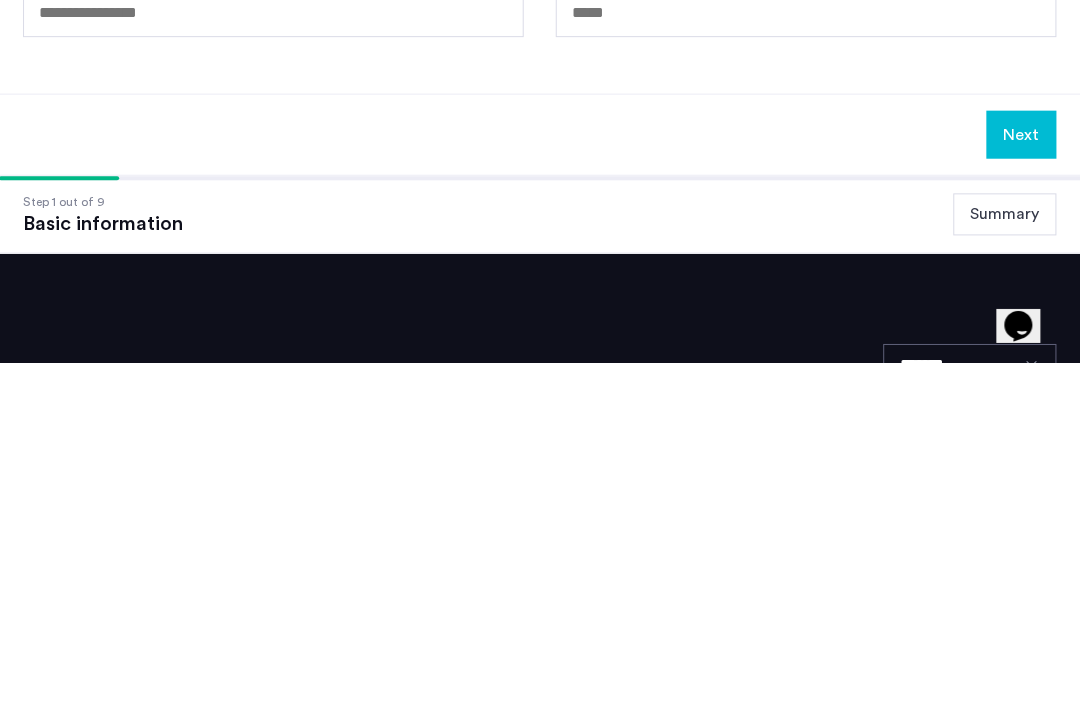 scroll, scrollTop: 1249, scrollLeft: 0, axis: vertical 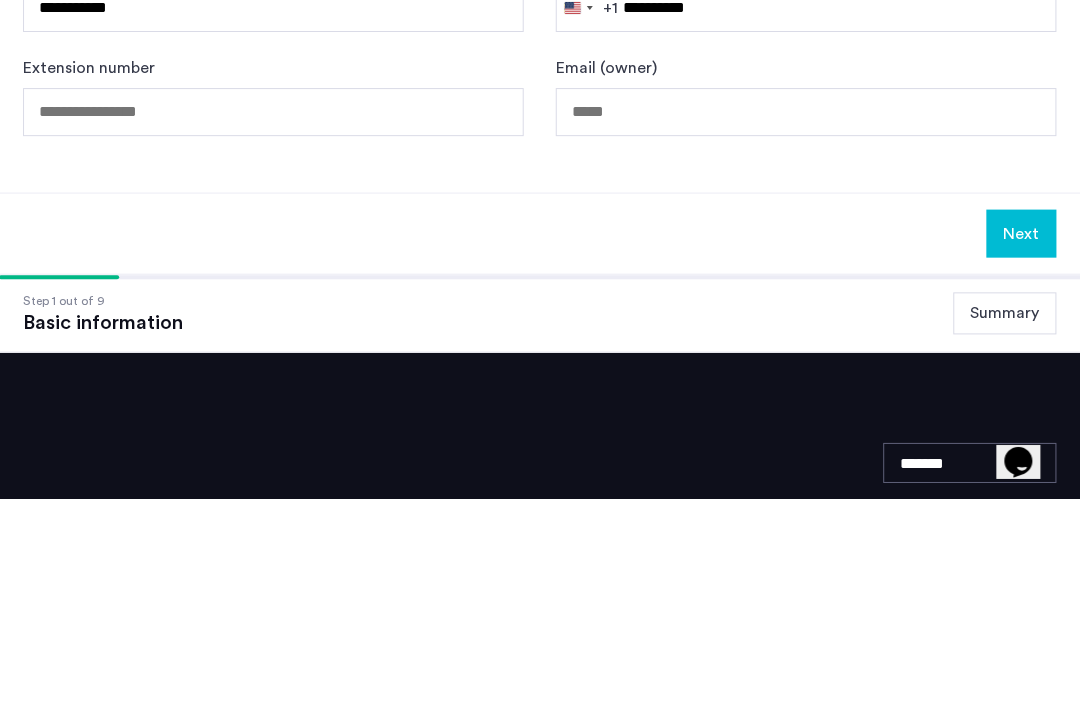 click on "Next" 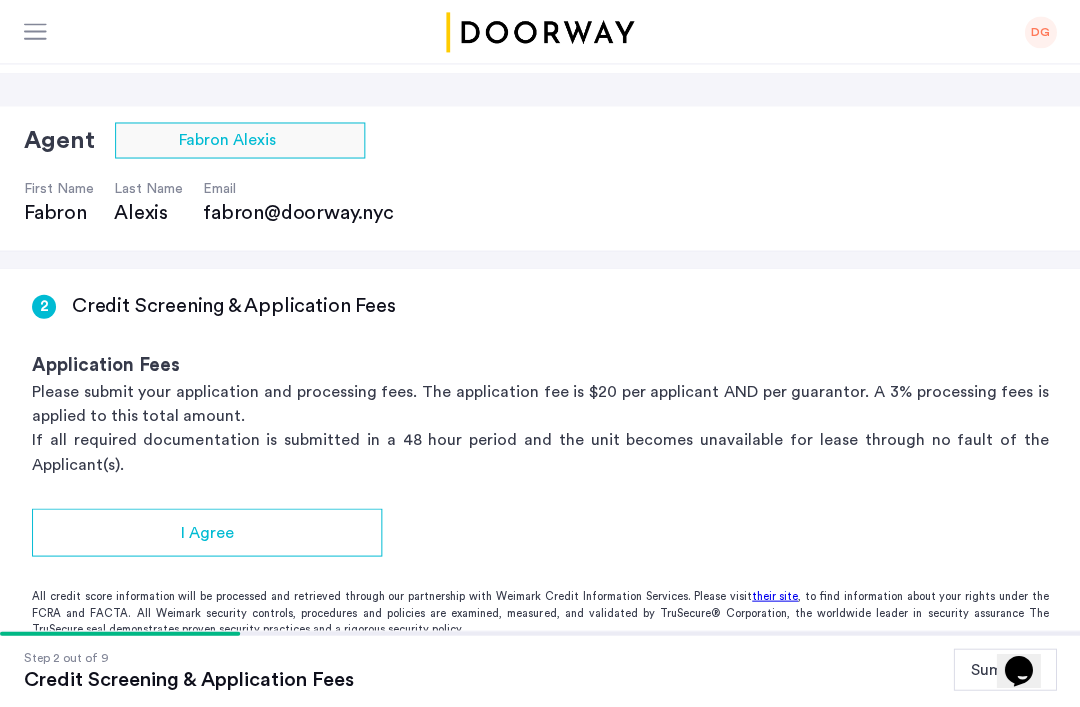 scroll, scrollTop: 89, scrollLeft: 0, axis: vertical 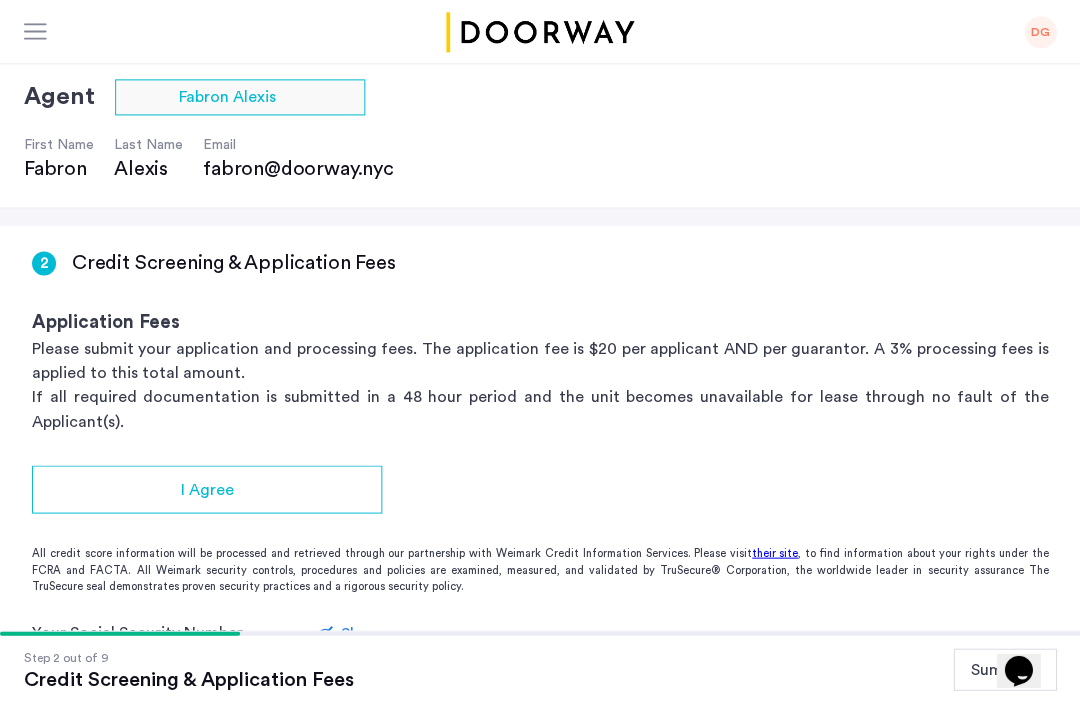 click on "I Agree" 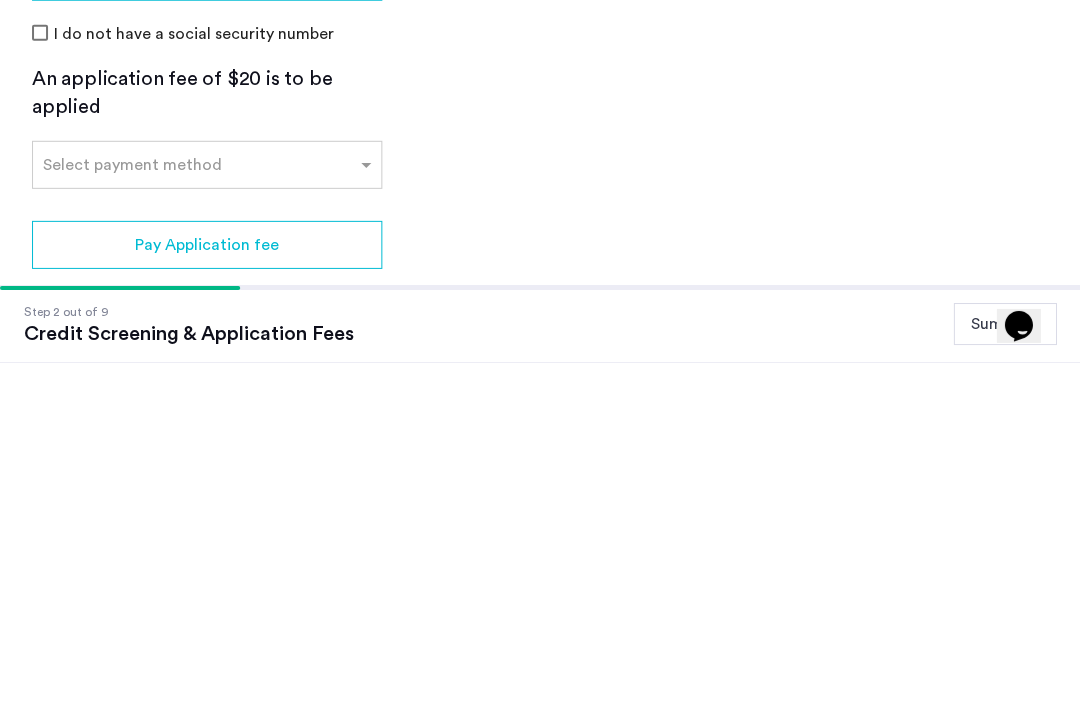 scroll, scrollTop: 473, scrollLeft: 0, axis: vertical 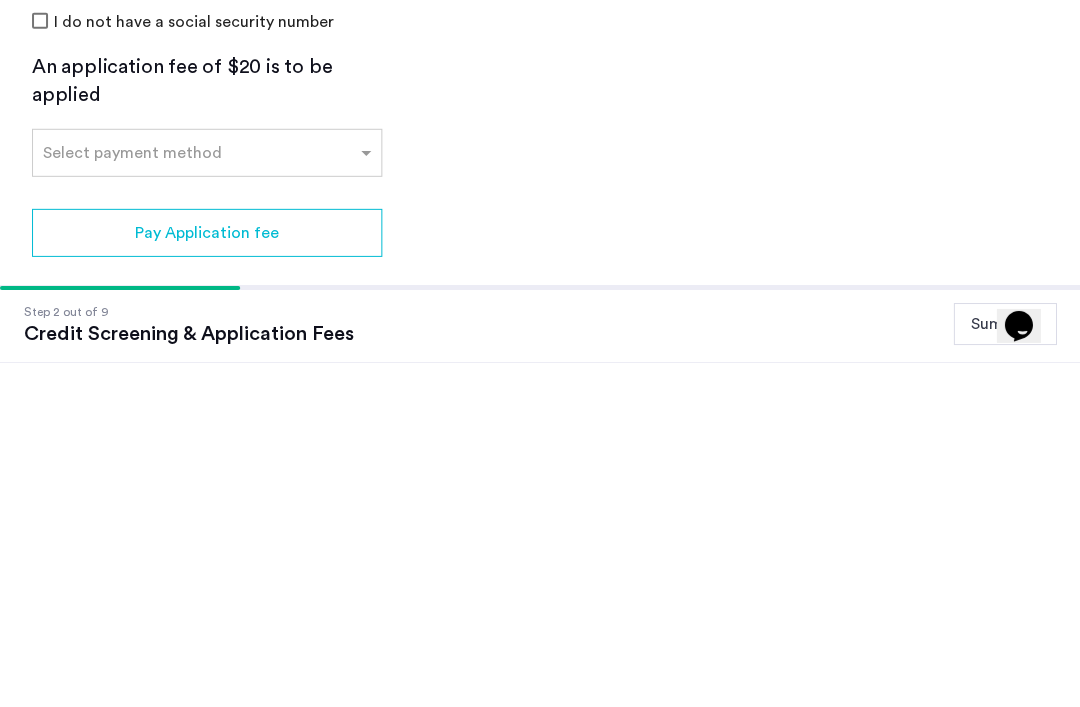 click 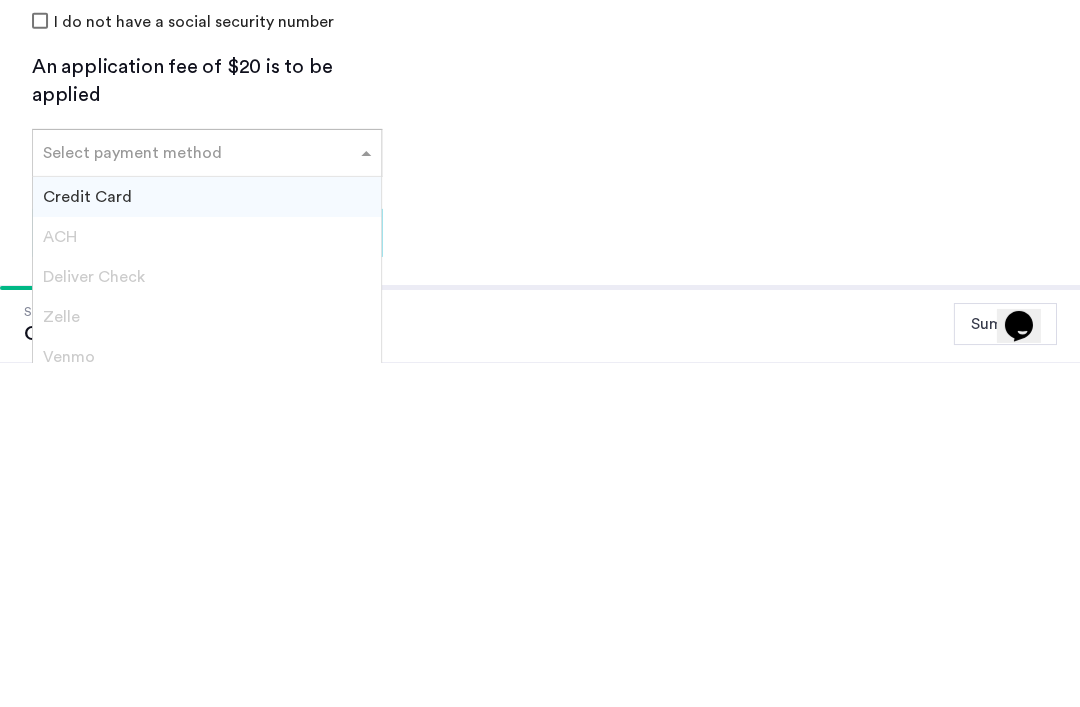 click on "Credit Card" at bounding box center (207, 541) 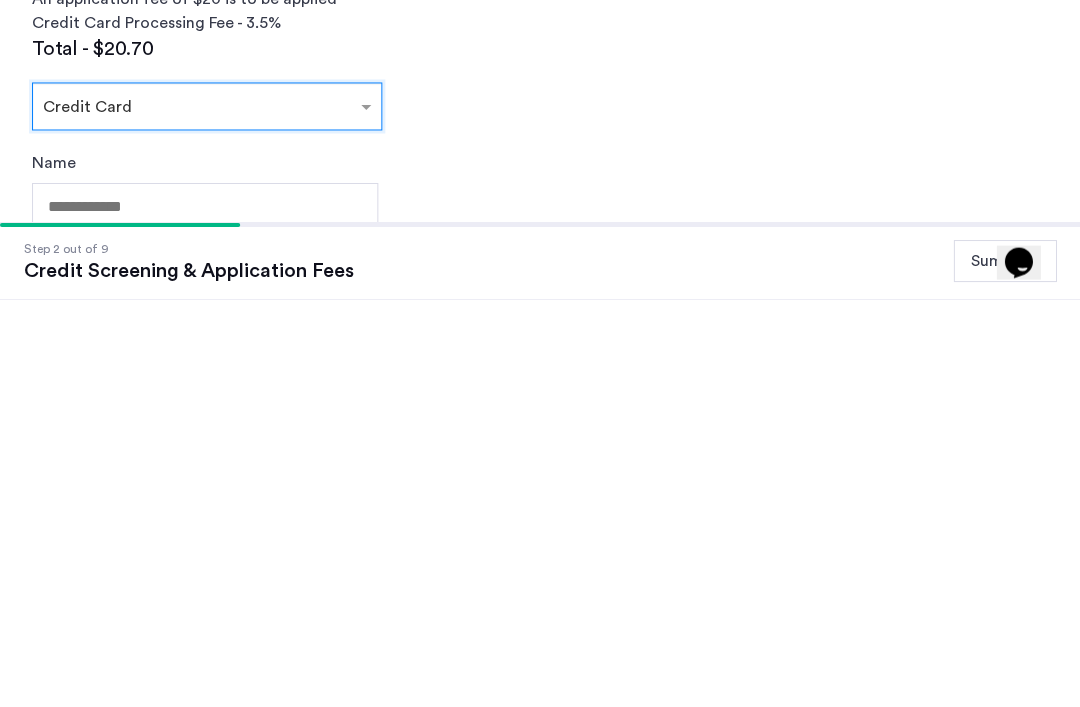 scroll, scrollTop: 480, scrollLeft: 0, axis: vertical 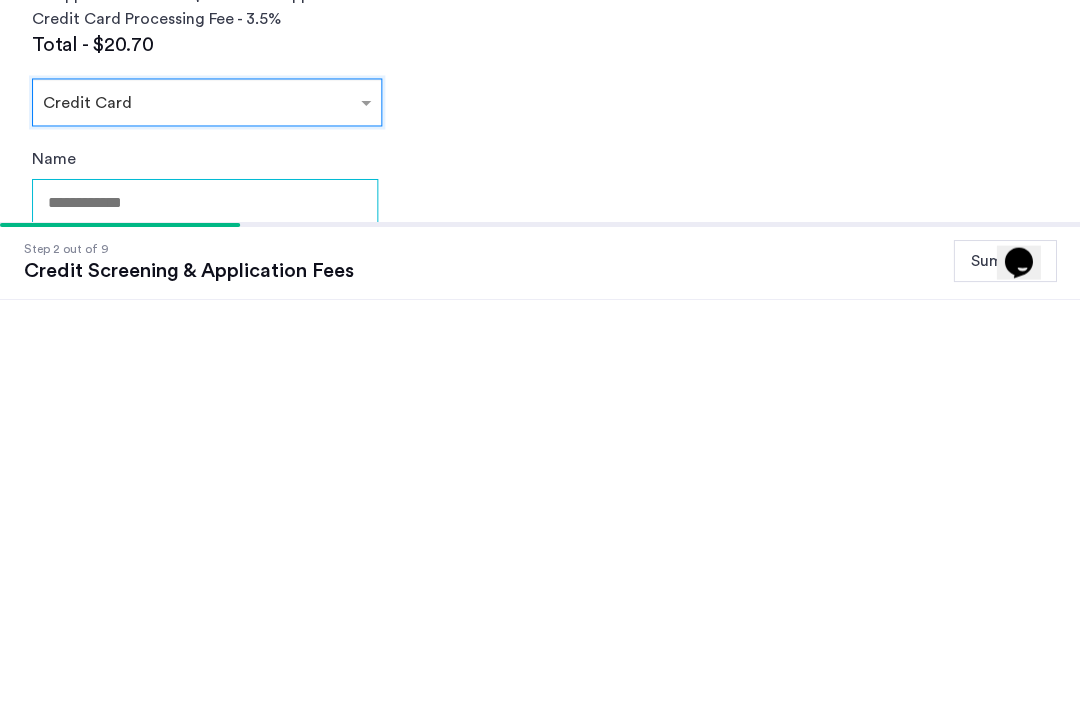 click on "Name" at bounding box center (205, 610) 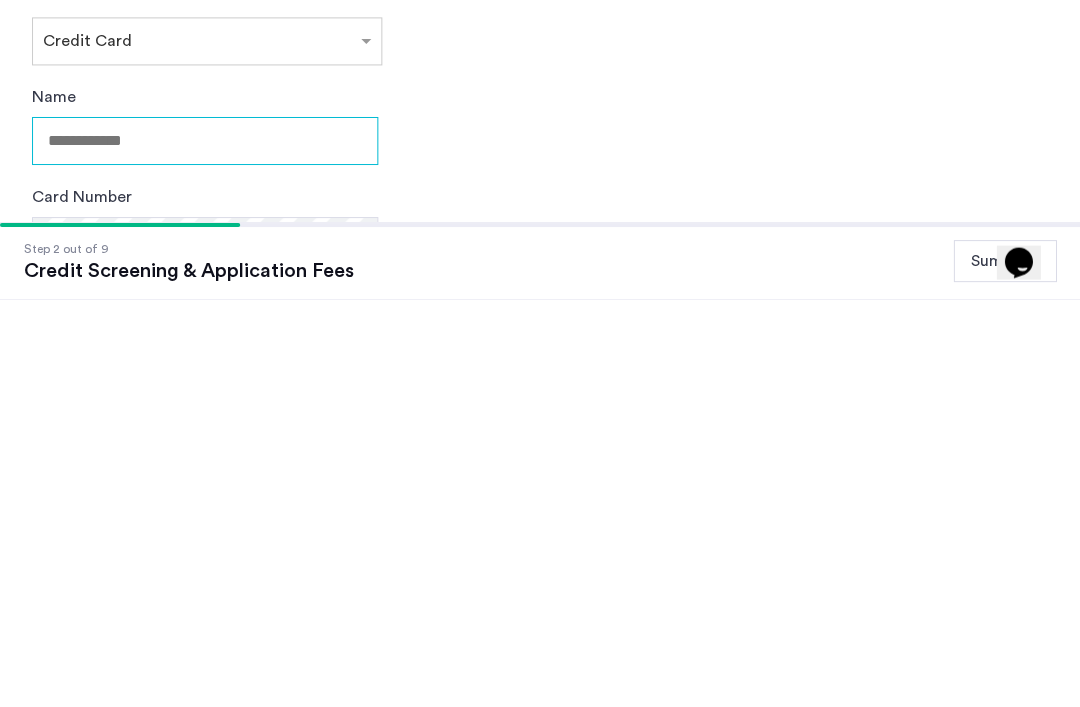 scroll, scrollTop: 548, scrollLeft: 0, axis: vertical 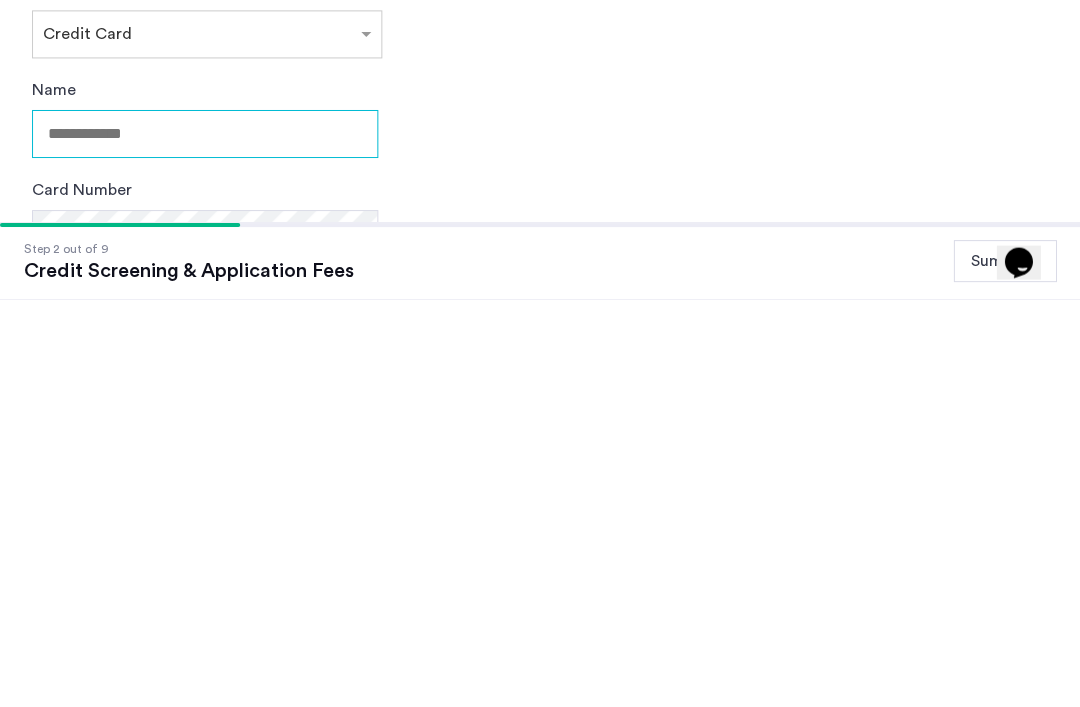 type on "******" 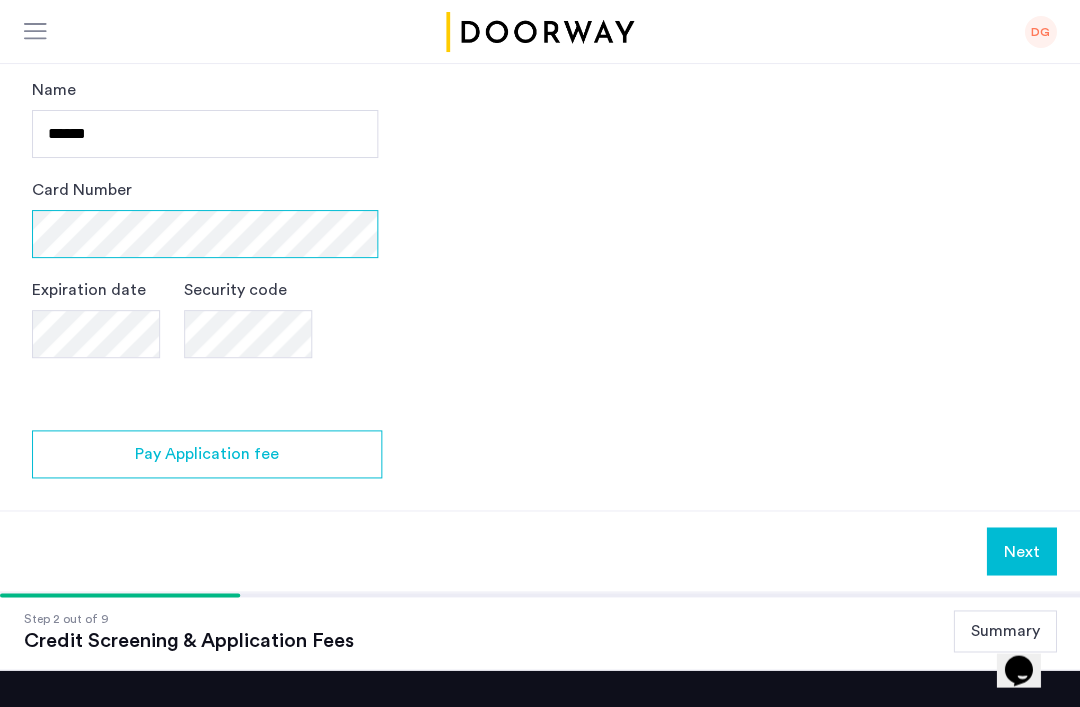 scroll, scrollTop: 956, scrollLeft: 0, axis: vertical 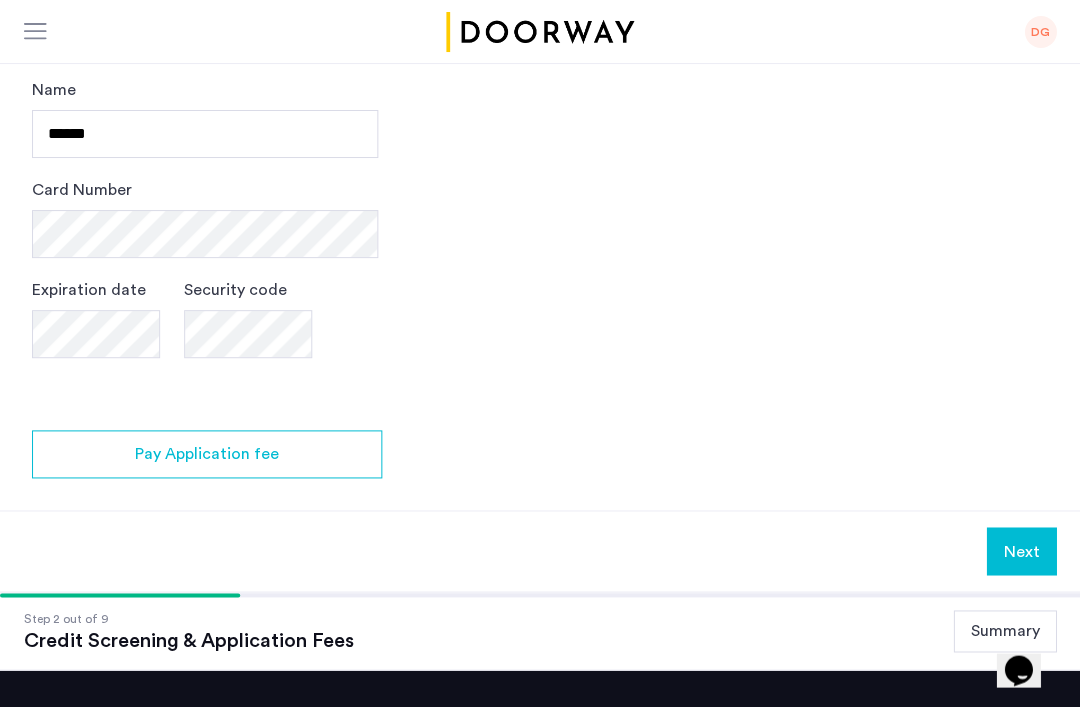 click on "******" at bounding box center (205, 134) 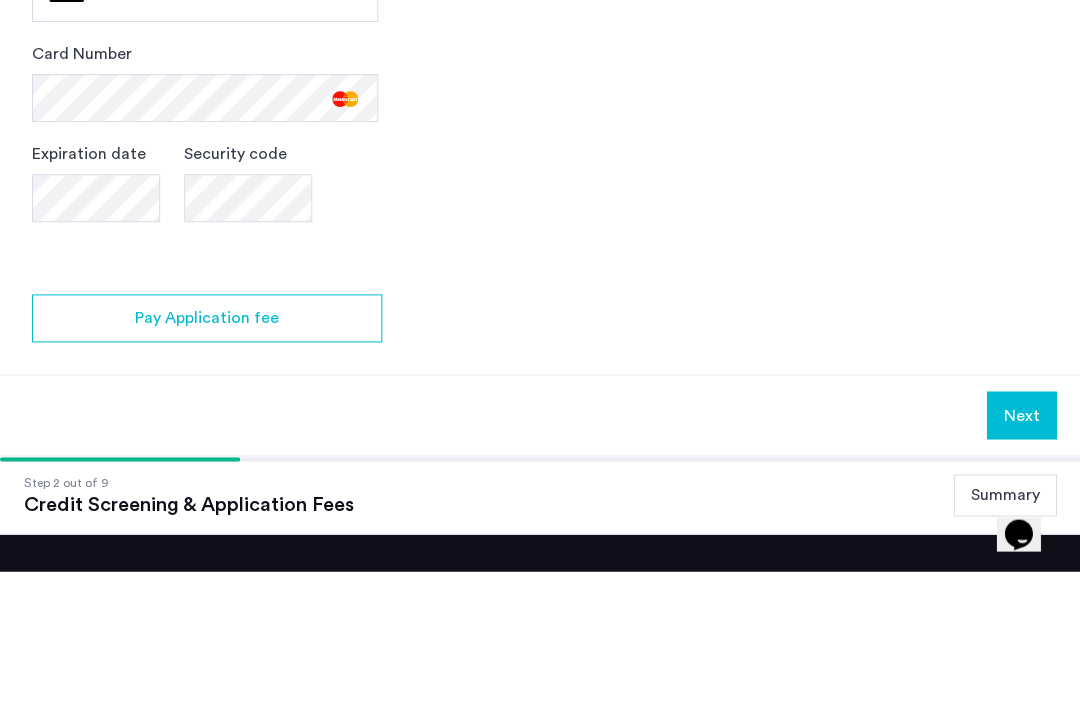 click on "Pay Application fee" 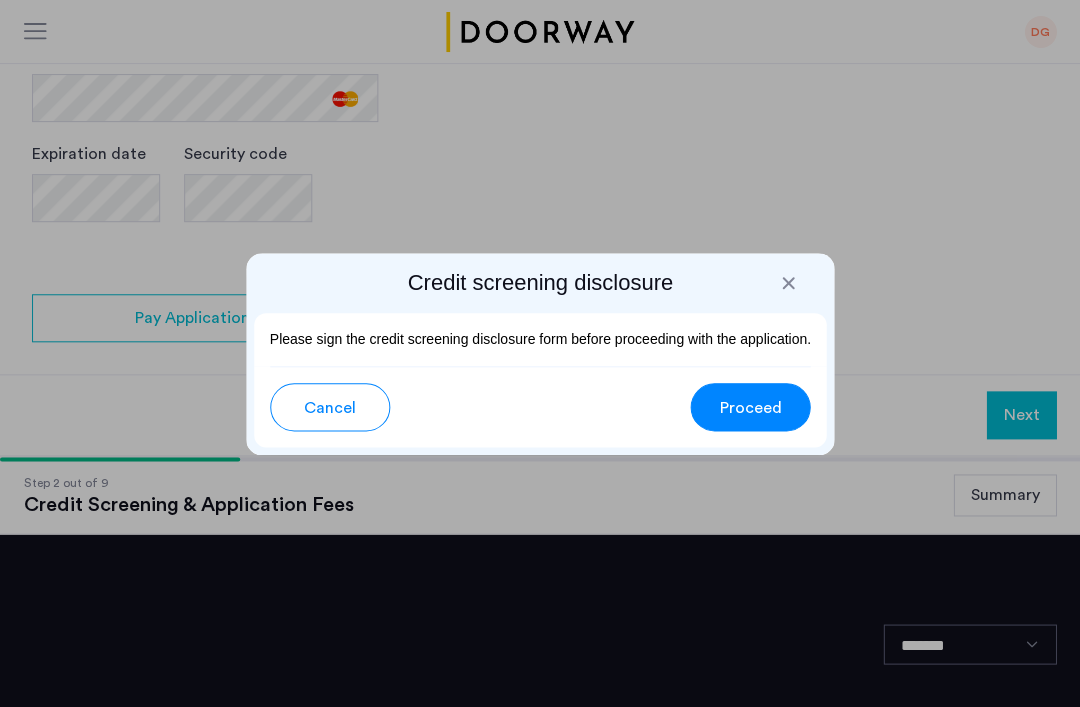 click on "Proceed" at bounding box center (750, 408) 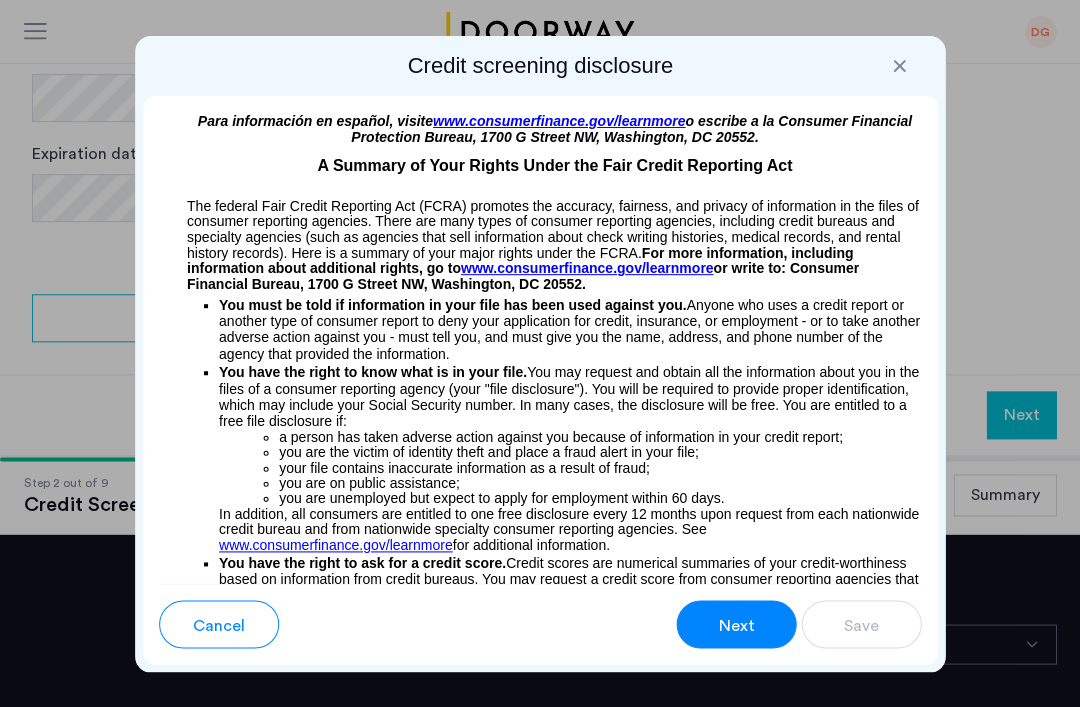 click on "Next" at bounding box center [736, 625] 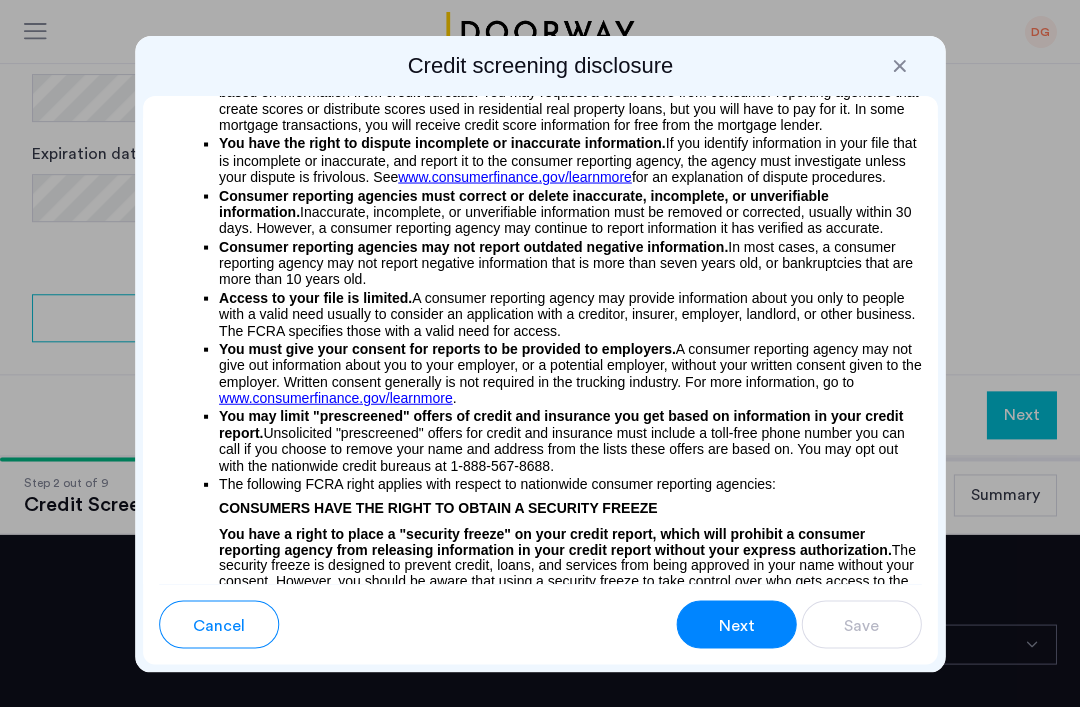 click on "Next" at bounding box center [736, 625] 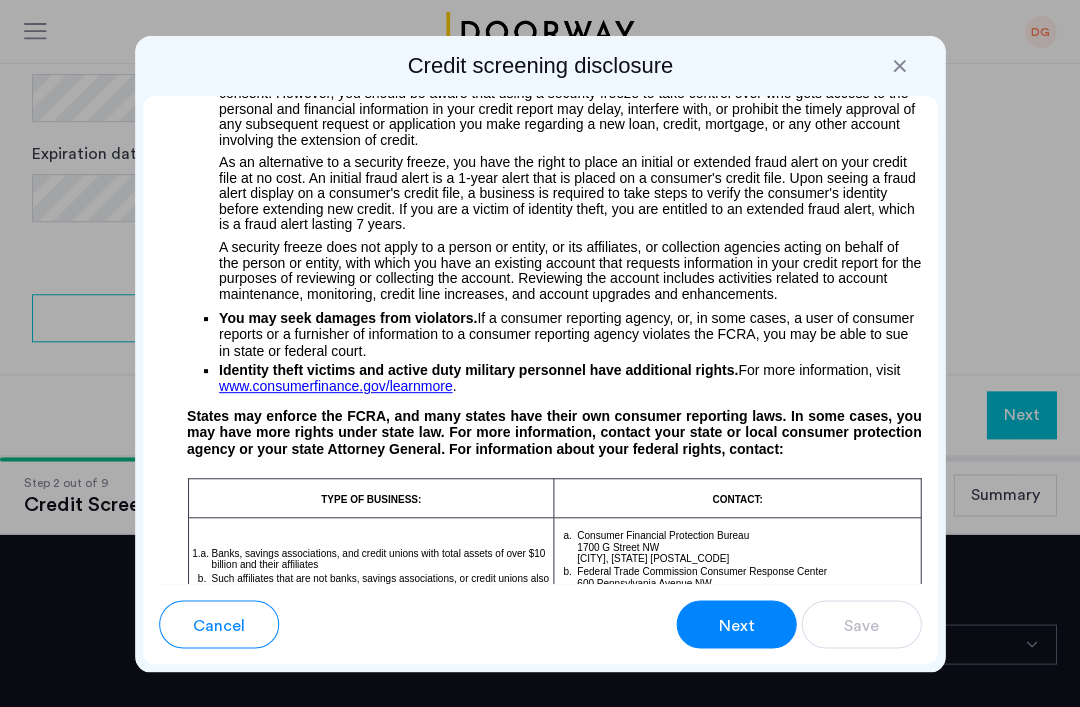 click on "Next" at bounding box center (736, 625) 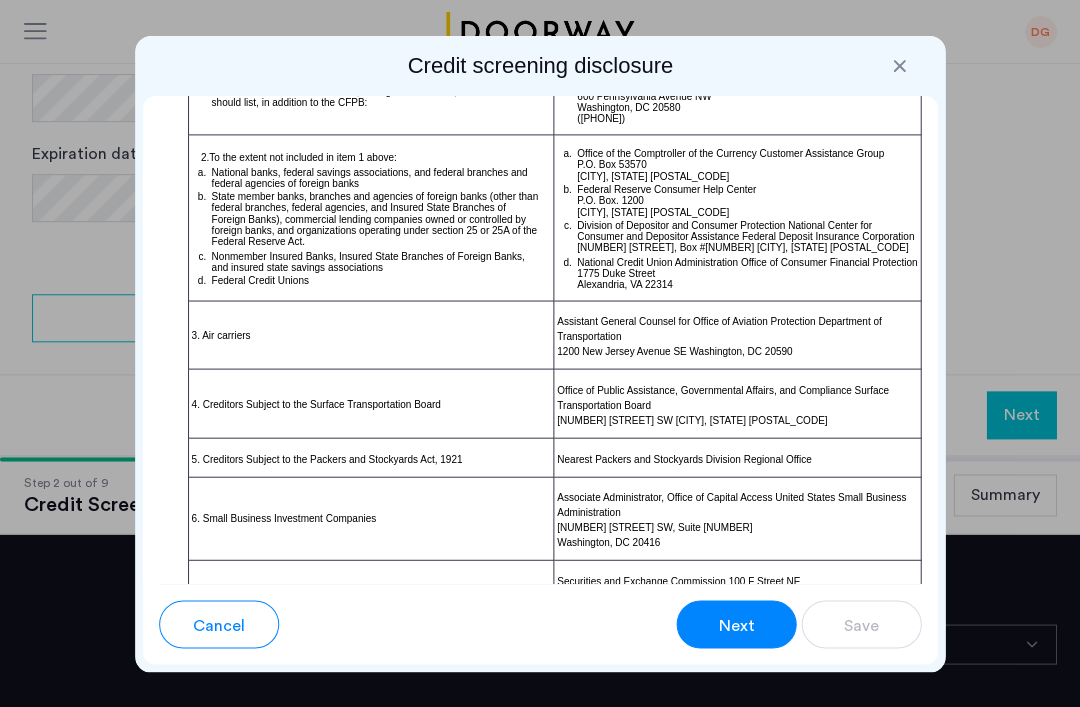 click on "Next" at bounding box center [736, 625] 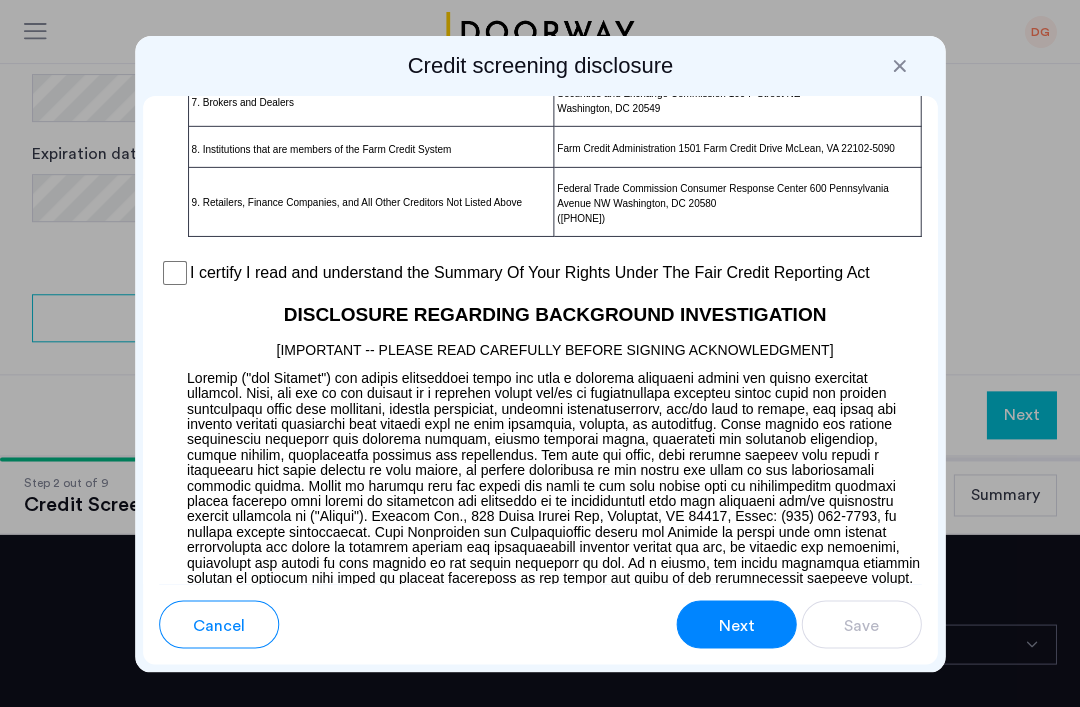 click on "Next" at bounding box center [736, 624] 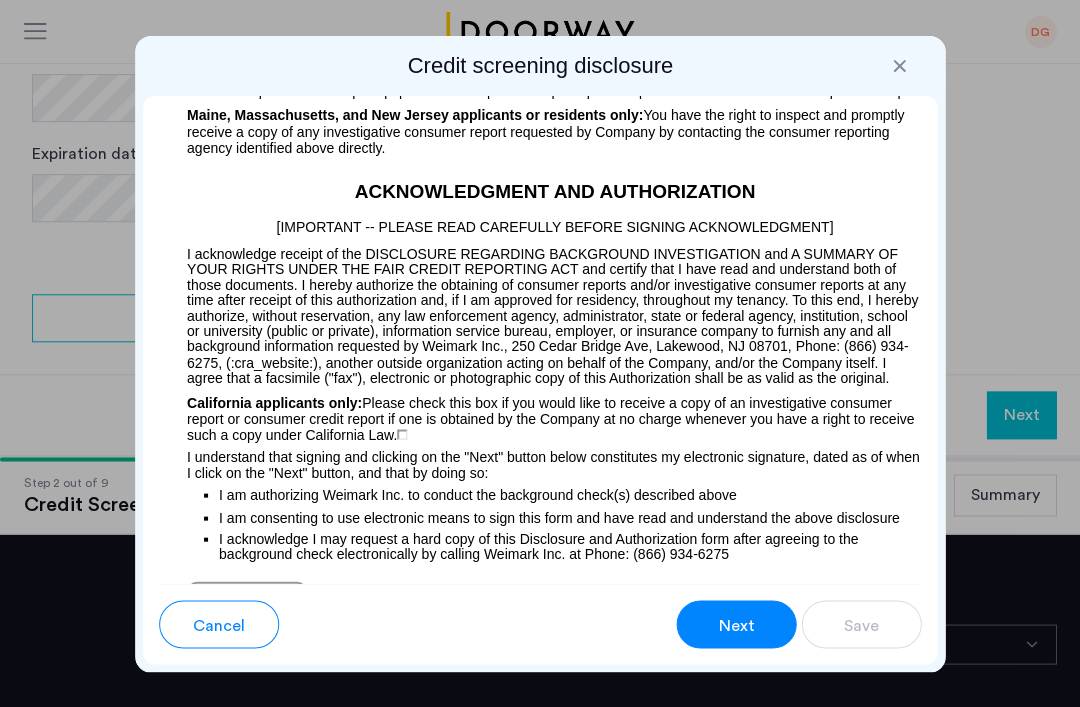 click on "Next" at bounding box center (736, 625) 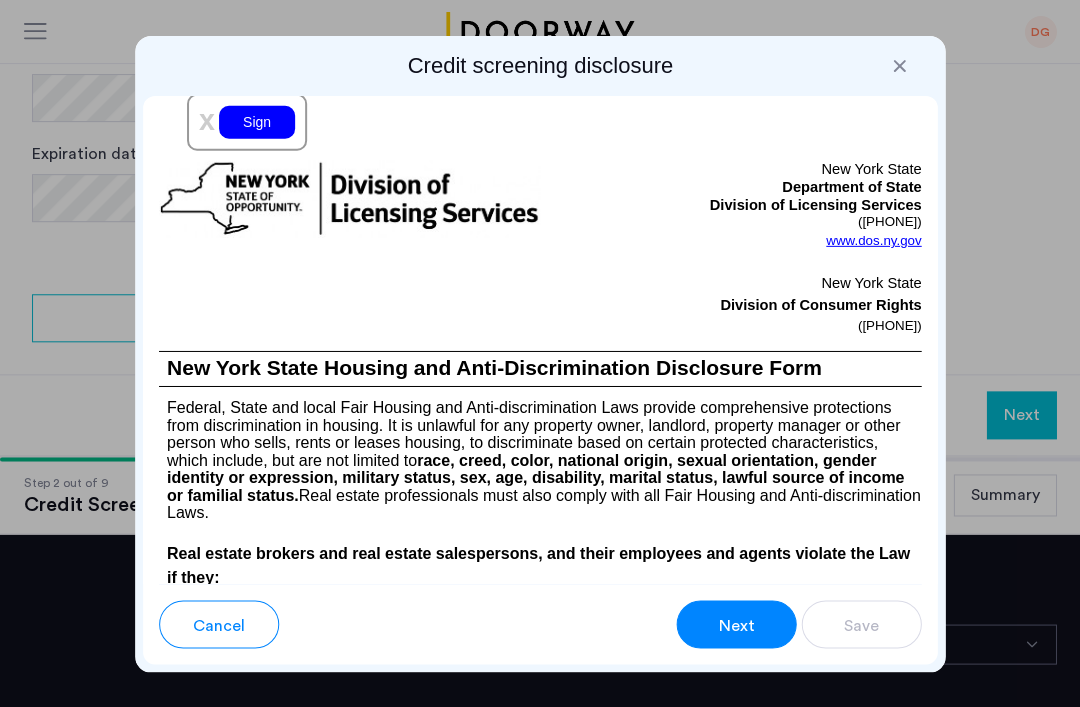 click on "Next" at bounding box center [736, 625] 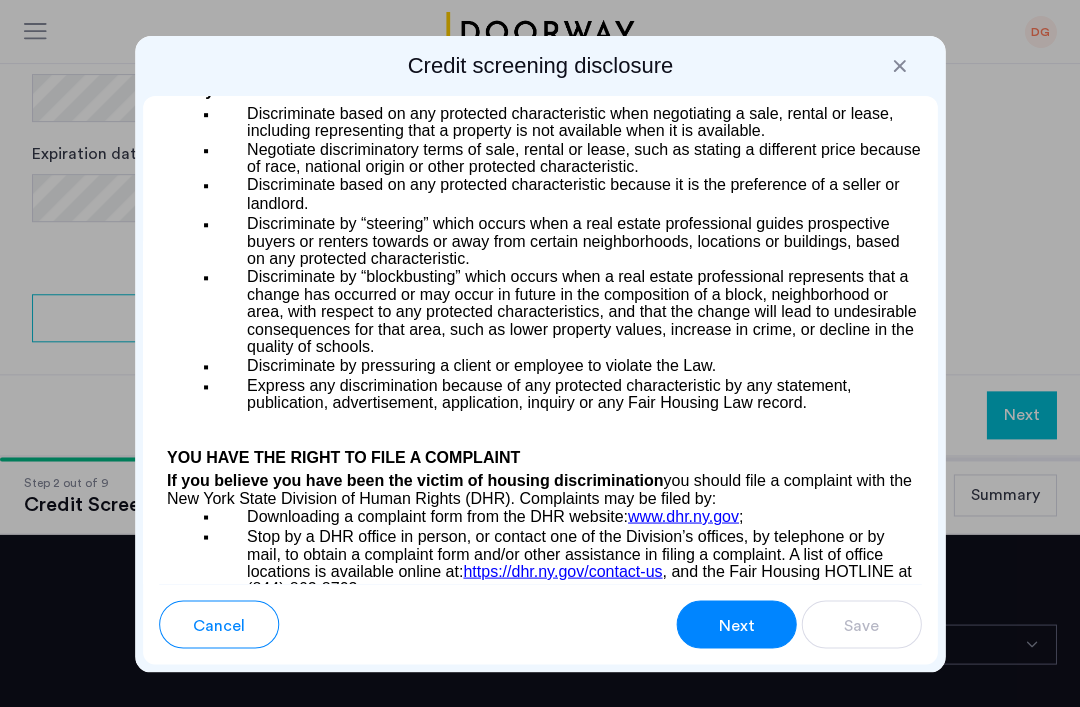 click on "Next" at bounding box center (736, 624) 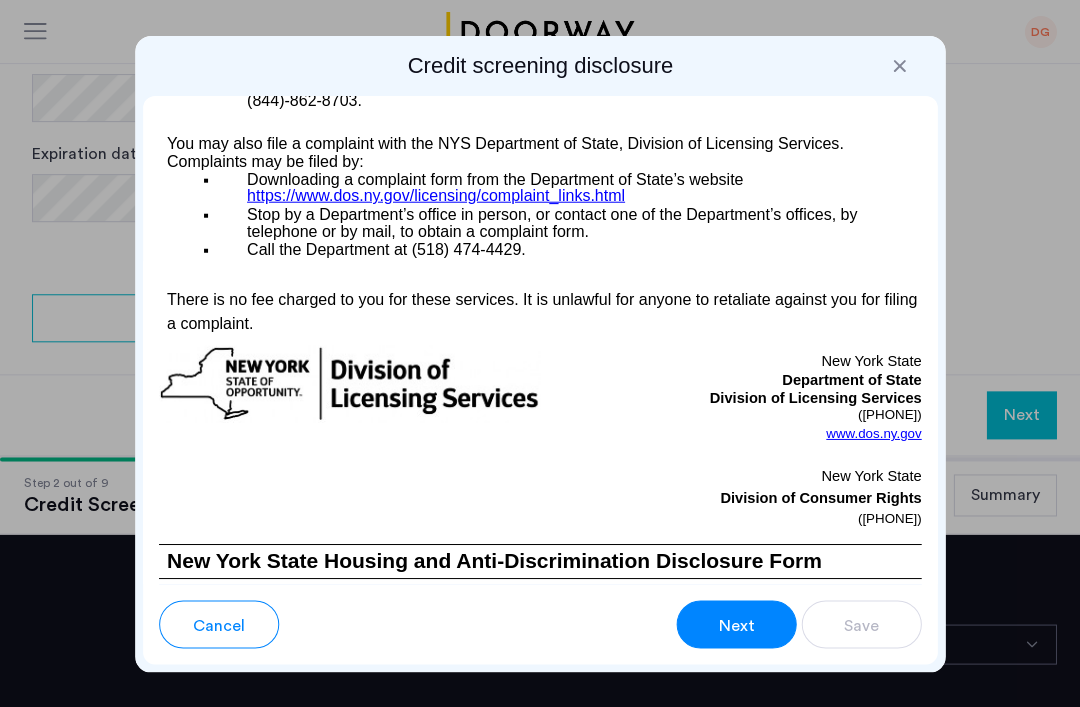 click on "Next" at bounding box center [736, 624] 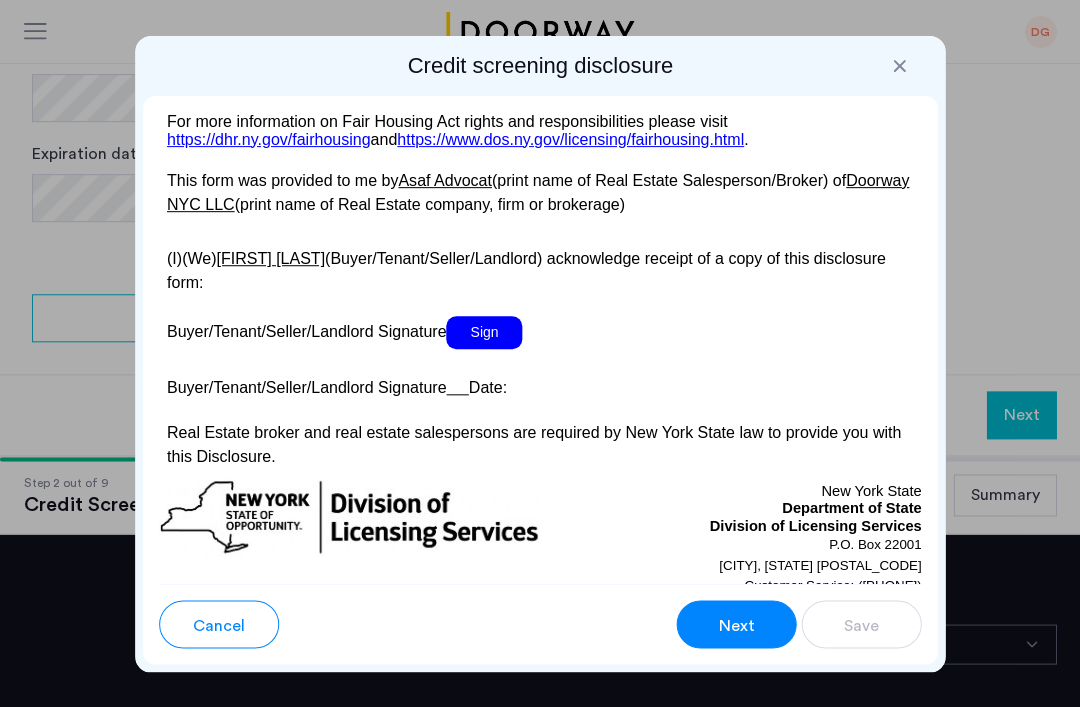 click on "Sign" at bounding box center [484, 332] 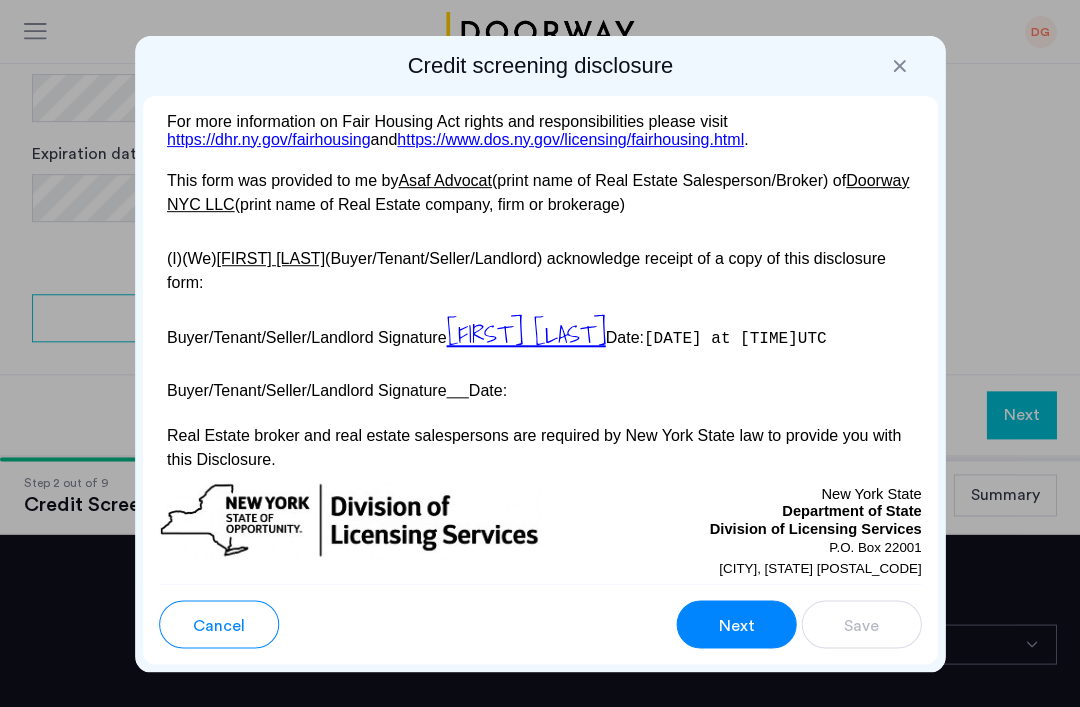 click on "Next" at bounding box center (736, 625) 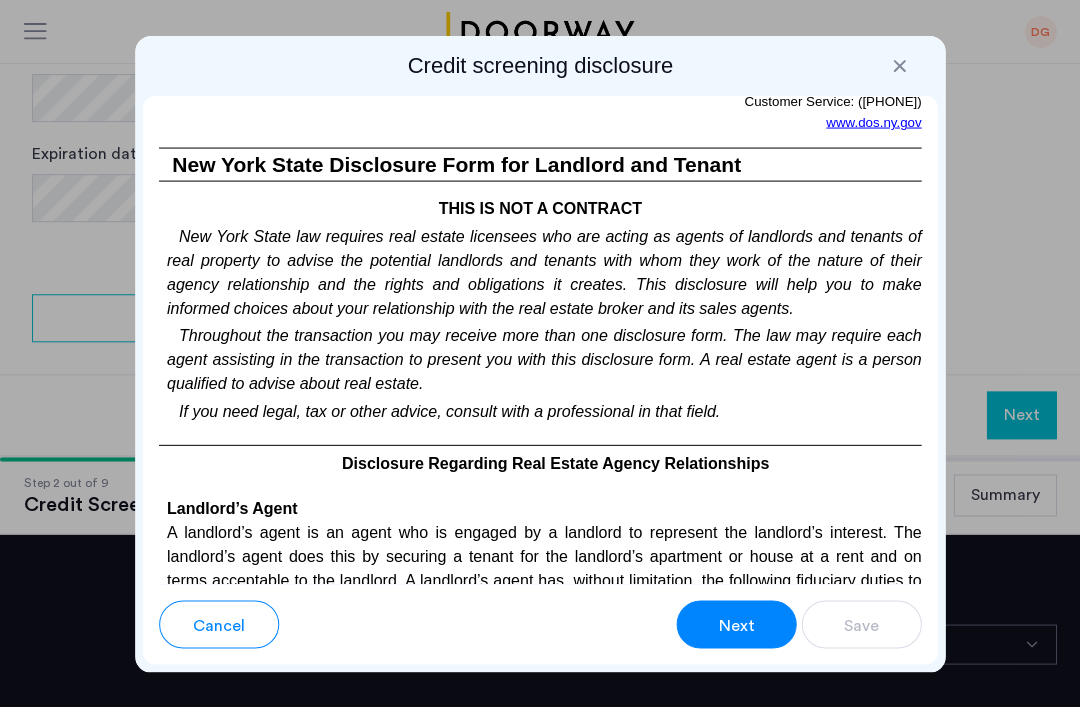 click on "Next" at bounding box center [736, 625] 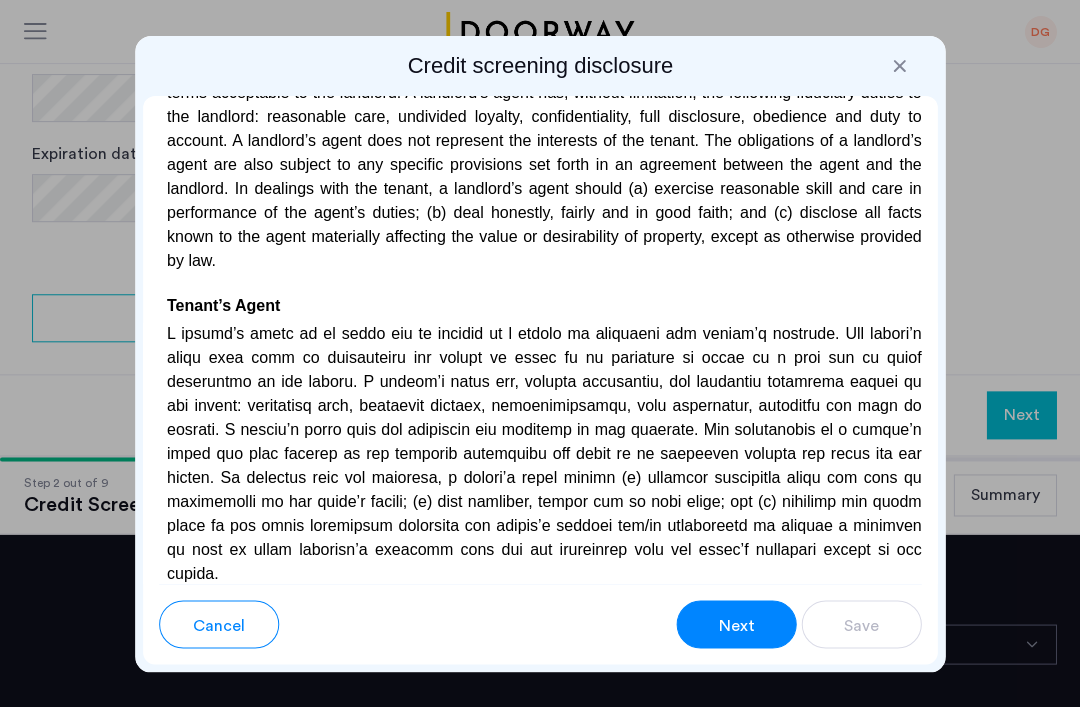 click on "Next" at bounding box center (736, 625) 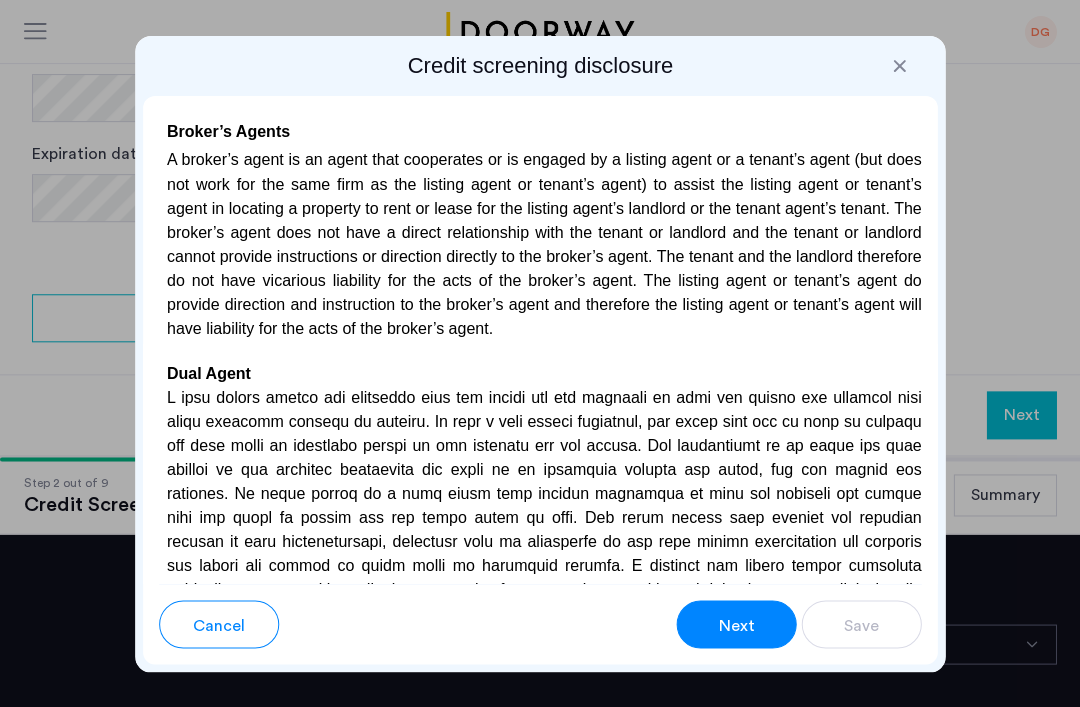 click on "Next" at bounding box center [736, 625] 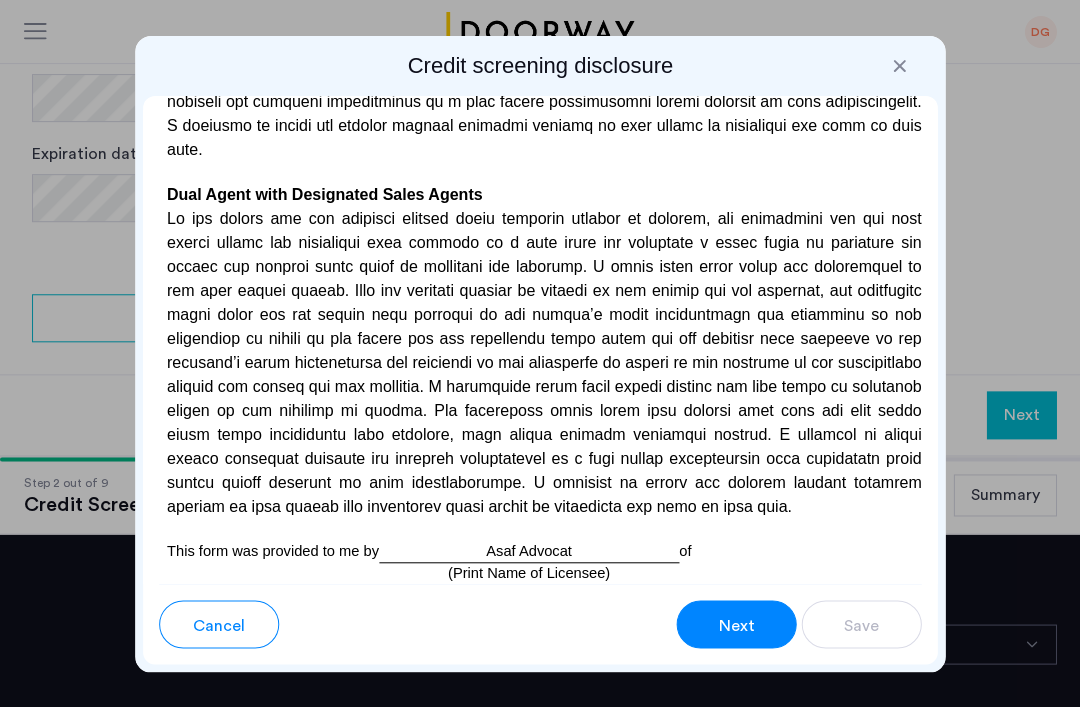 click on "Next" at bounding box center (736, 625) 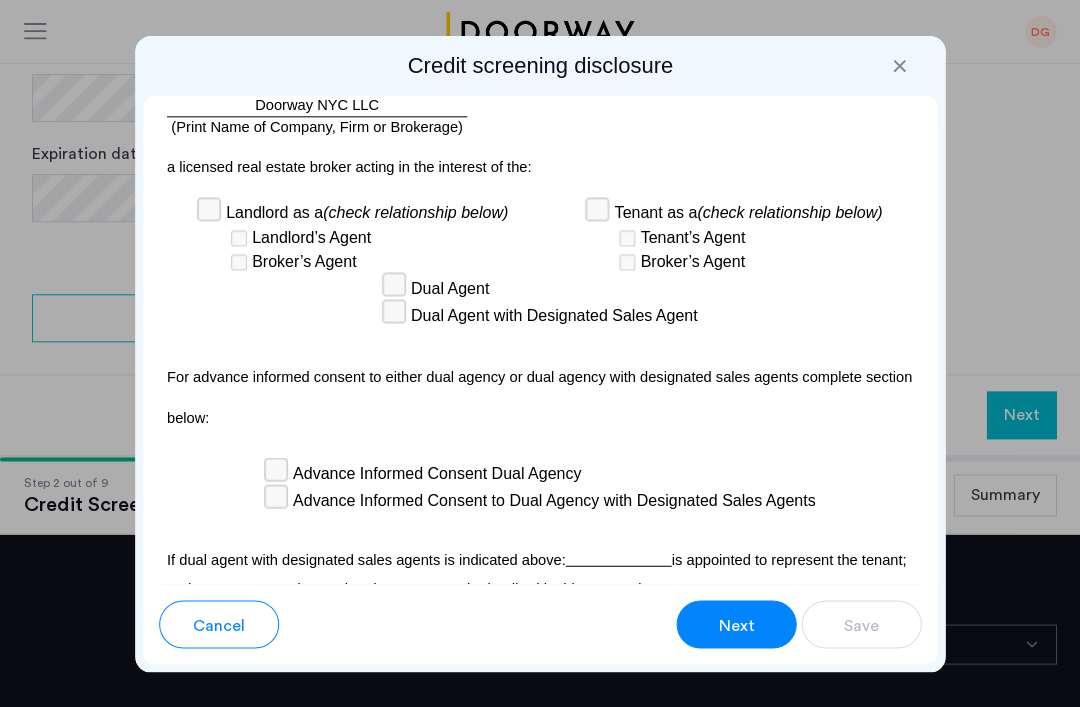 click on "Next" at bounding box center (736, 625) 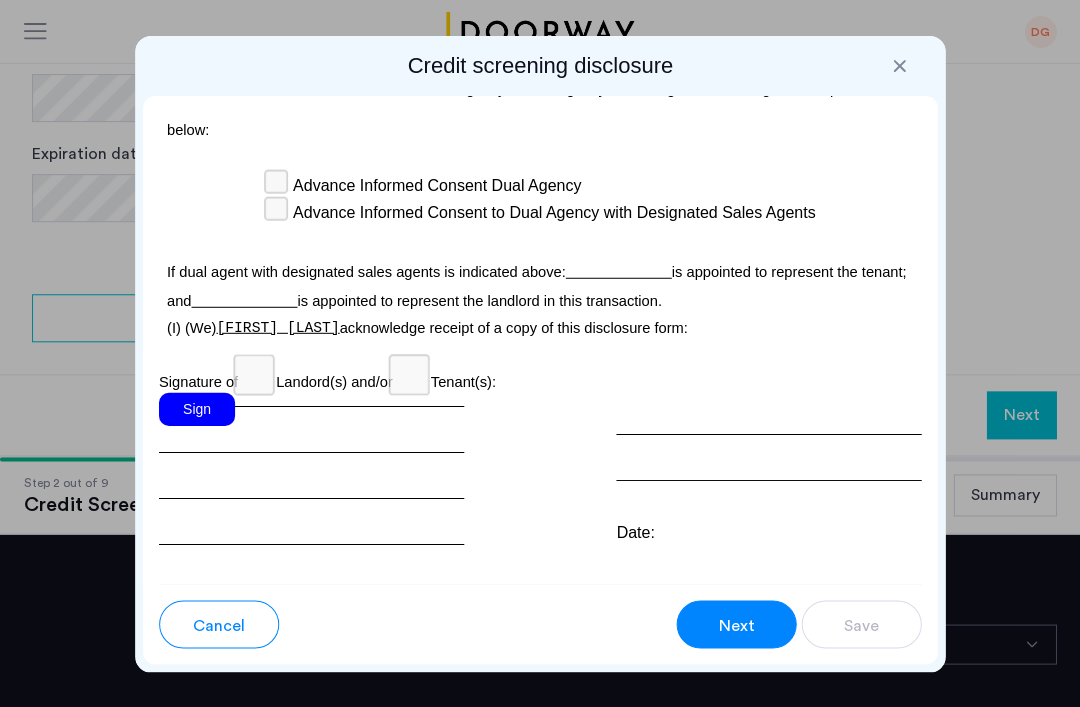 click on "Sign" at bounding box center (197, 408) 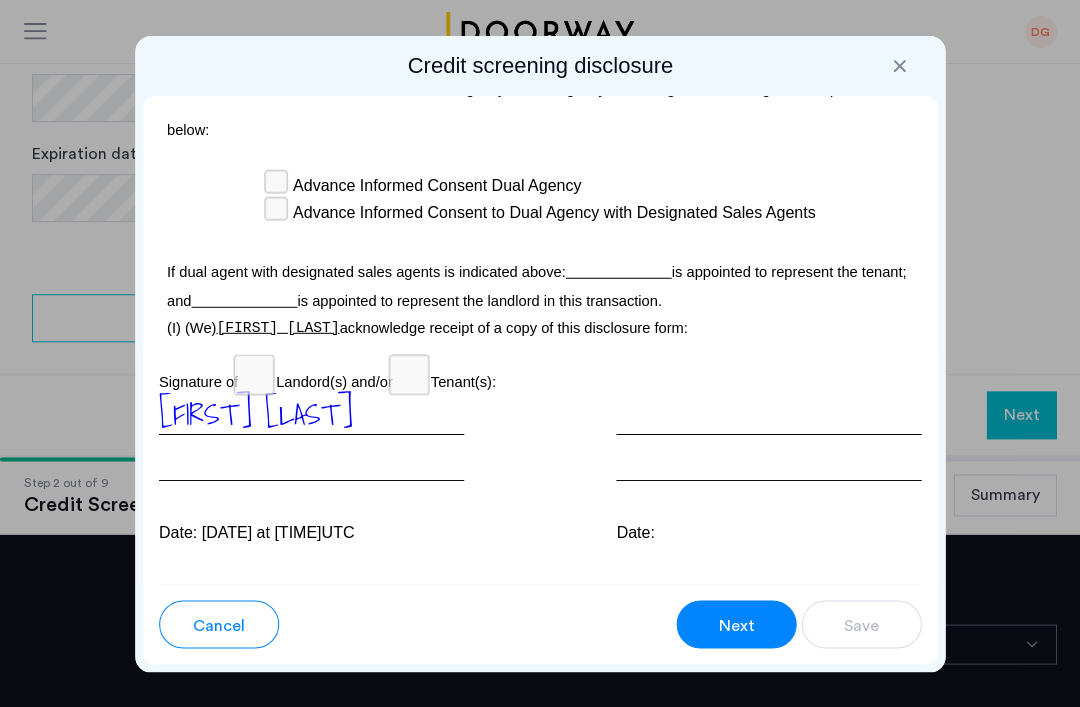 click on "Next" at bounding box center (736, 625) 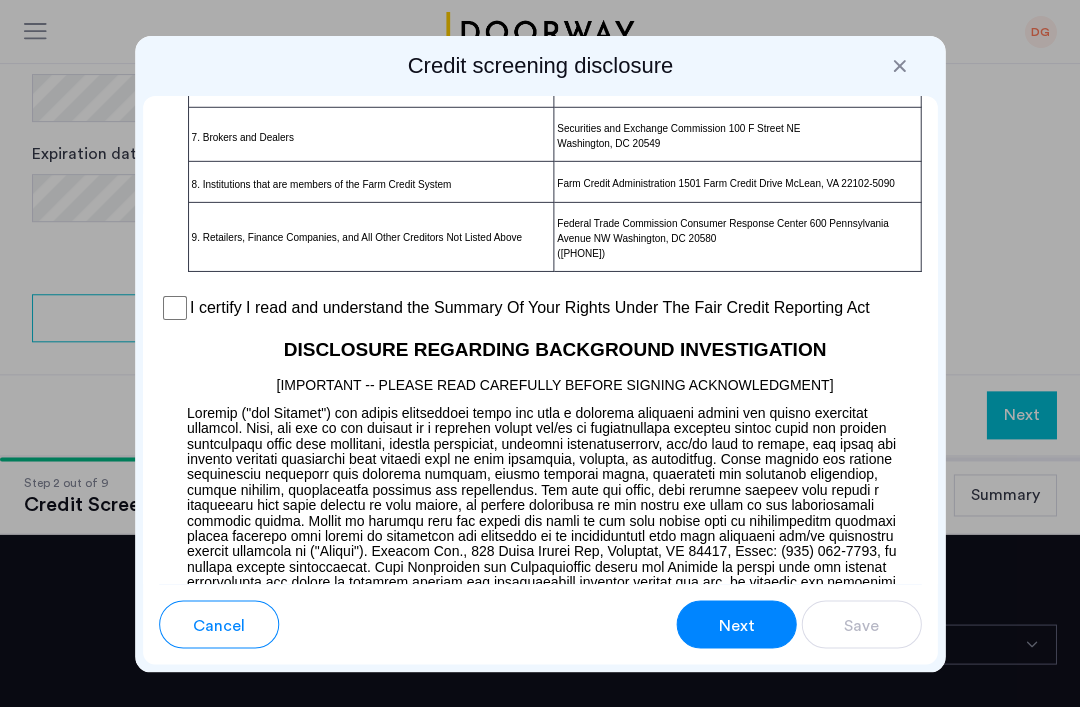 scroll, scrollTop: 1908, scrollLeft: 0, axis: vertical 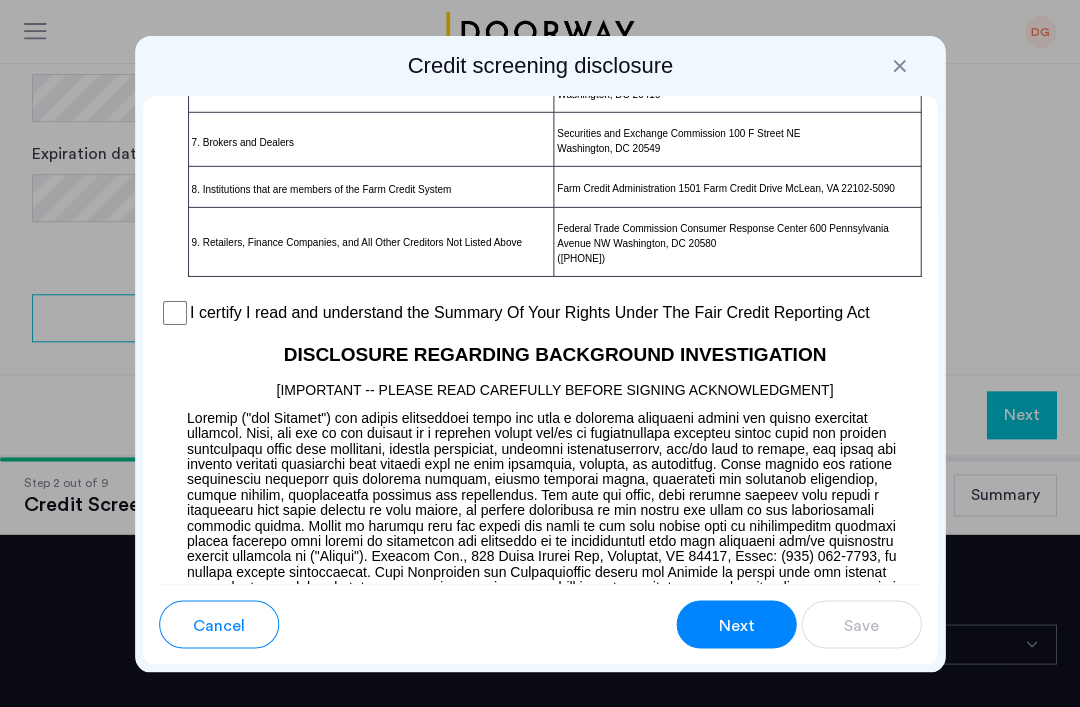 click on "I certify I read and understand the Summary Of Your Rights Under The Fair Credit Reporting Act" at bounding box center (529, 313) 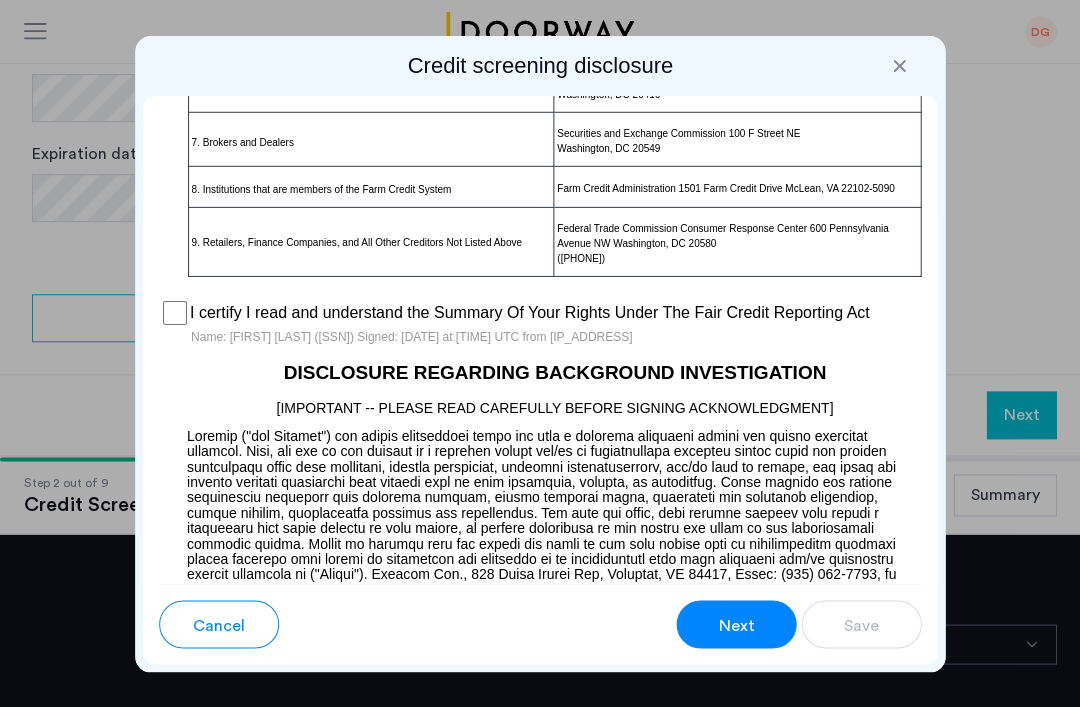 click on "Next" at bounding box center (736, 625) 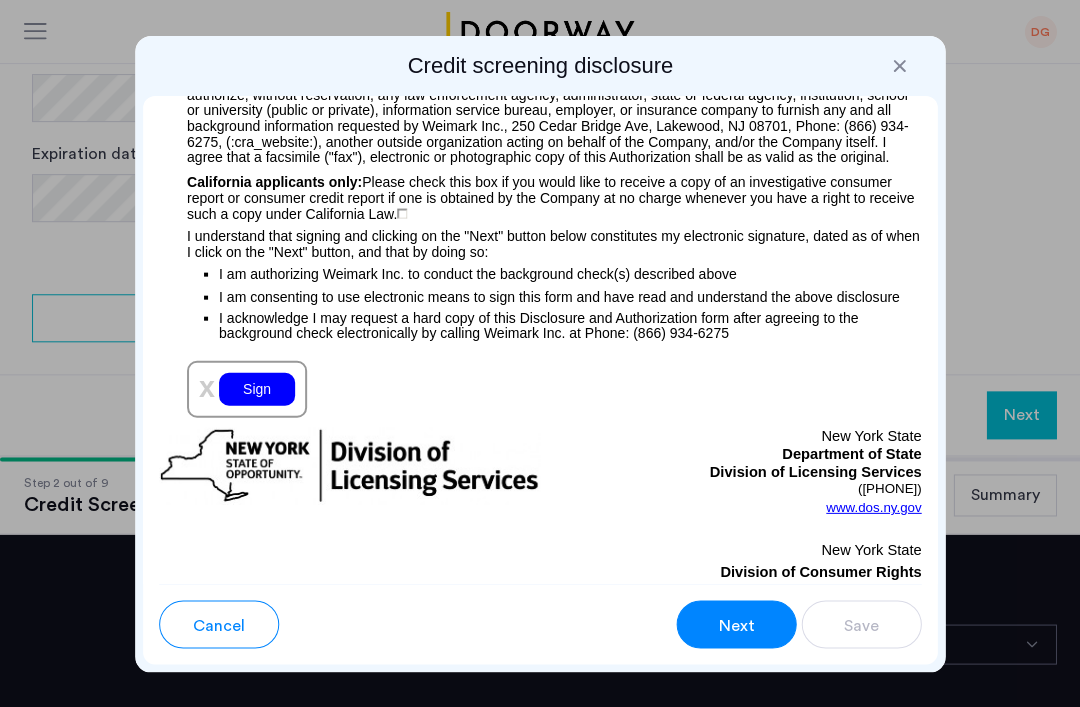 scroll, scrollTop: 2739, scrollLeft: 0, axis: vertical 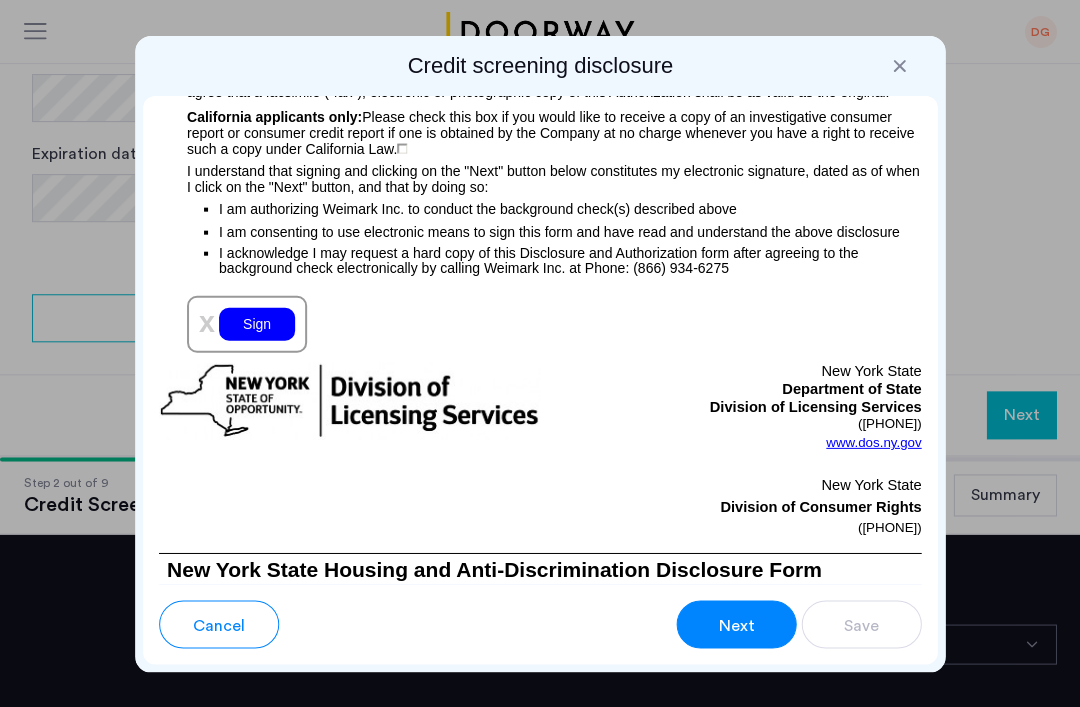click on "Sign" at bounding box center (257, 323) 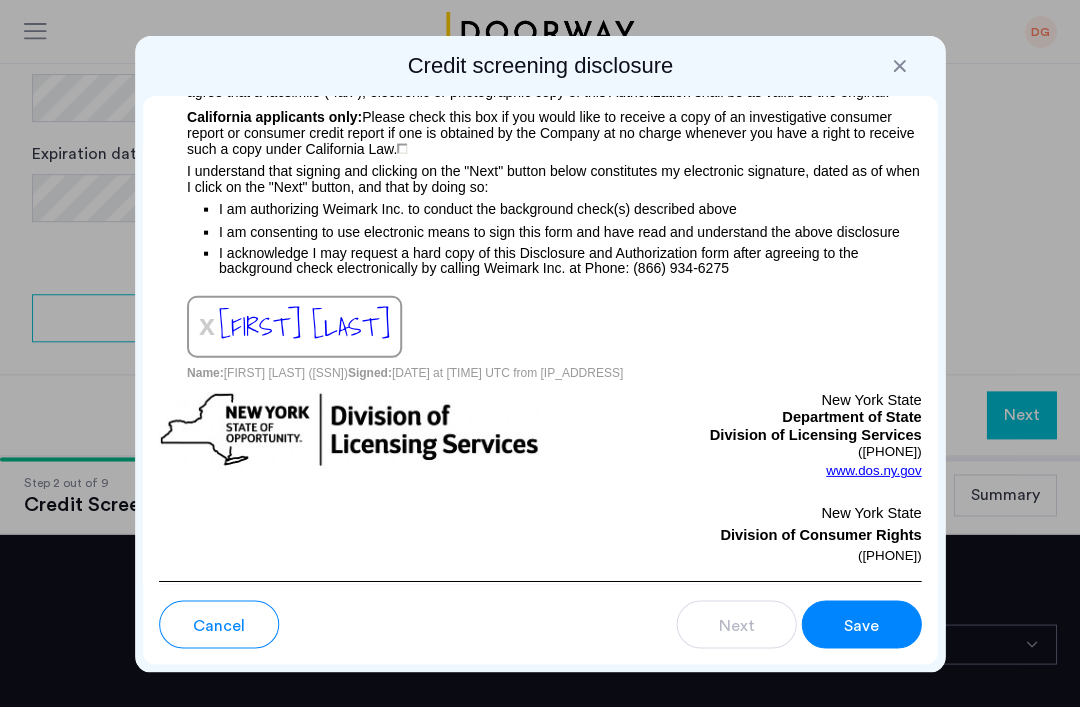 click on "Save" at bounding box center [861, 625] 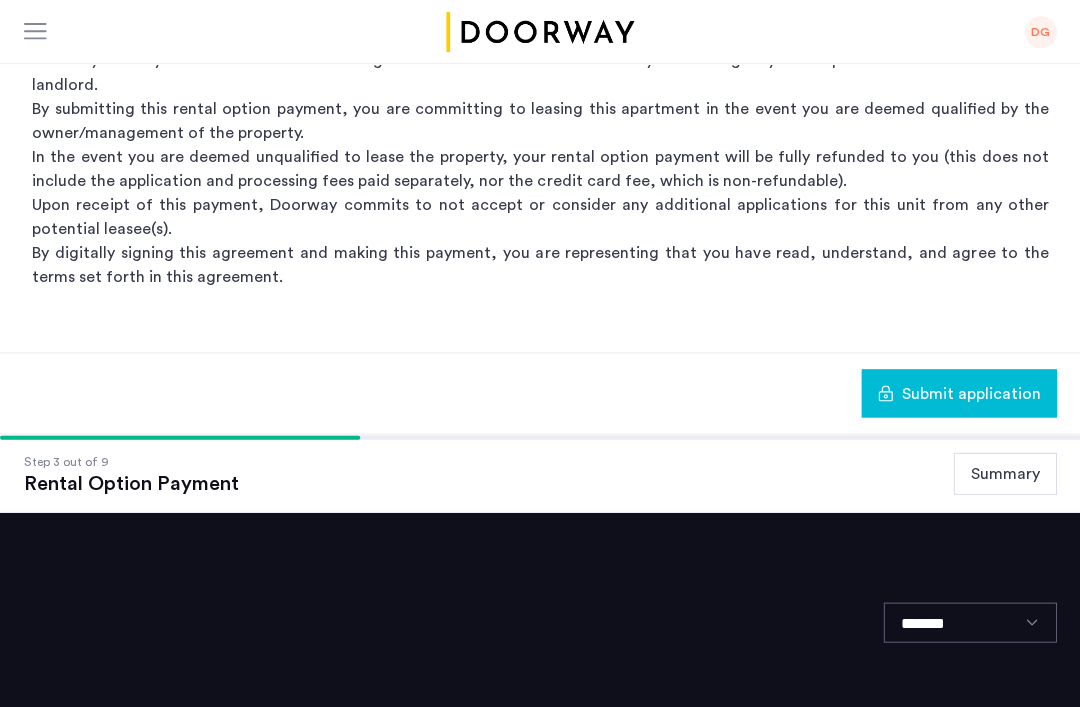 scroll, scrollTop: 460, scrollLeft: 0, axis: vertical 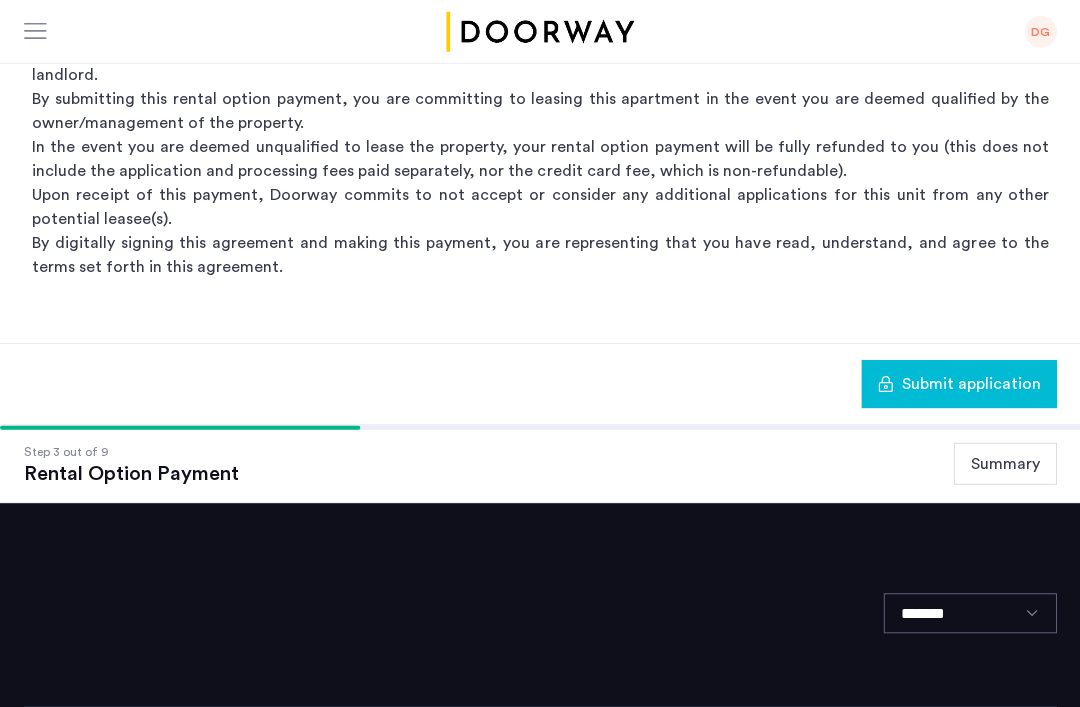 click on "Summary" 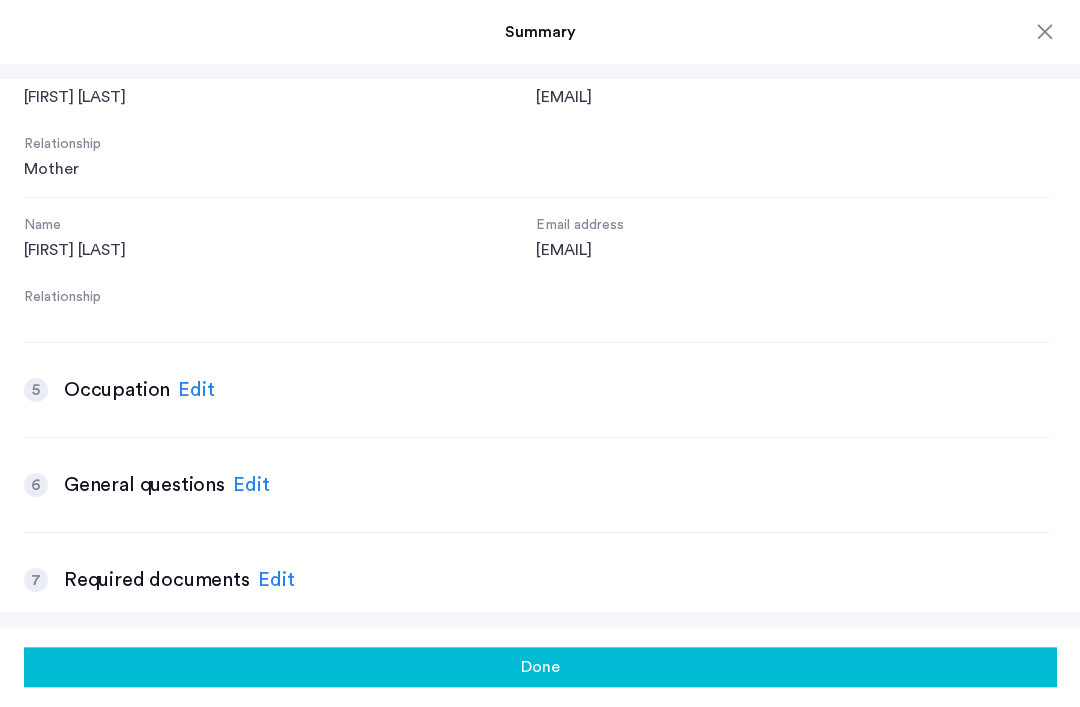 scroll, scrollTop: 1806, scrollLeft: 0, axis: vertical 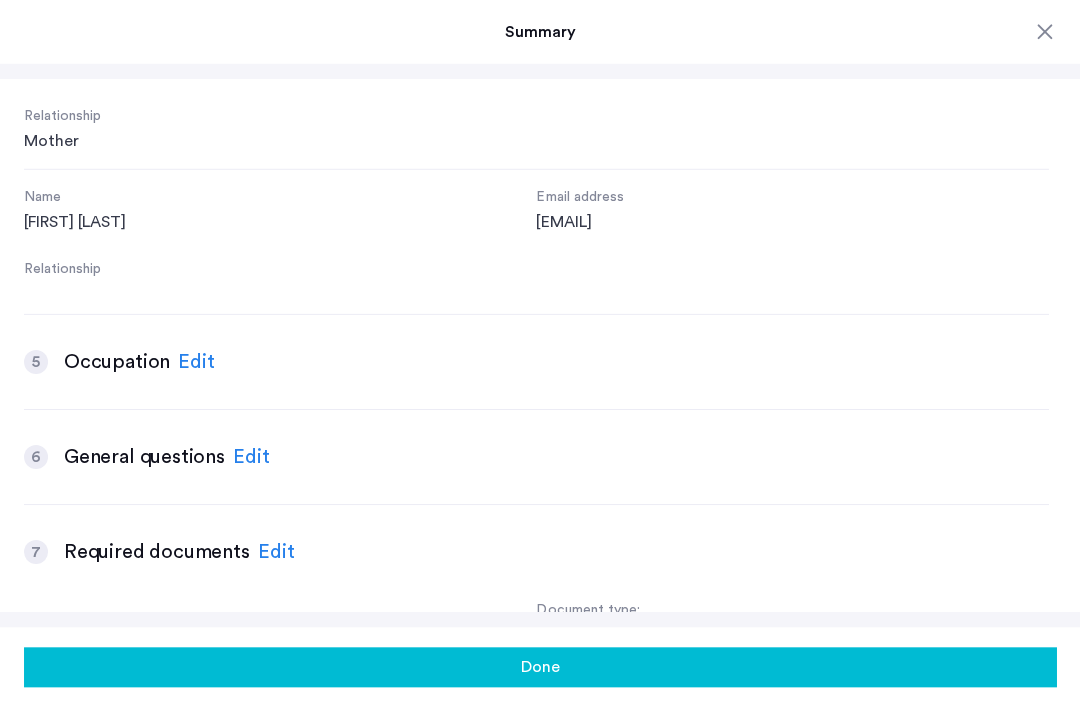 click on "4 Occupants & Guarantors Edit Occupants Name Camila Frater Email address camilafrater@gmail.com Relationship Friend Name Ruby Perkins Email address perkinsrubydee@gmail.com Relationship Friend Guarantors Name George Frater Email address gsfrater@gmail.com Relationship Father Name Tenant Generated Email address thperk@me.com Relationship Other Name Denese Gomes Email address denese.gomes@vcuhealth.org Relationship Mother Name Denese Gomes Email address dcgomes@comcast.net Relationship 5 Occupation Edit 6 General questions Edit 7 Required documents Edit Document type: Gov issued ID* Document type: 2 Most recent bank statements Document type: 3 recent paystubs Document type: First two pages of 1040 (self-employed) or offer letter (new to the job) 8 Address history Edit 9 Lease terms Edit" at bounding box center (536, 186) 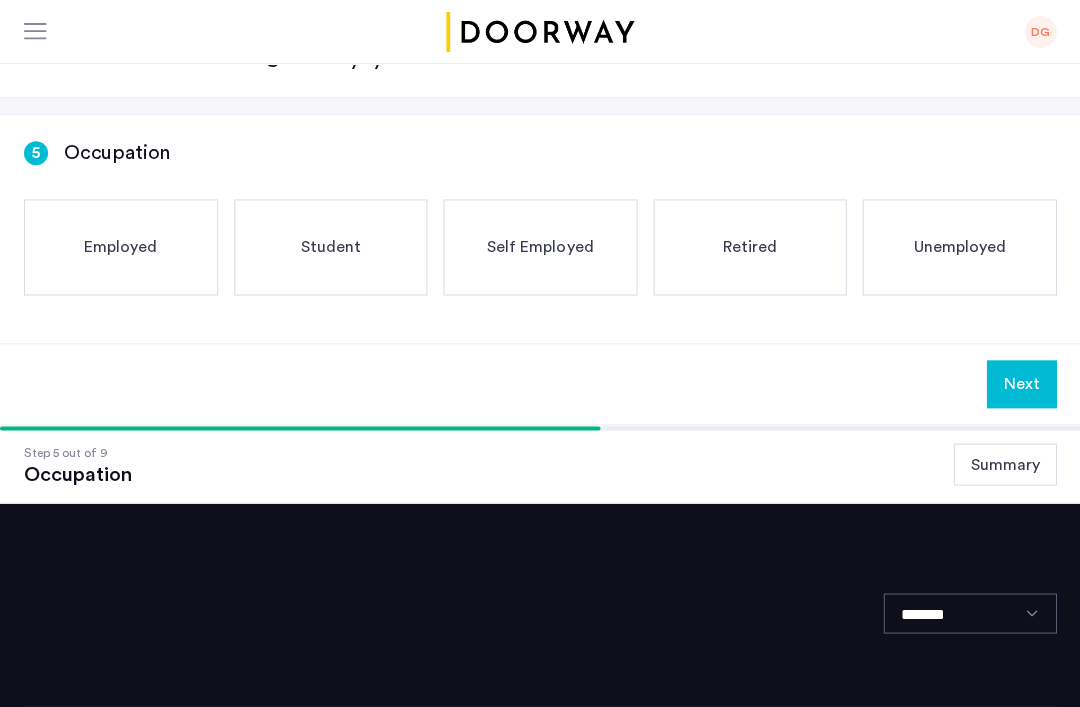 click on "Employed" 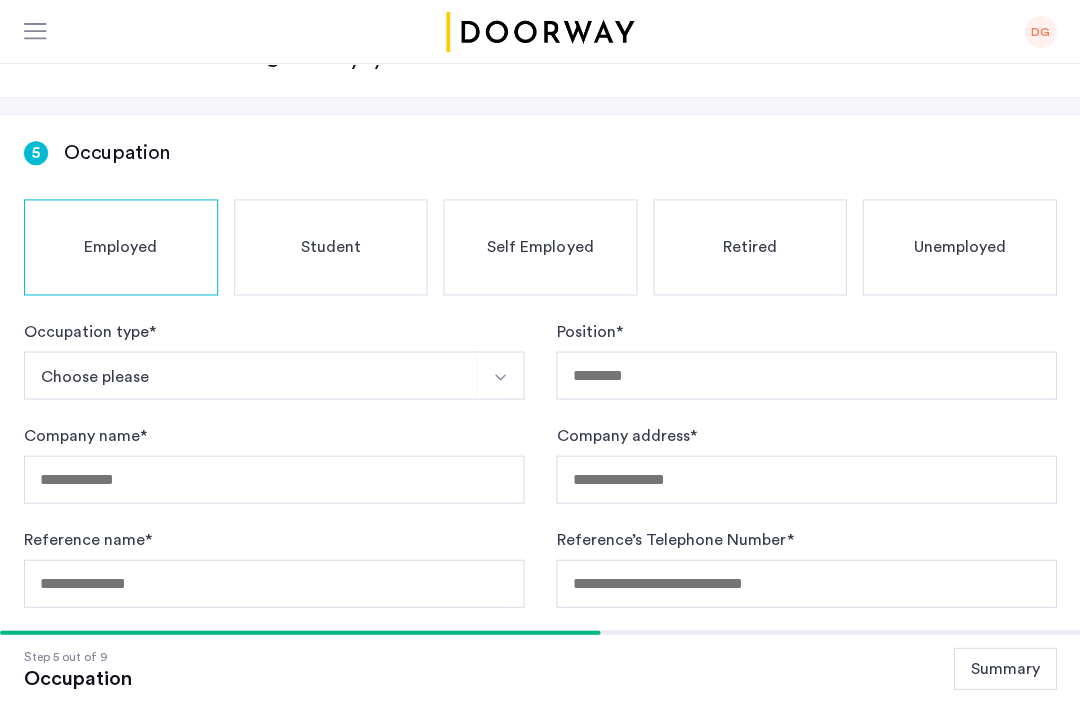 click at bounding box center [500, 377] 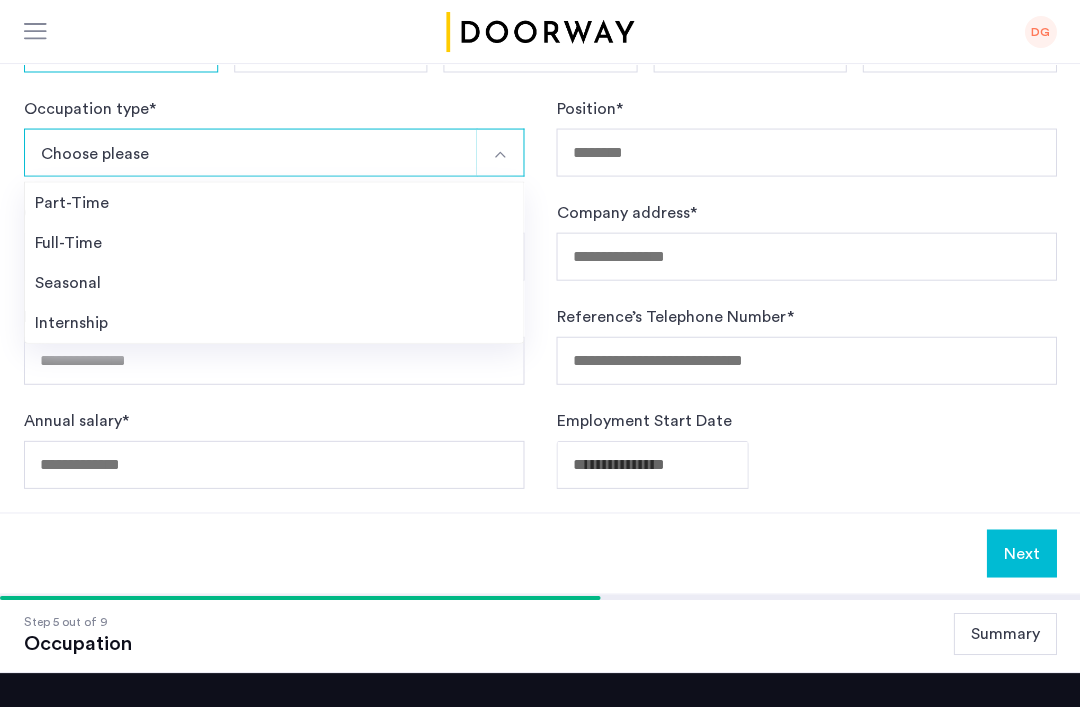 click on "Full-Time" at bounding box center (274, 242) 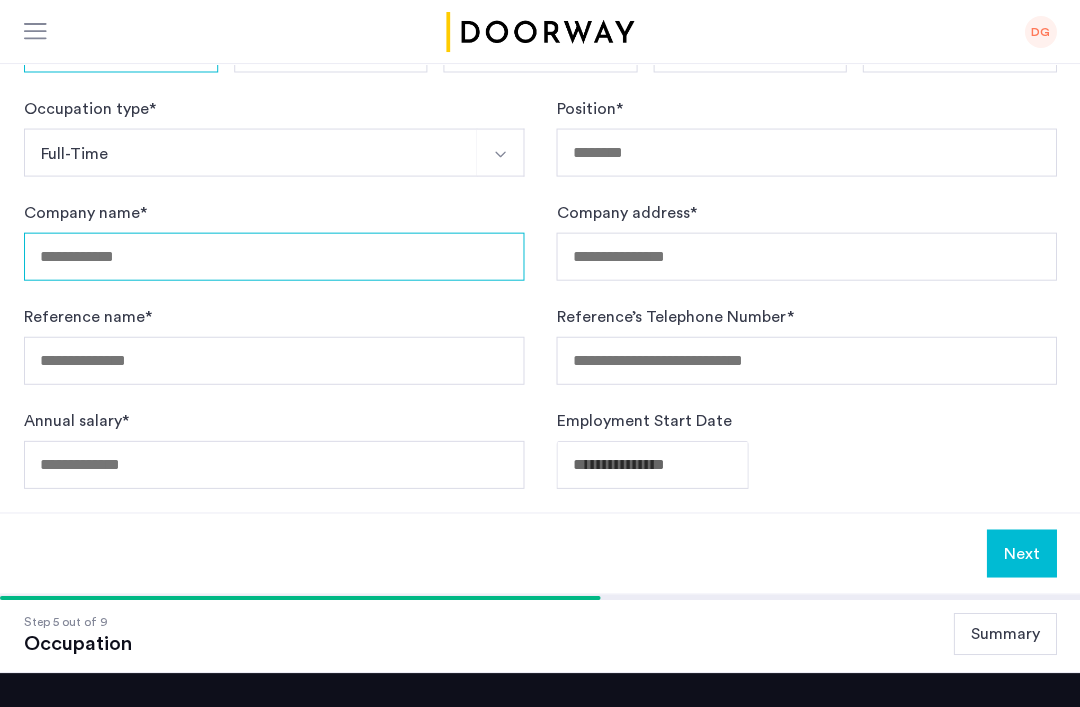 click on "Company name  *" at bounding box center [274, 256] 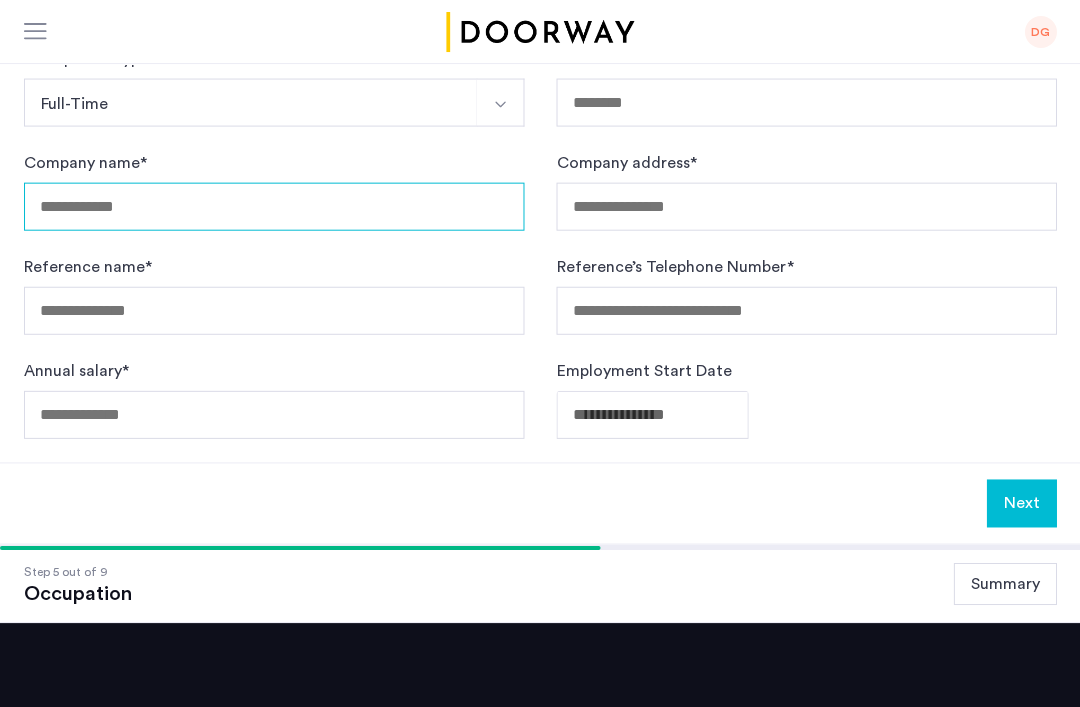 scroll, scrollTop: 463, scrollLeft: 0, axis: vertical 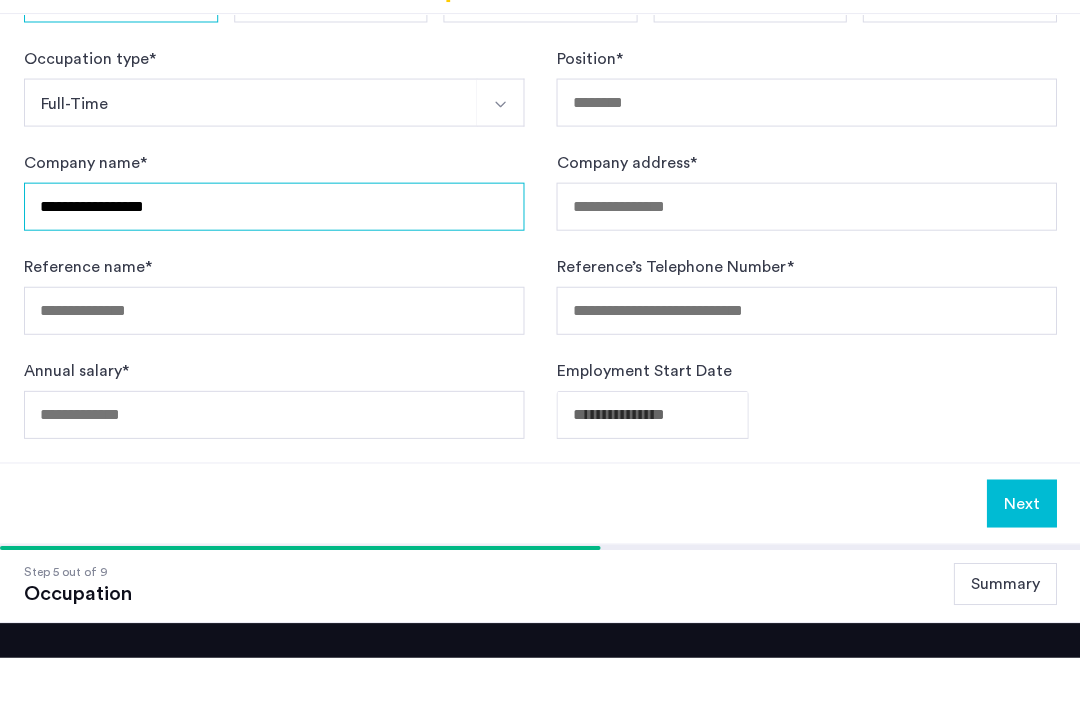 type on "**********" 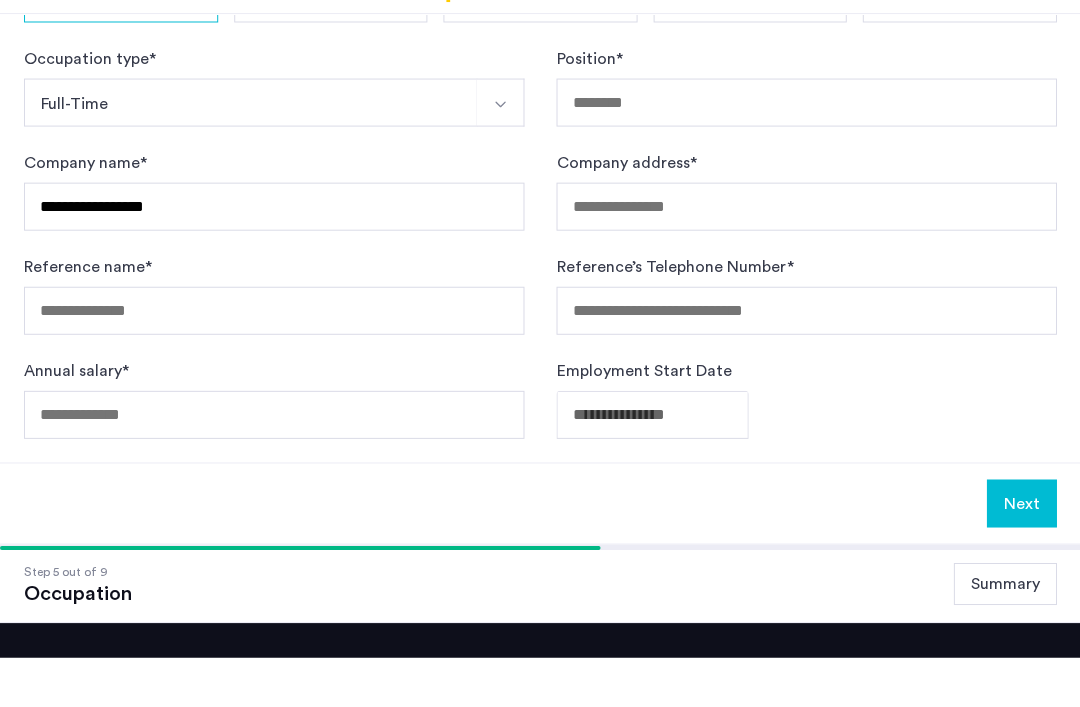 click on "Company address  *" at bounding box center [806, 256] 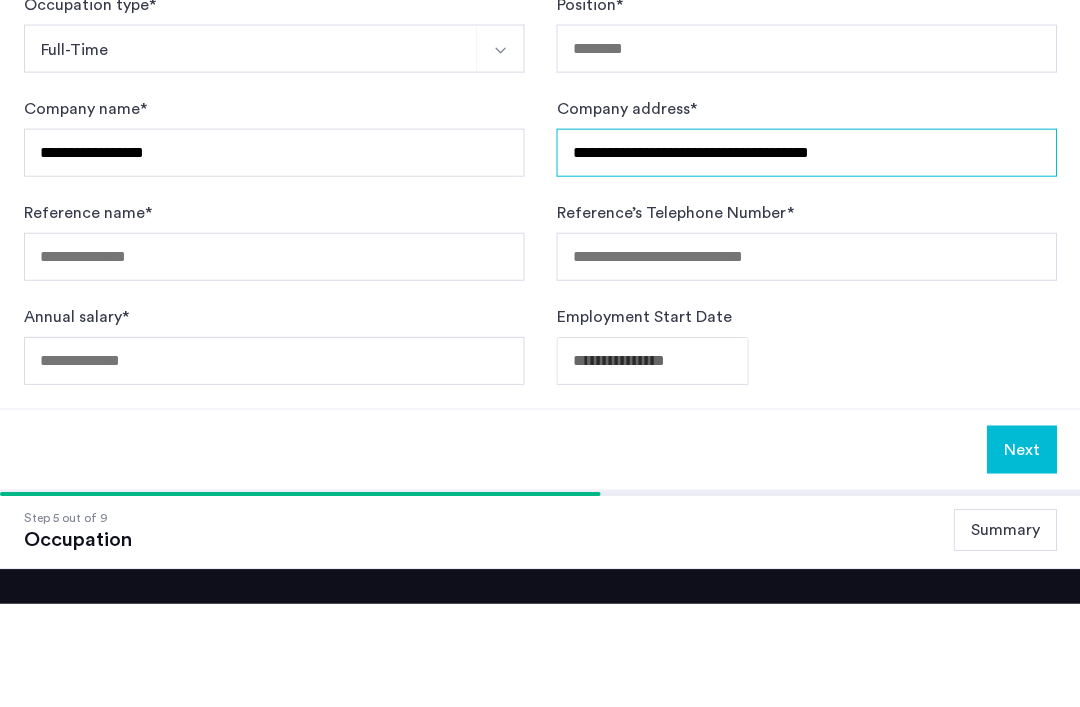 type on "**********" 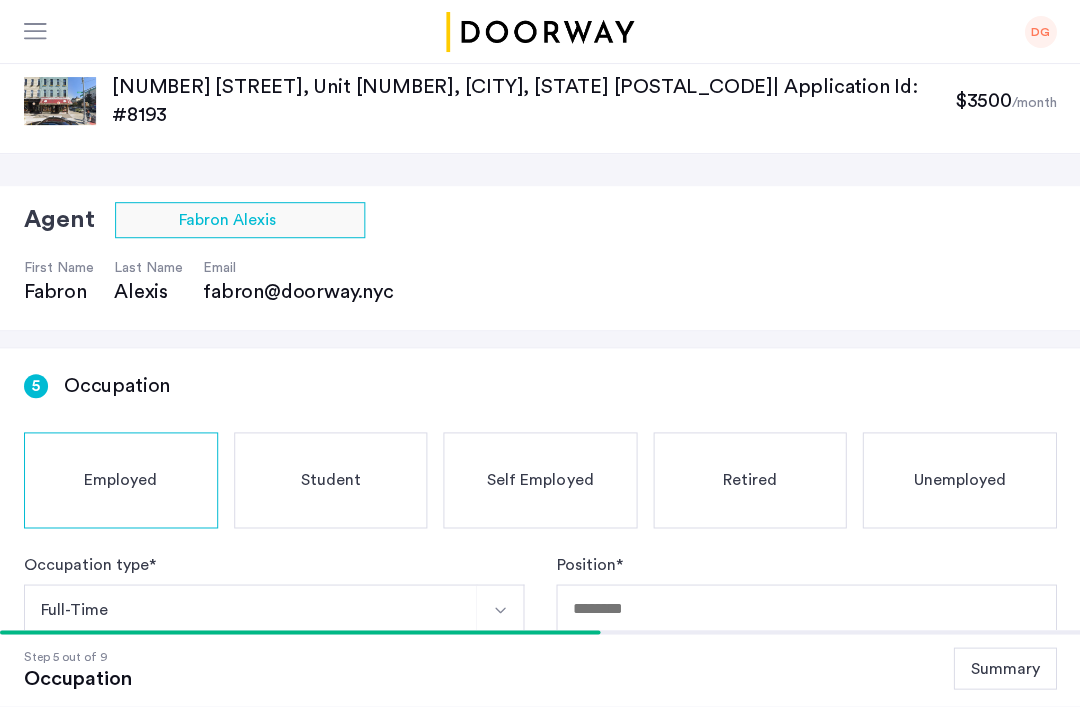 scroll, scrollTop: 0, scrollLeft: 0, axis: both 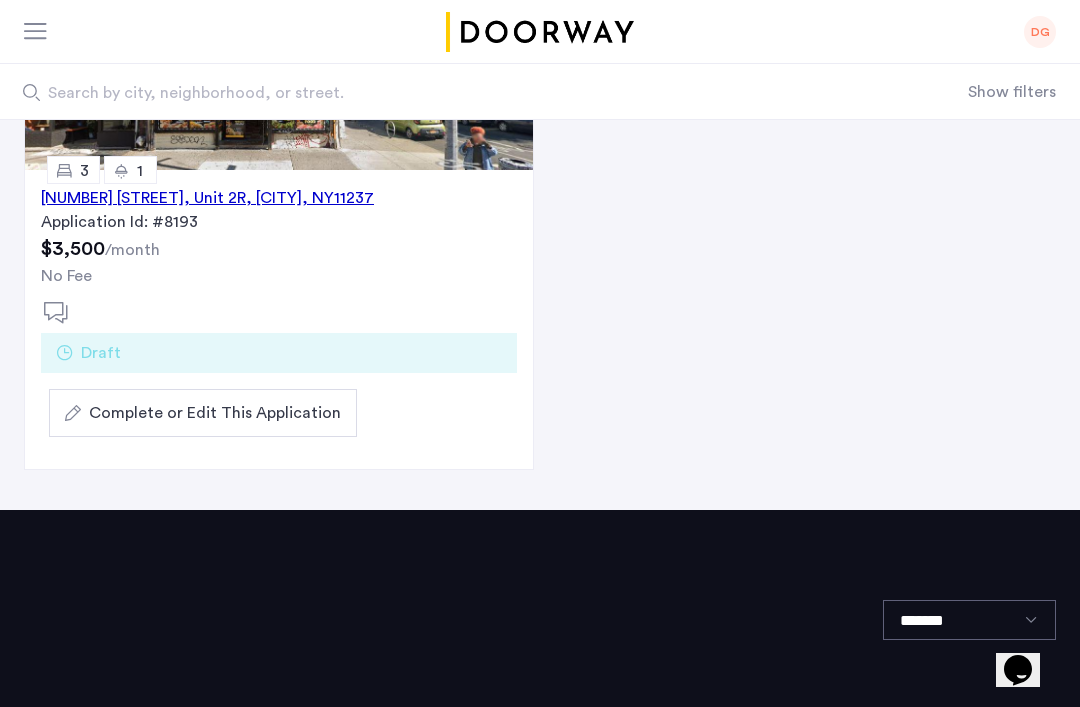 click on "Complete or Edit This Application" 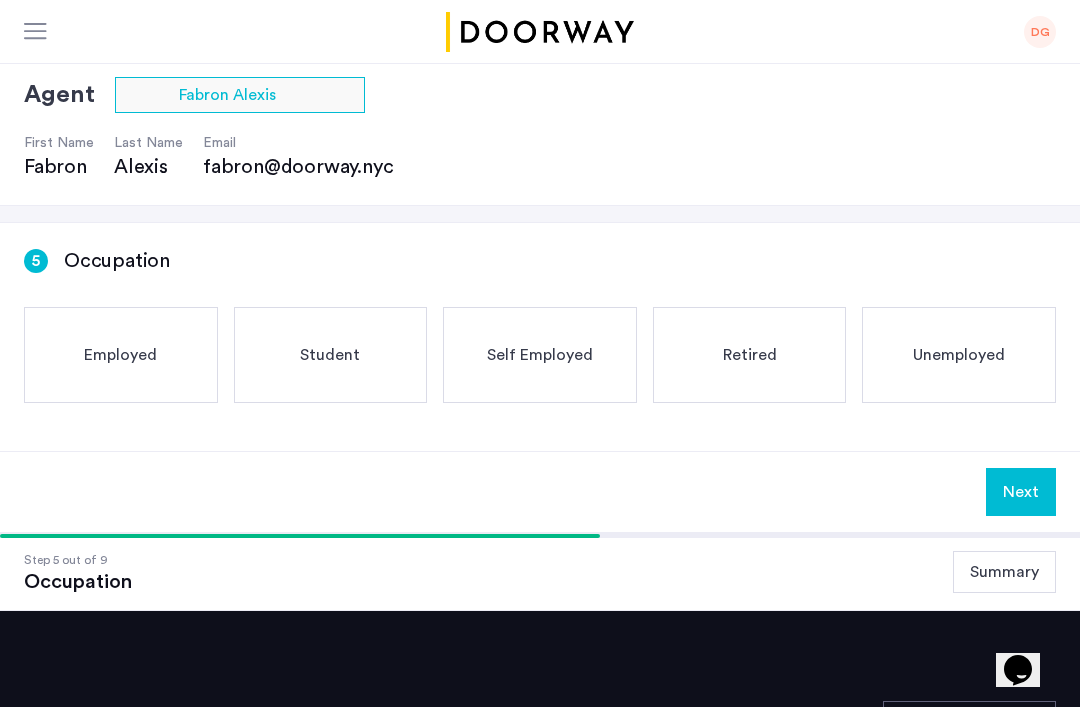 scroll, scrollTop: 112, scrollLeft: 0, axis: vertical 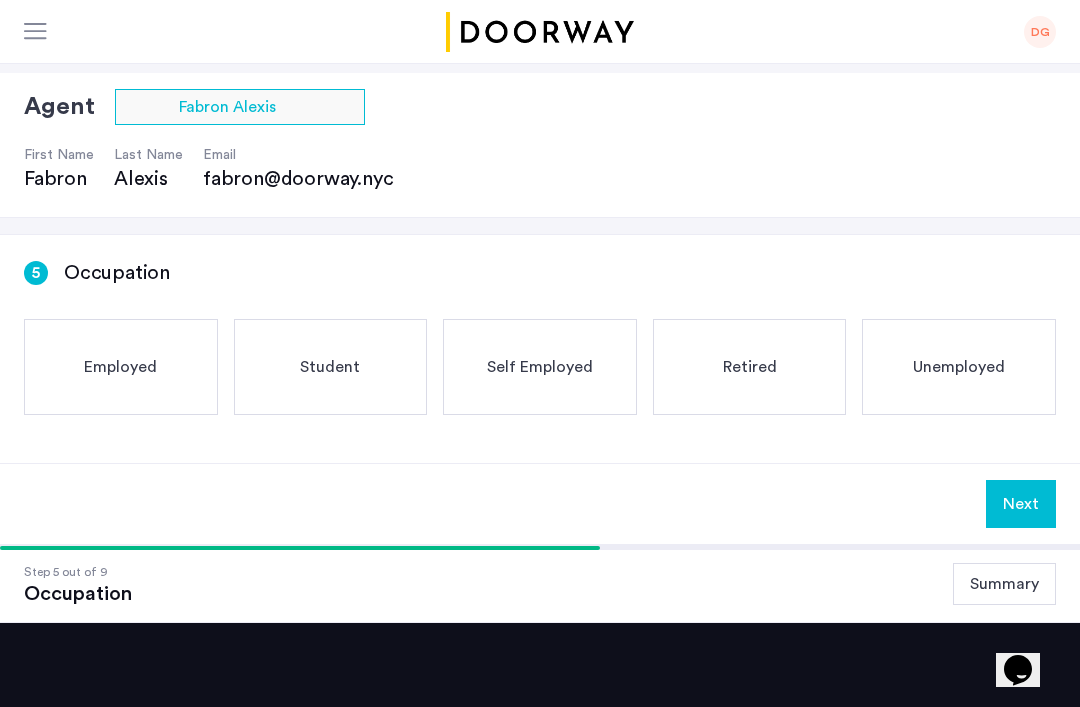 click on "Next" 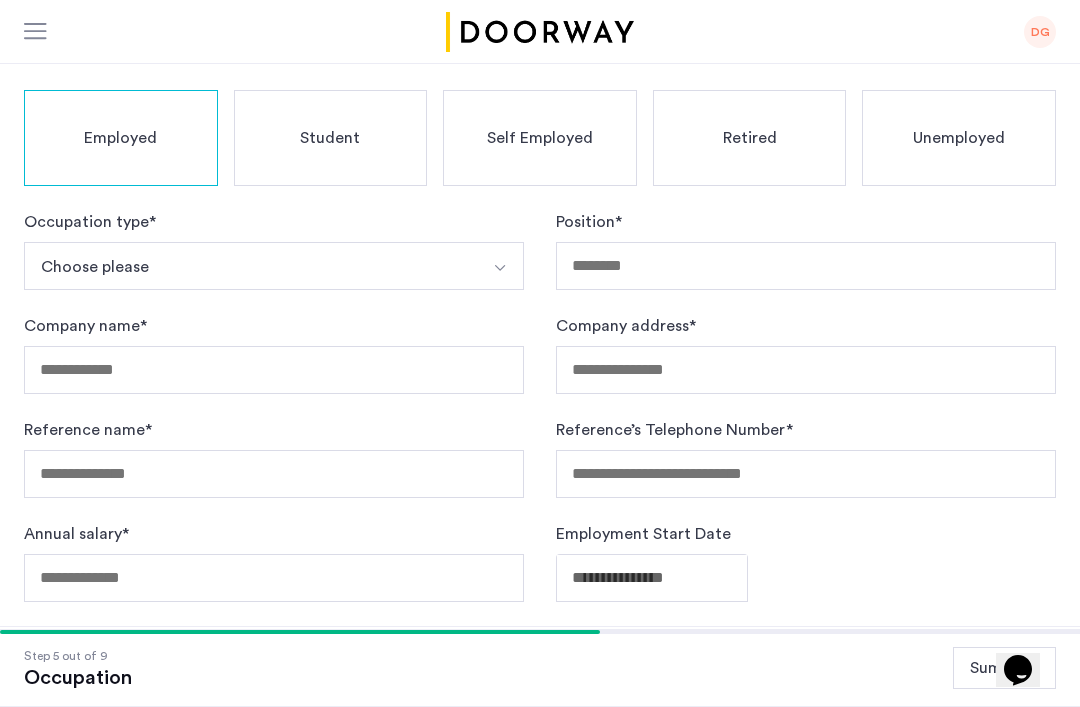 scroll, scrollTop: 340, scrollLeft: 0, axis: vertical 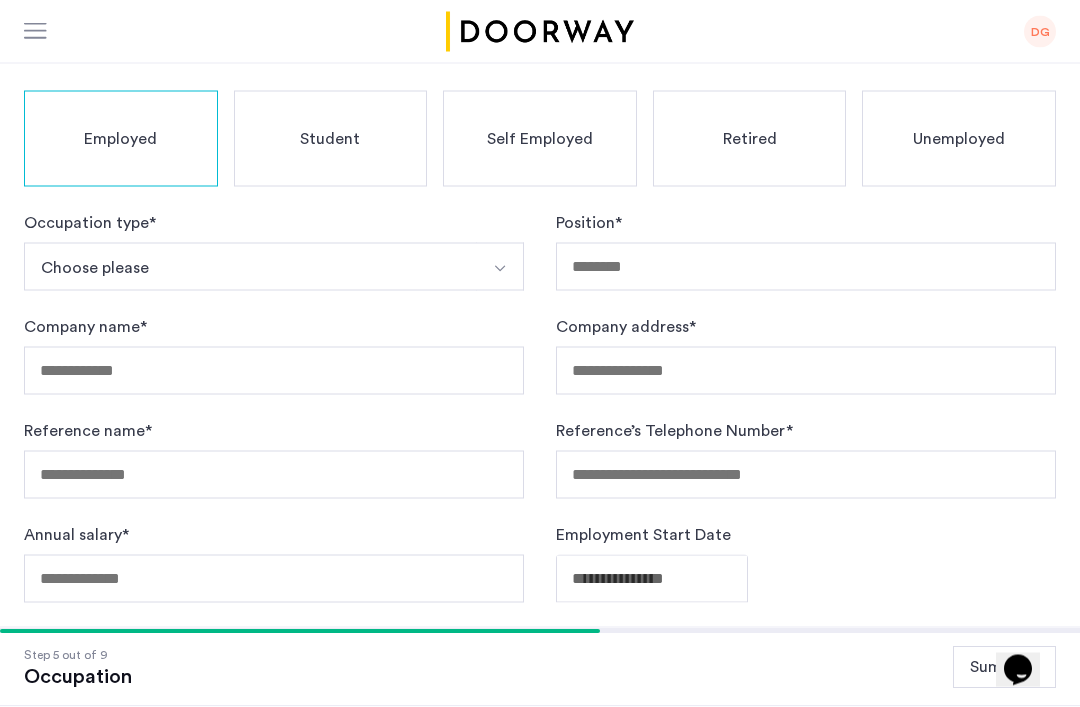 click on "Choose please" at bounding box center [250, 267] 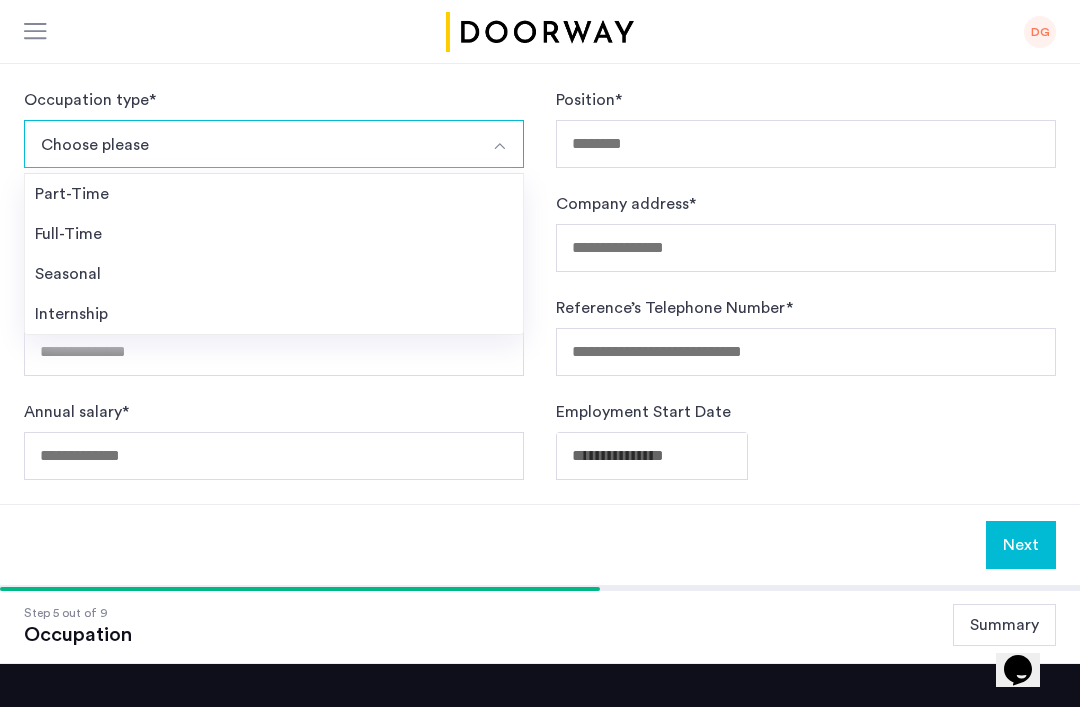 click on "Full-Time" at bounding box center (274, 234) 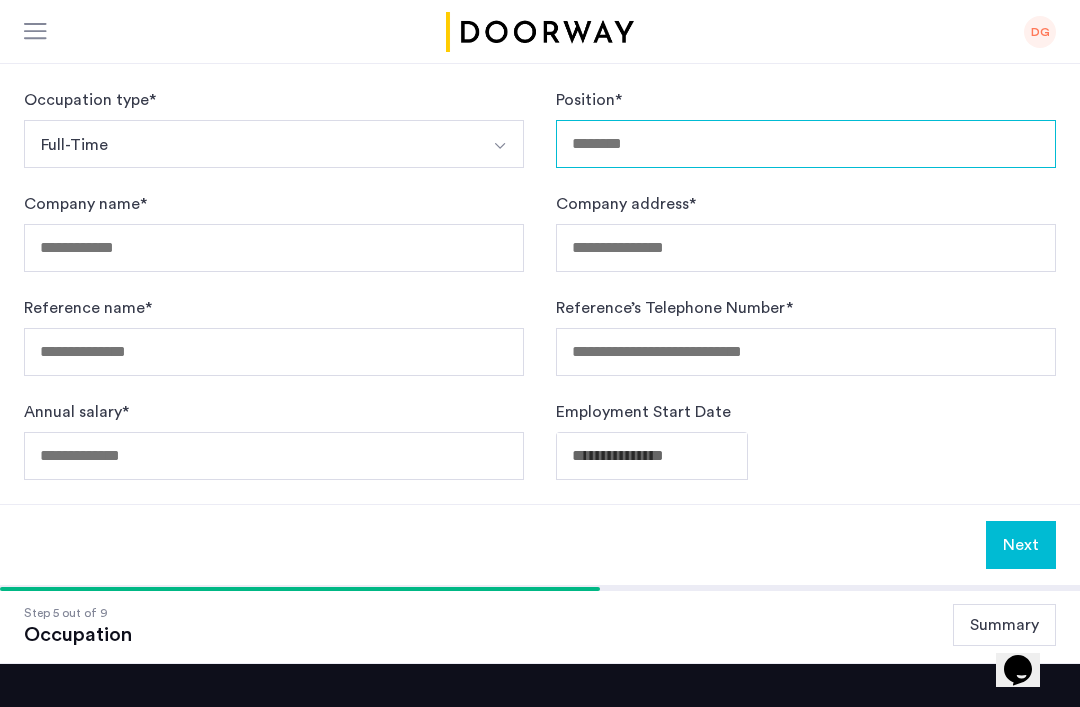click on "Position  *" at bounding box center [806, 144] 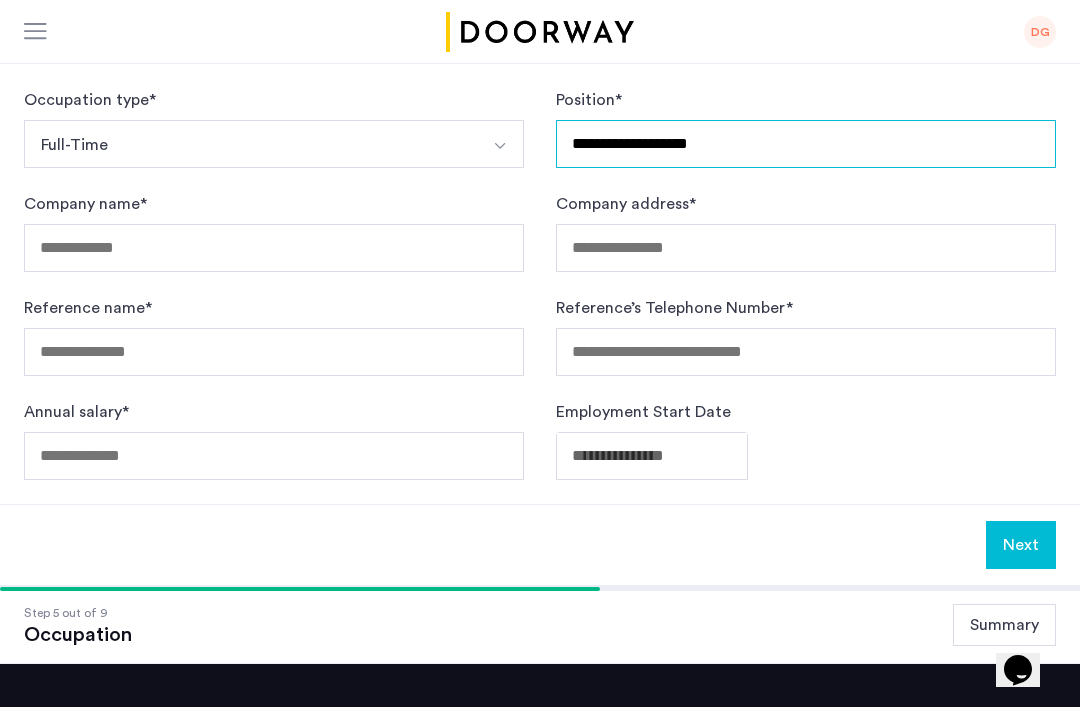 type on "**********" 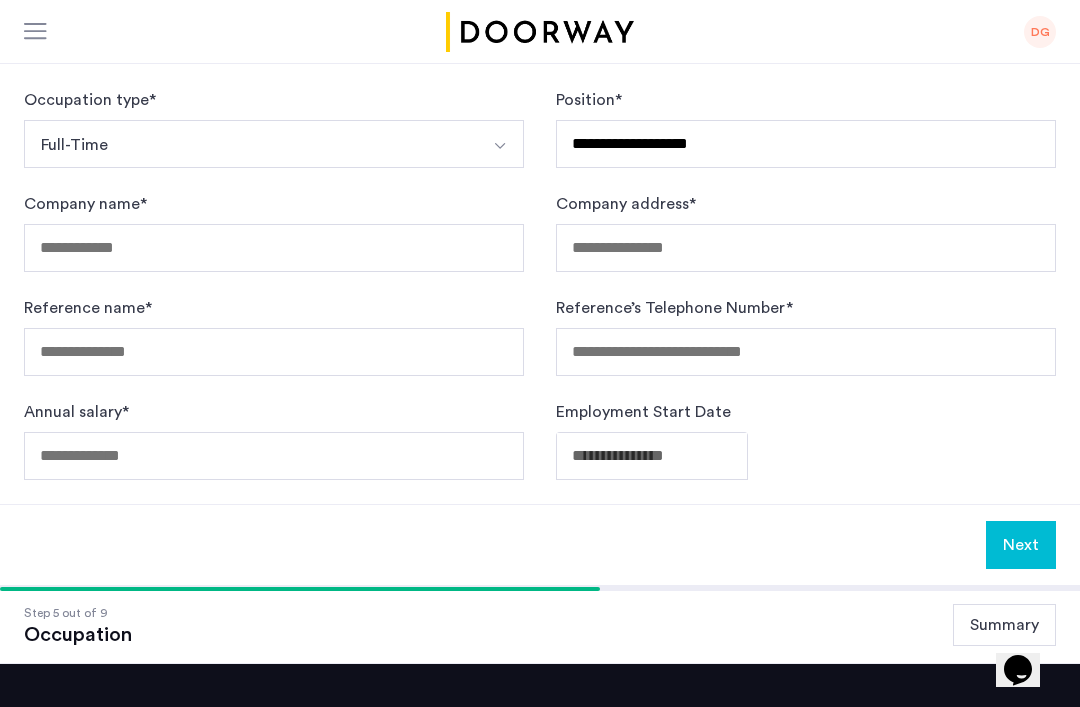 click on "Company name  *" at bounding box center (274, 248) 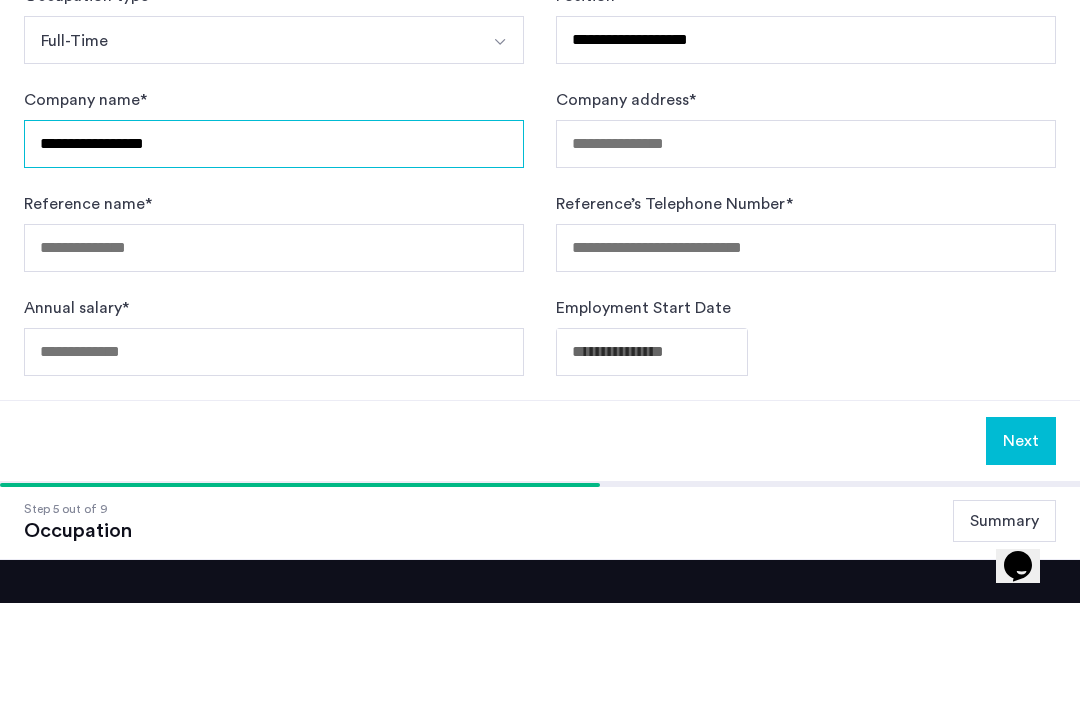 type on "**********" 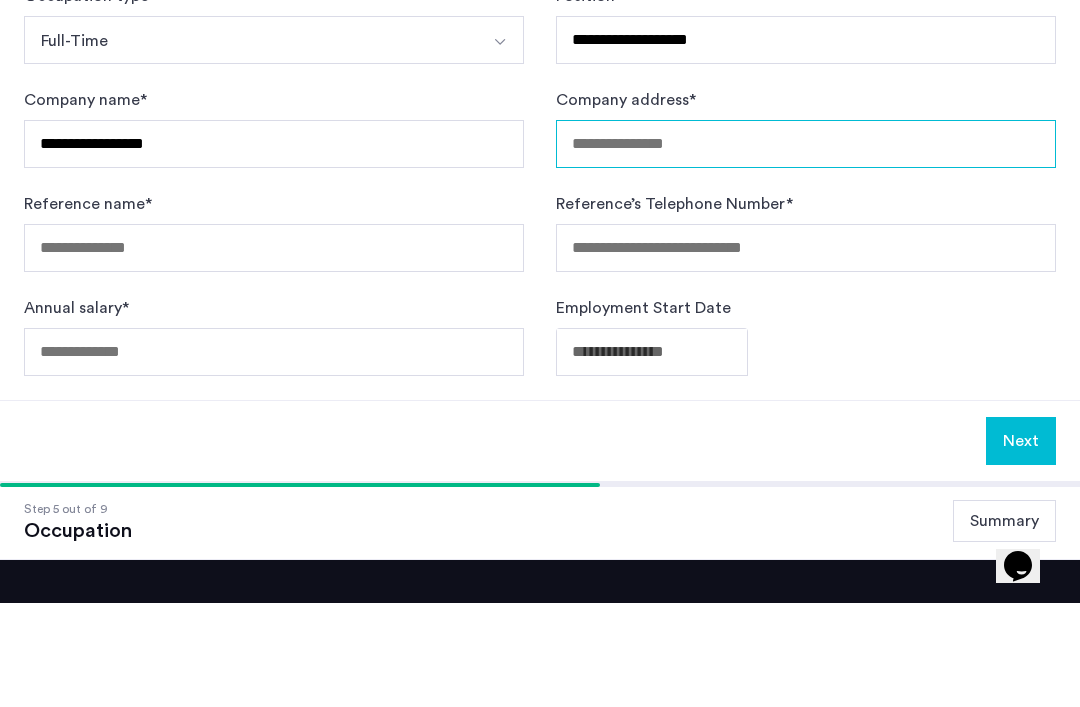 click on "Company address  *" at bounding box center [806, 248] 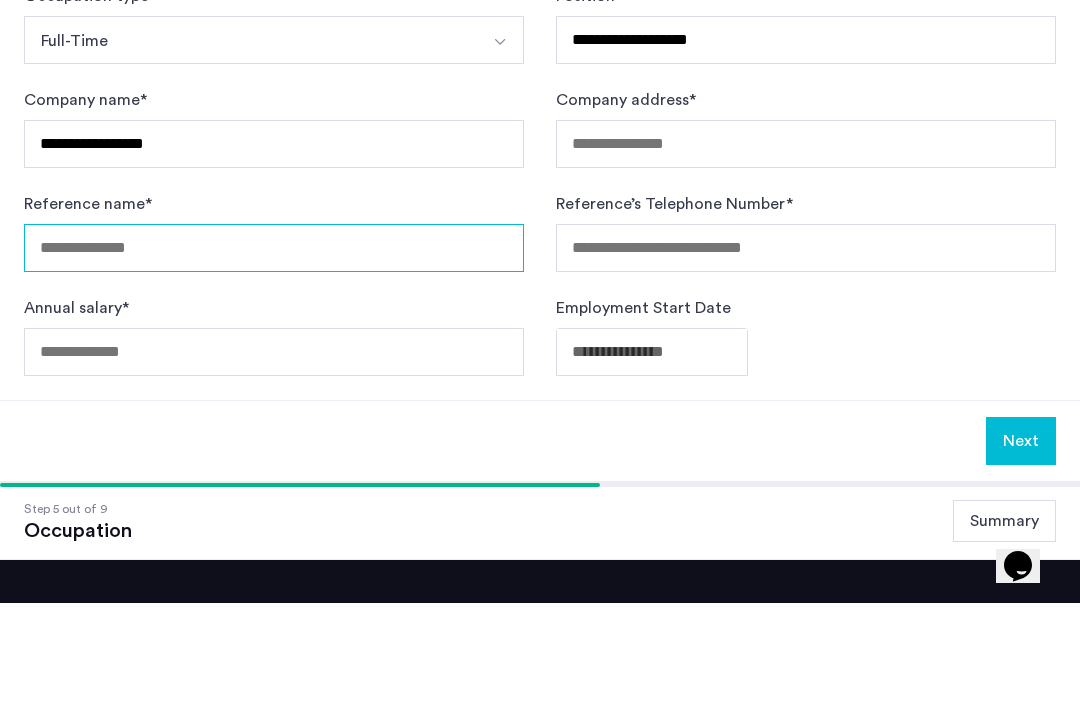 click on "Reference name  *" at bounding box center (274, 352) 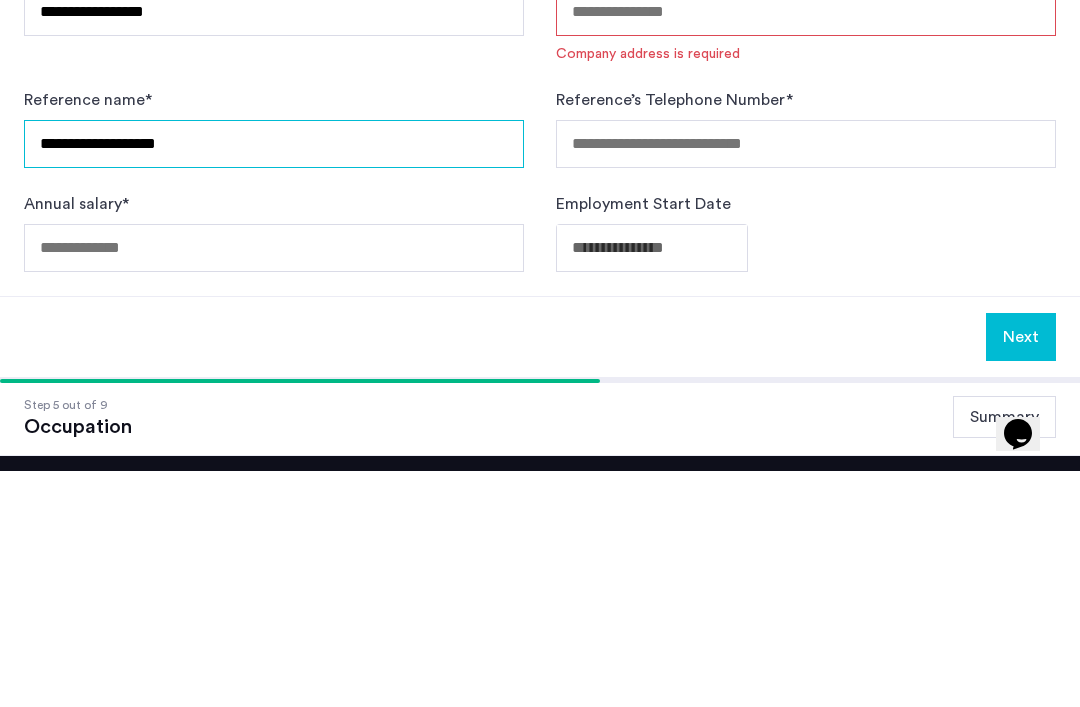 type on "**********" 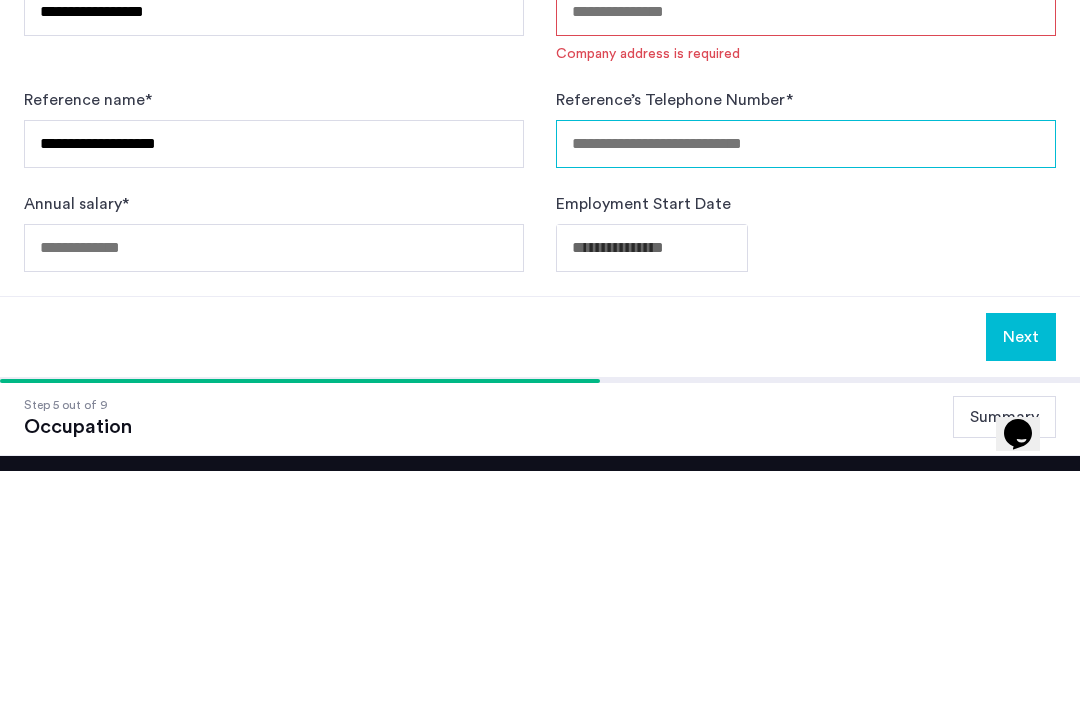 click on "Reference’s Telephone Number  *" at bounding box center (806, 380) 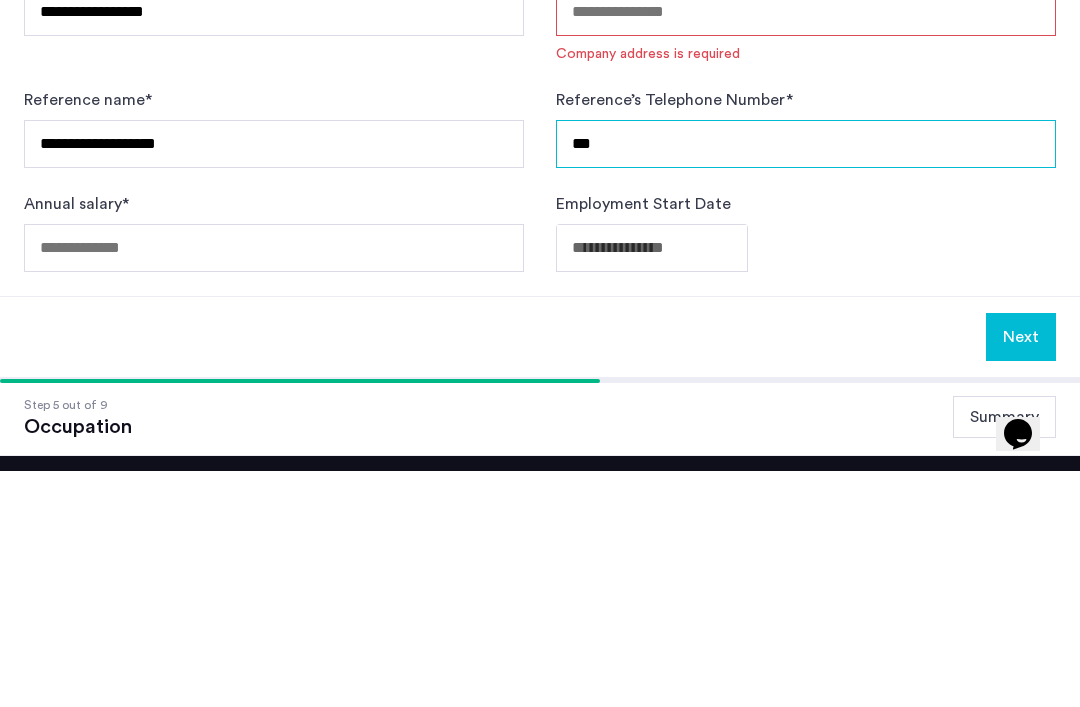 type on "***" 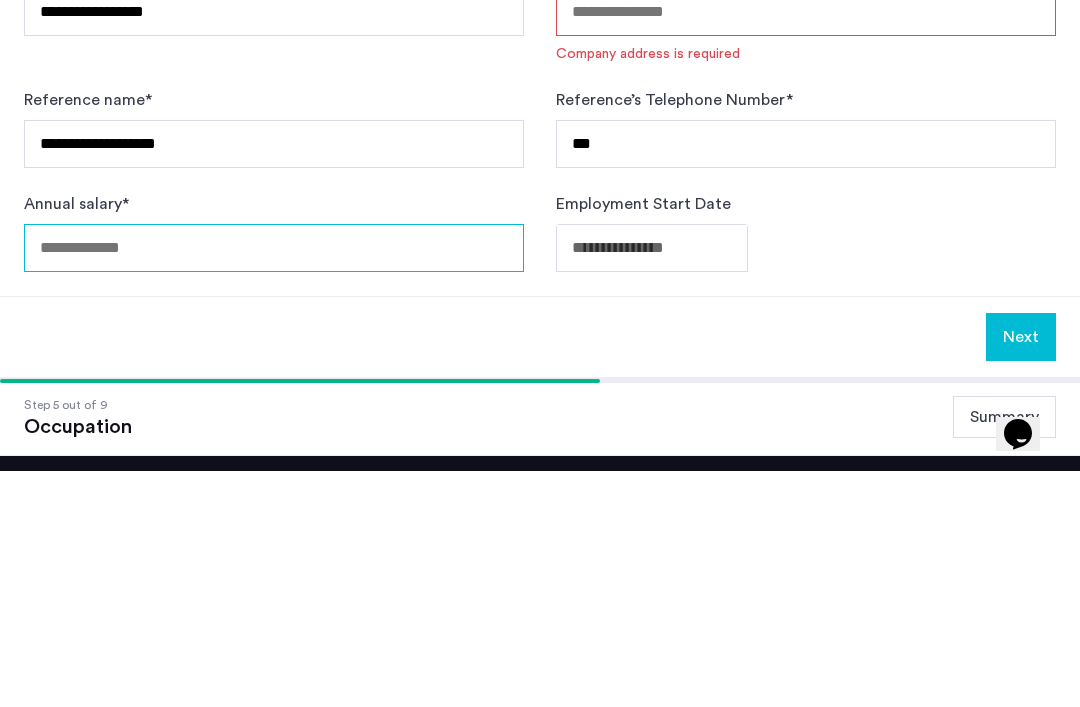 click on "Annual salary  *" at bounding box center (274, 484) 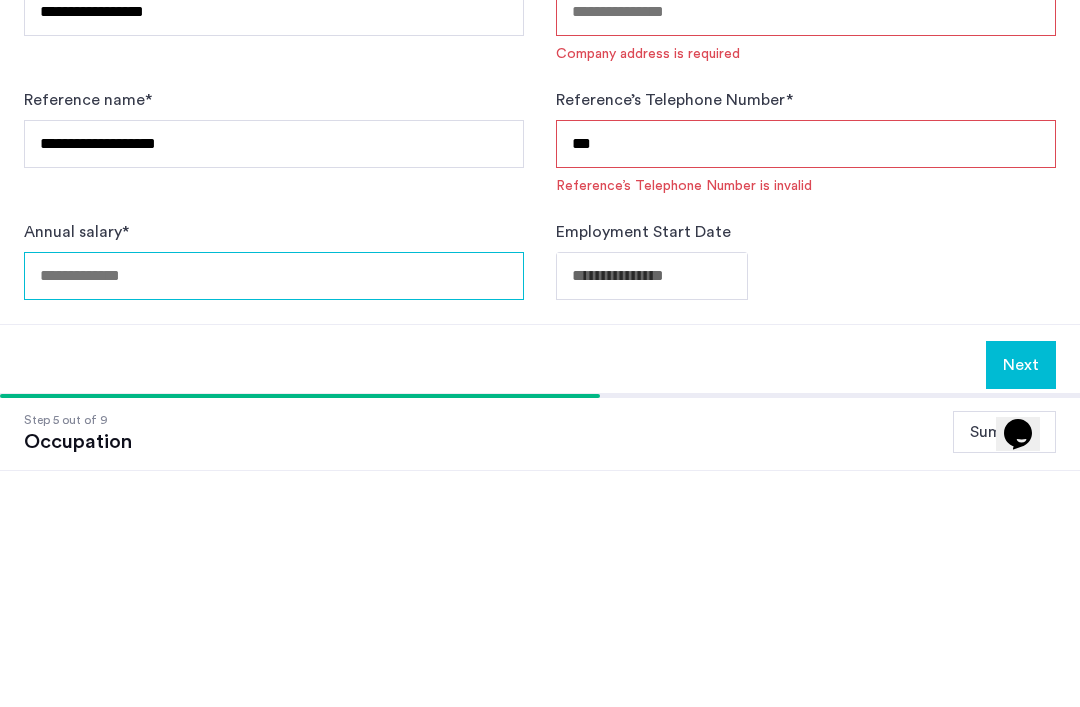 scroll, scrollTop: 487, scrollLeft: 0, axis: vertical 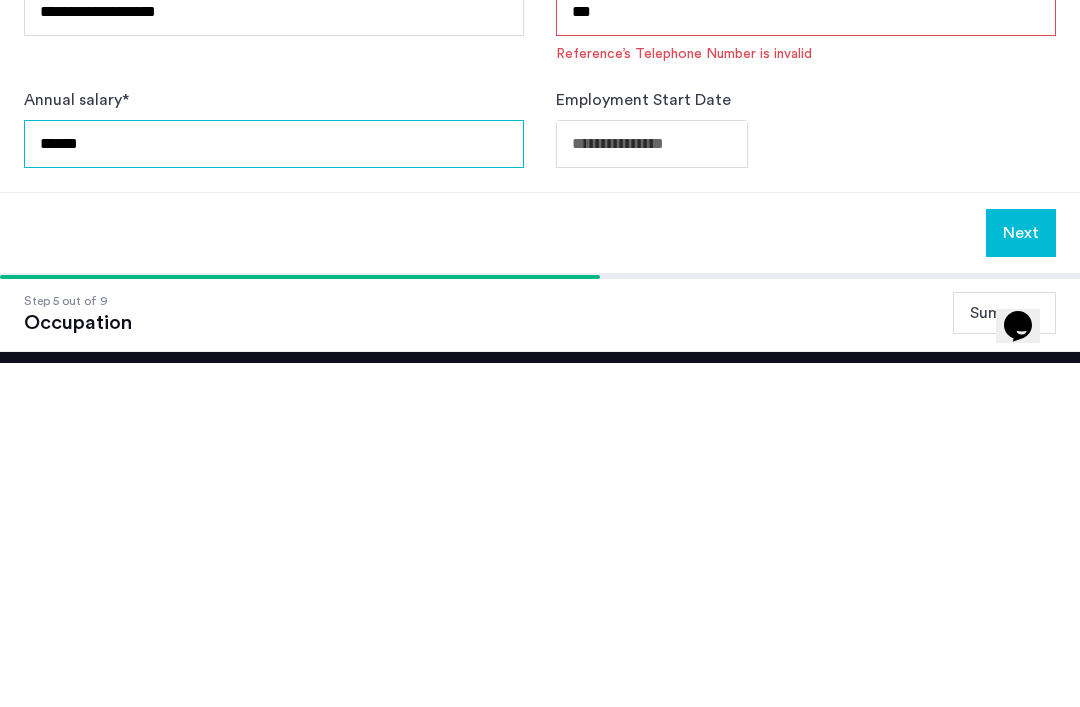 type on "******" 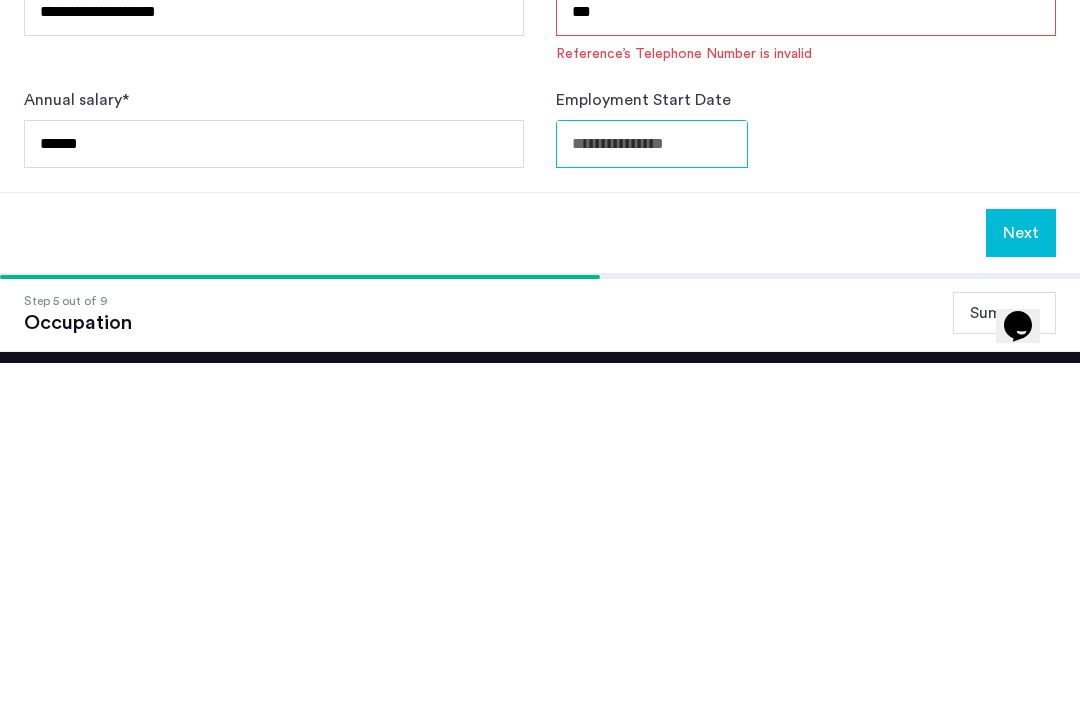 click on "**********" at bounding box center (540, -134) 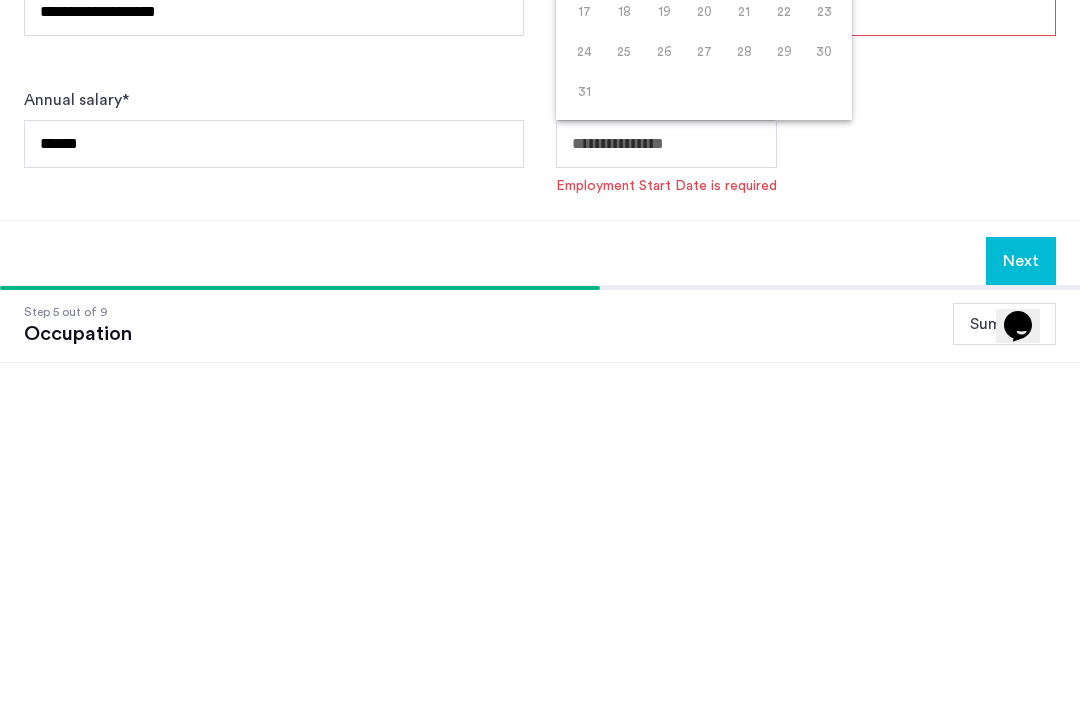 scroll, scrollTop: 688, scrollLeft: 0, axis: vertical 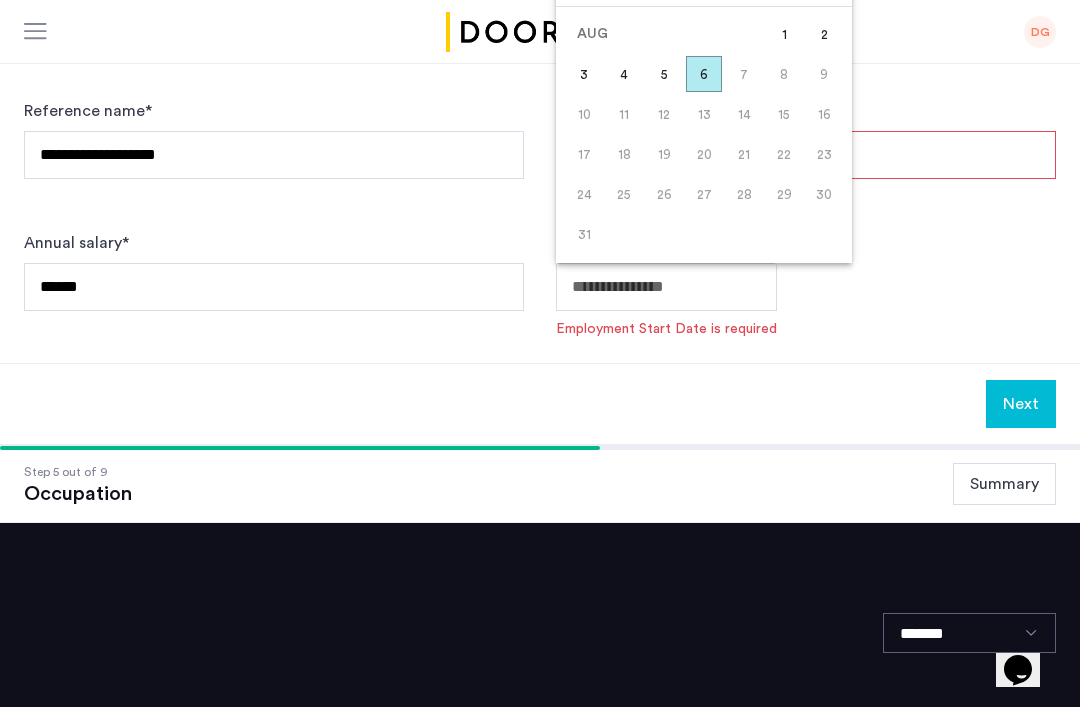 click on "AUG 2025" at bounding box center (623, -49) 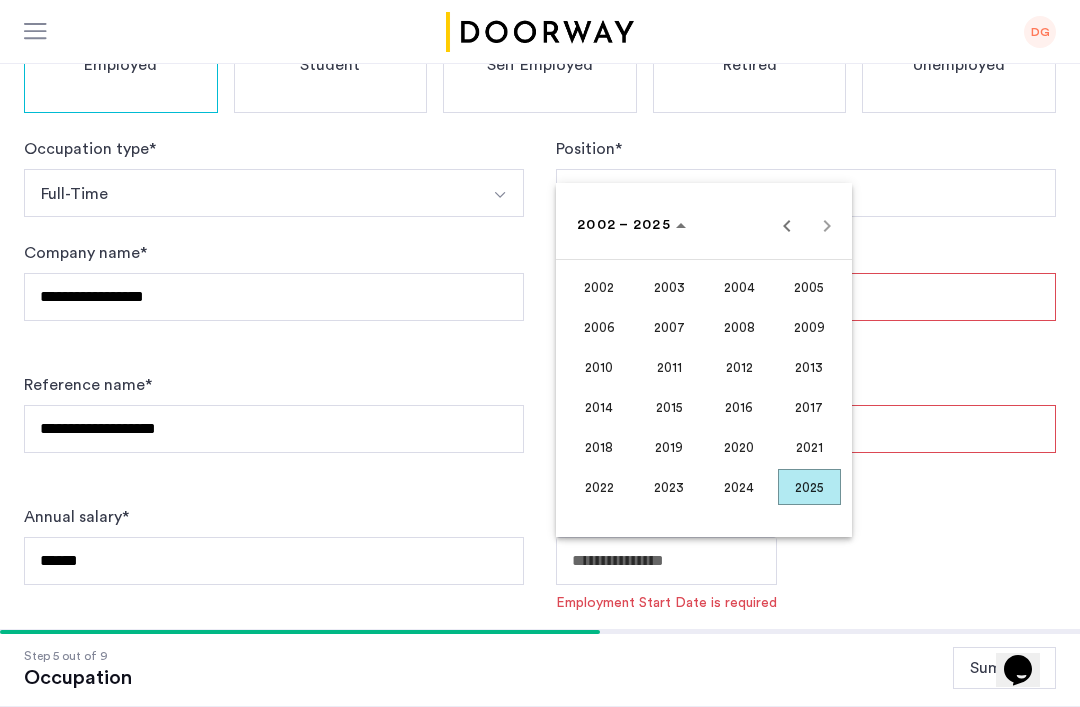 scroll, scrollTop: 413, scrollLeft: 0, axis: vertical 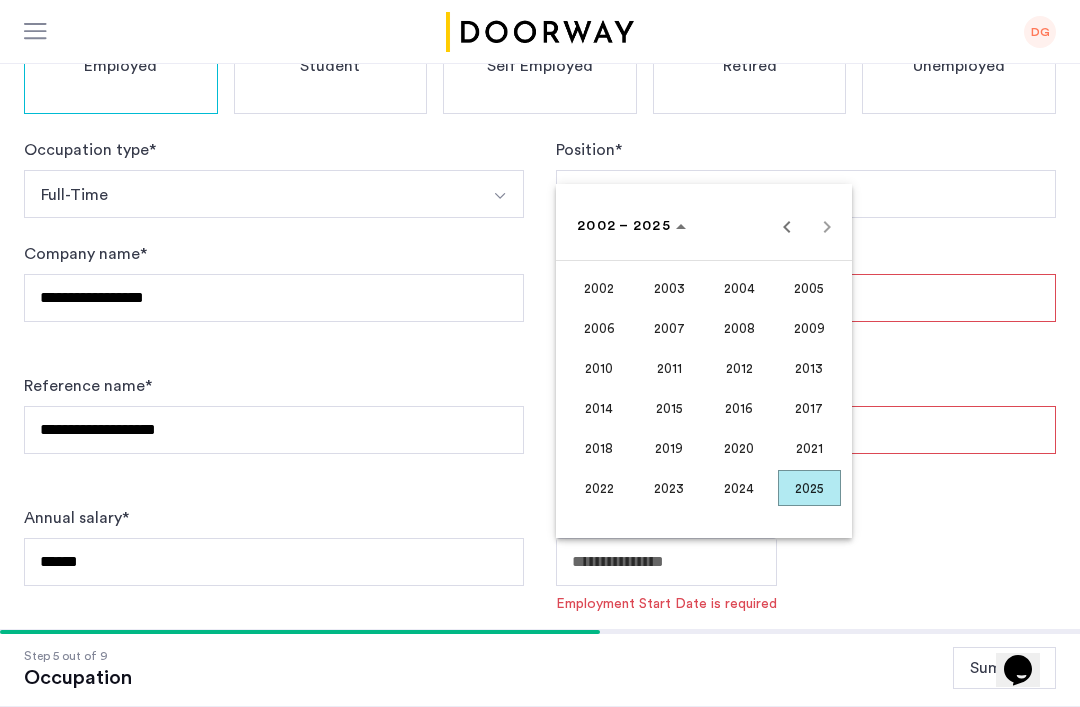click on "2002 to 2025 2002 – 2025" at bounding box center (704, 226) 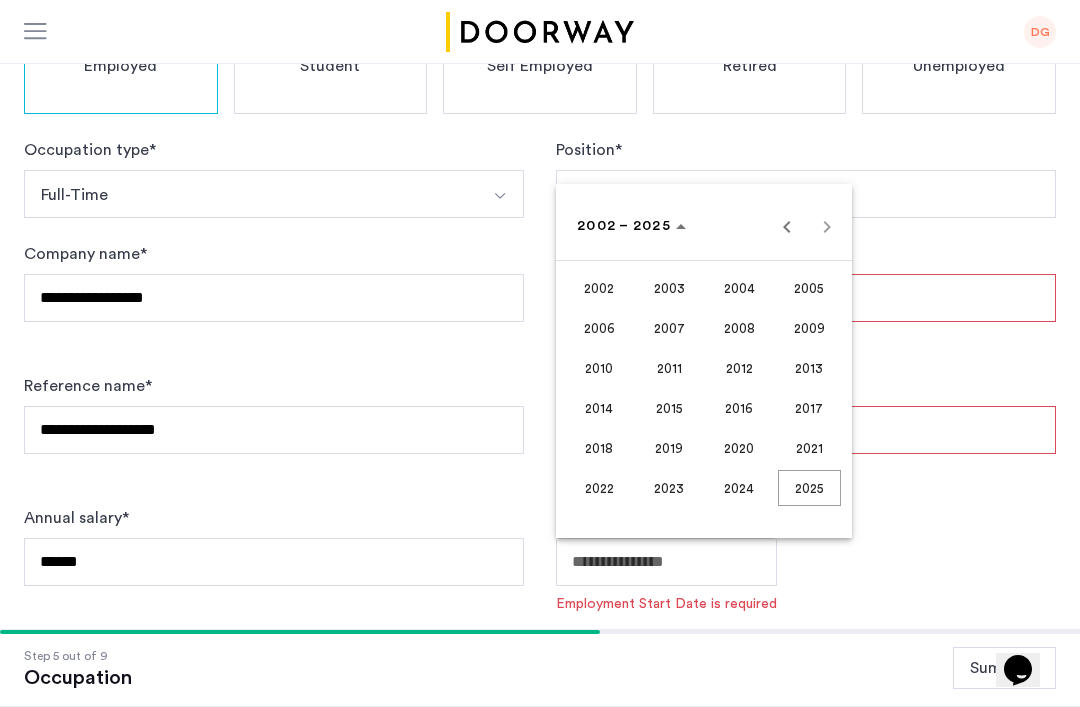 click at bounding box center (787, 226) 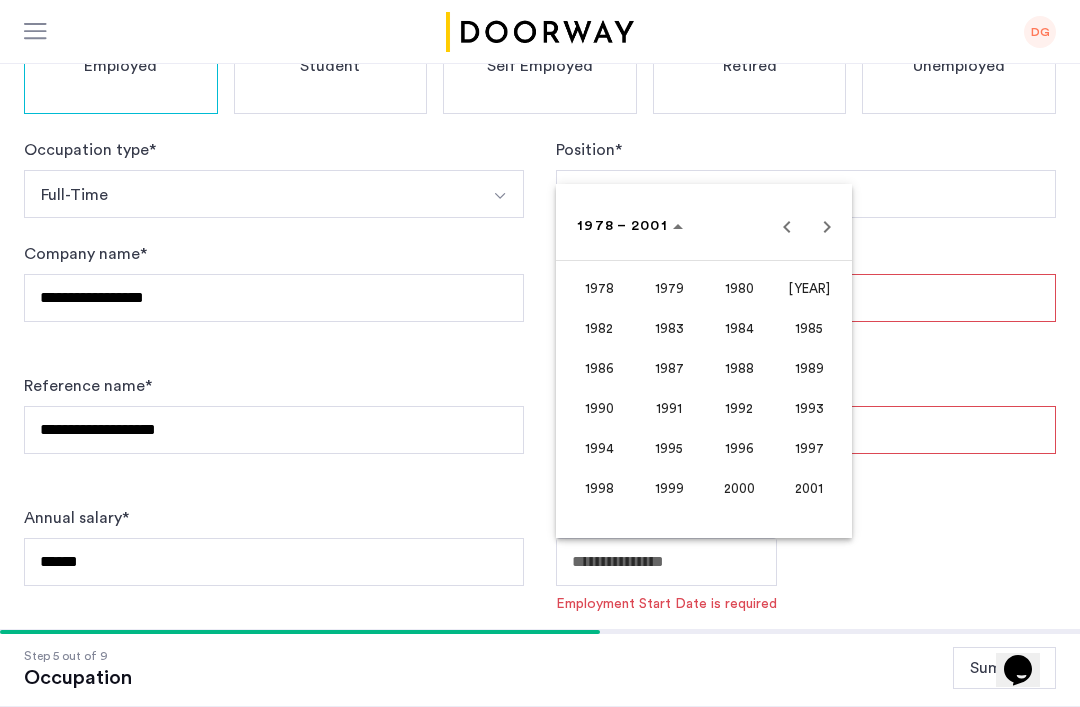 click on "1998" at bounding box center [599, 488] 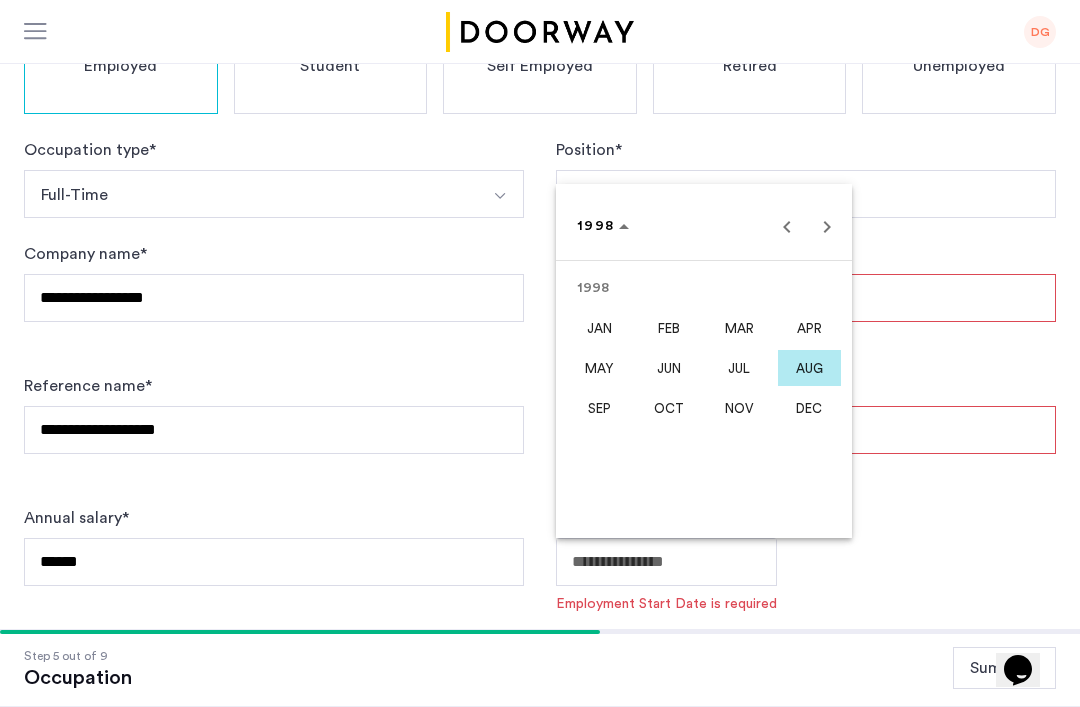 click on "JUN" at bounding box center (669, 368) 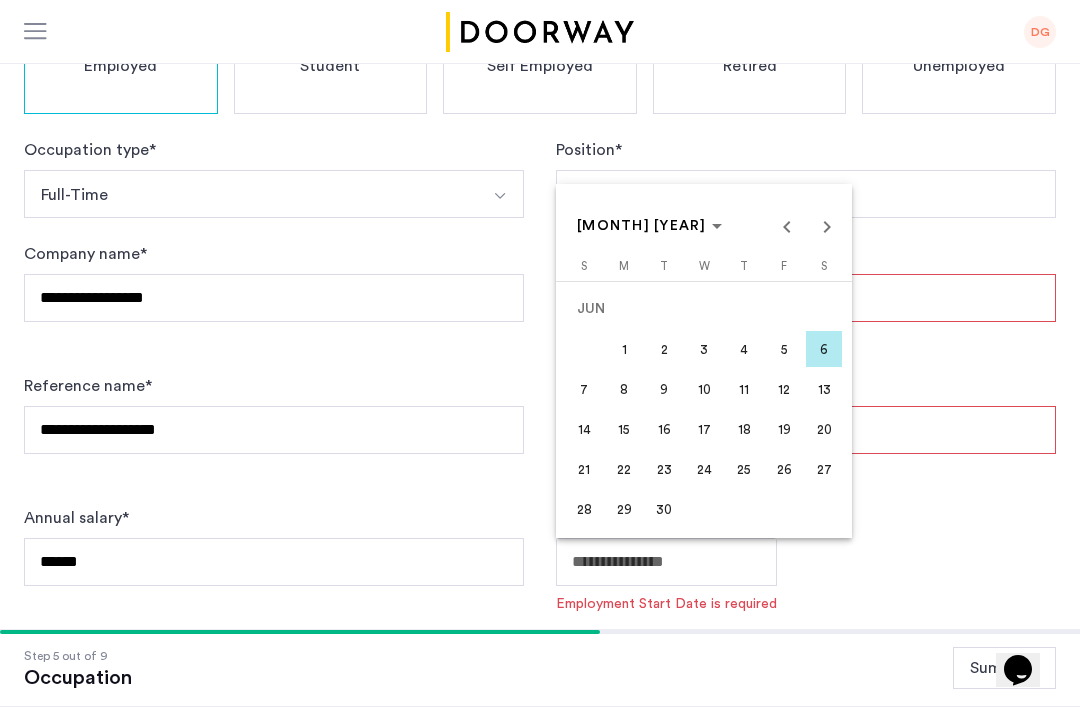 click on "1" at bounding box center (624, 349) 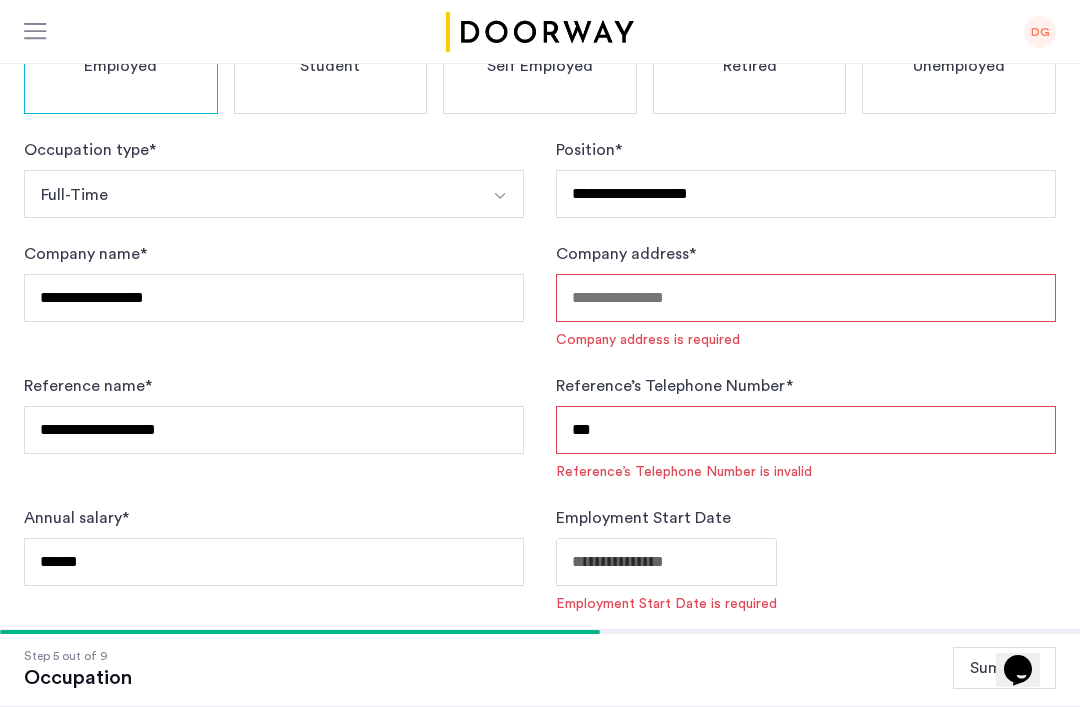 type on "**********" 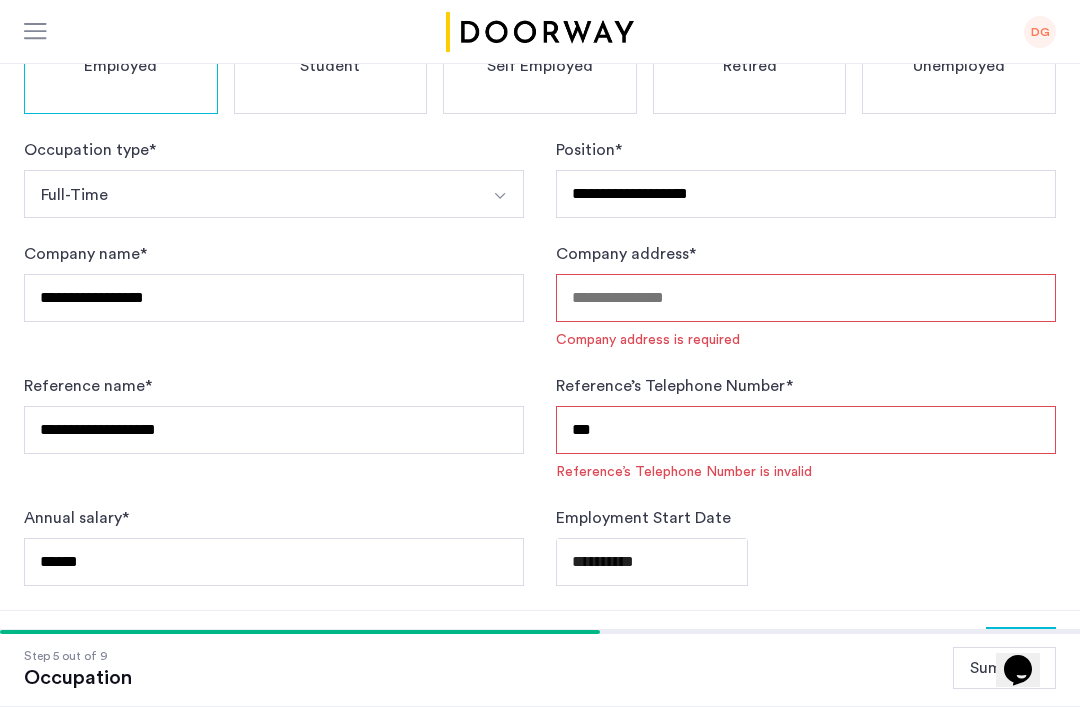 click on "Company address  *" at bounding box center (806, 298) 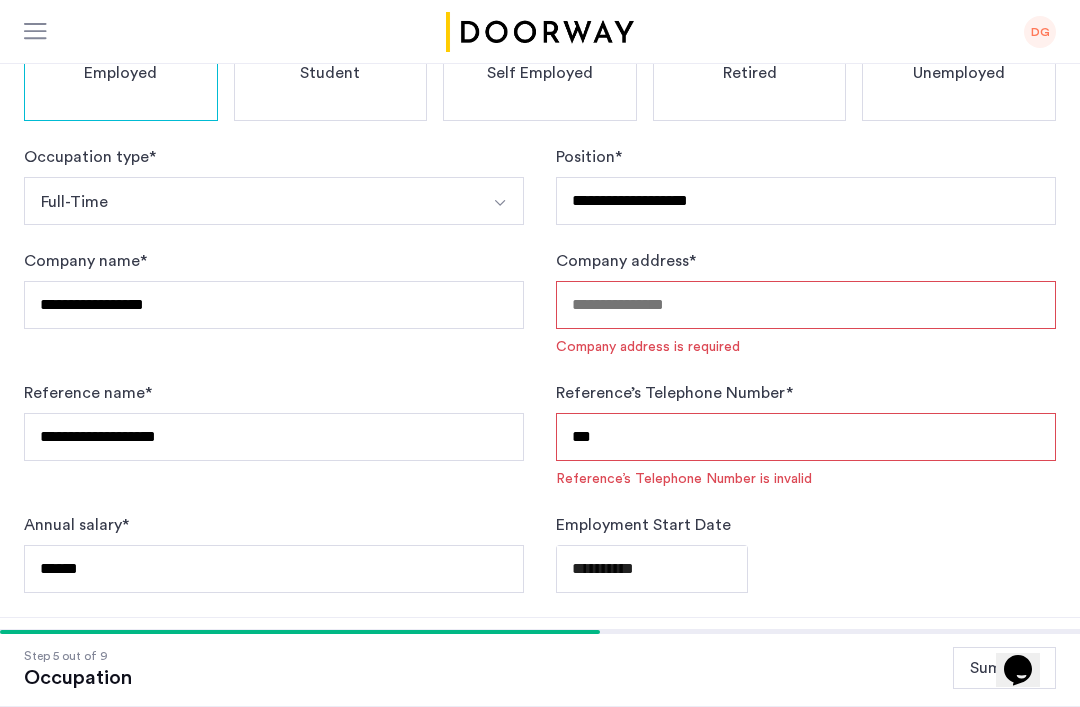 scroll, scrollTop: 405, scrollLeft: 0, axis: vertical 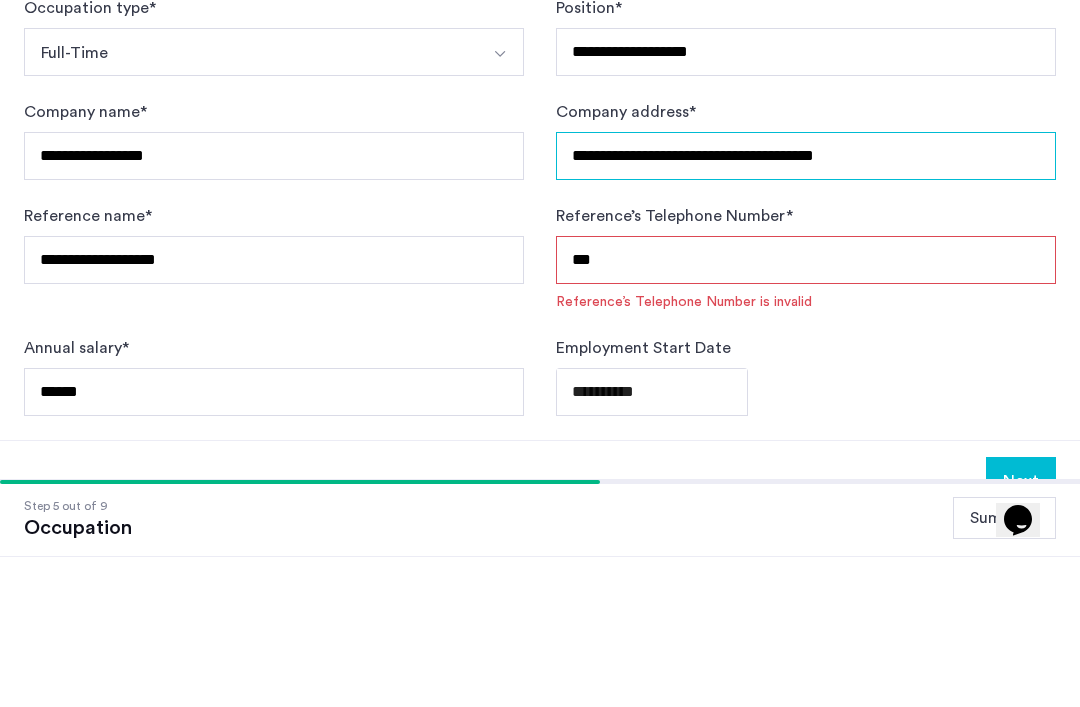 type on "**********" 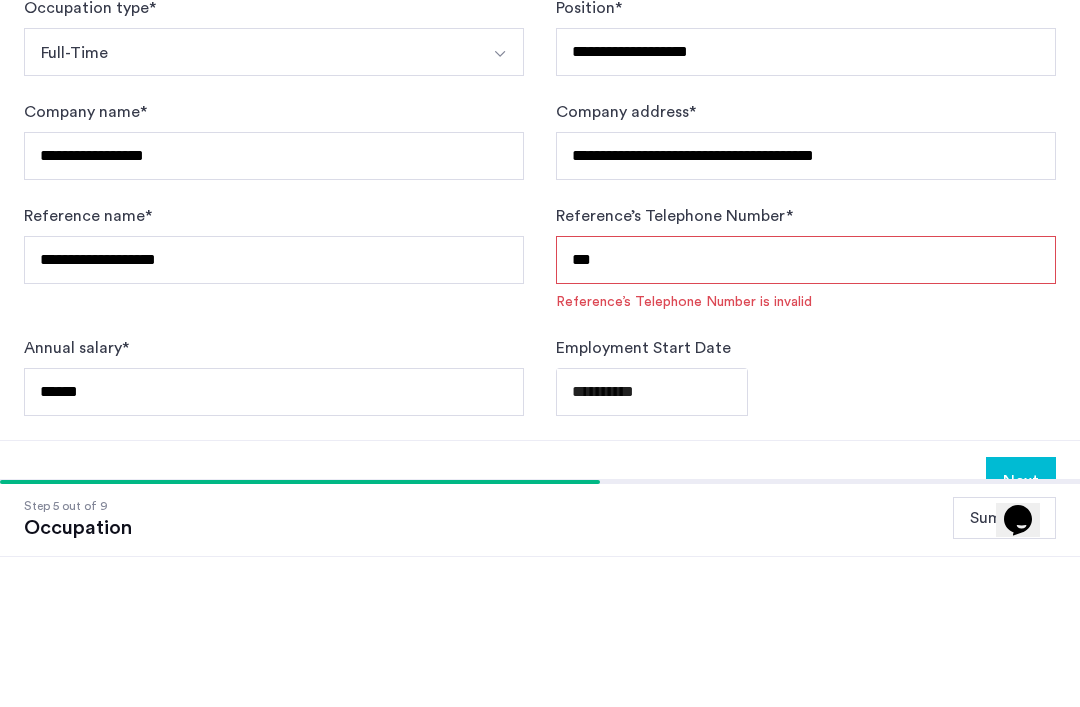 click on "***" at bounding box center (806, 410) 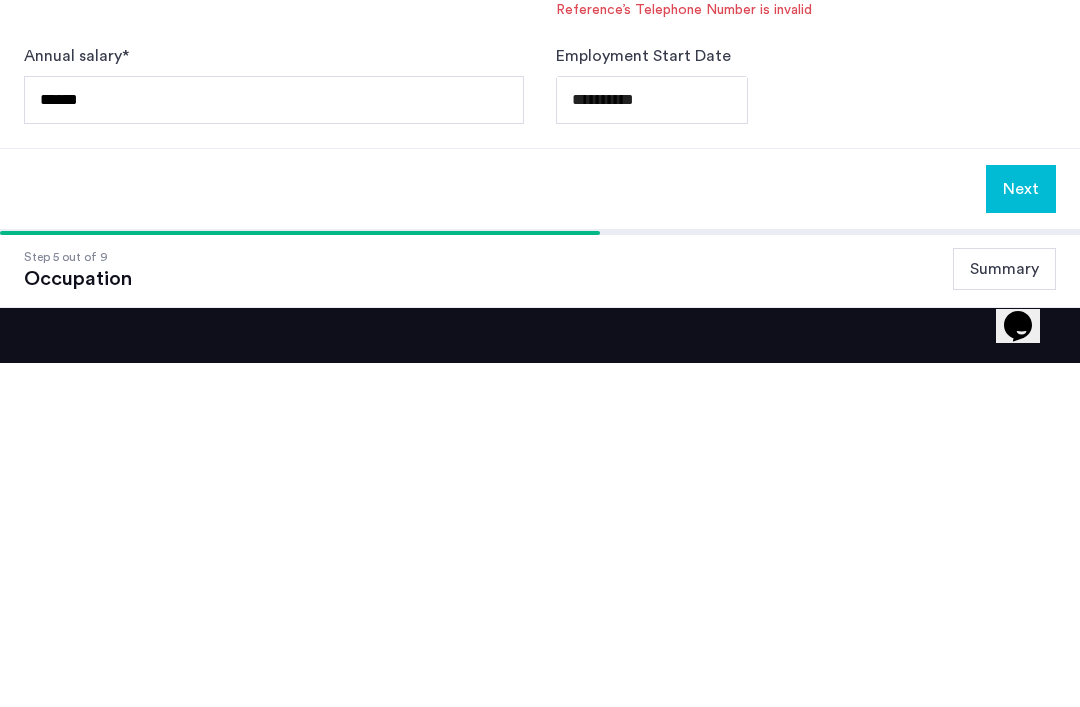 scroll, scrollTop: 510, scrollLeft: 0, axis: vertical 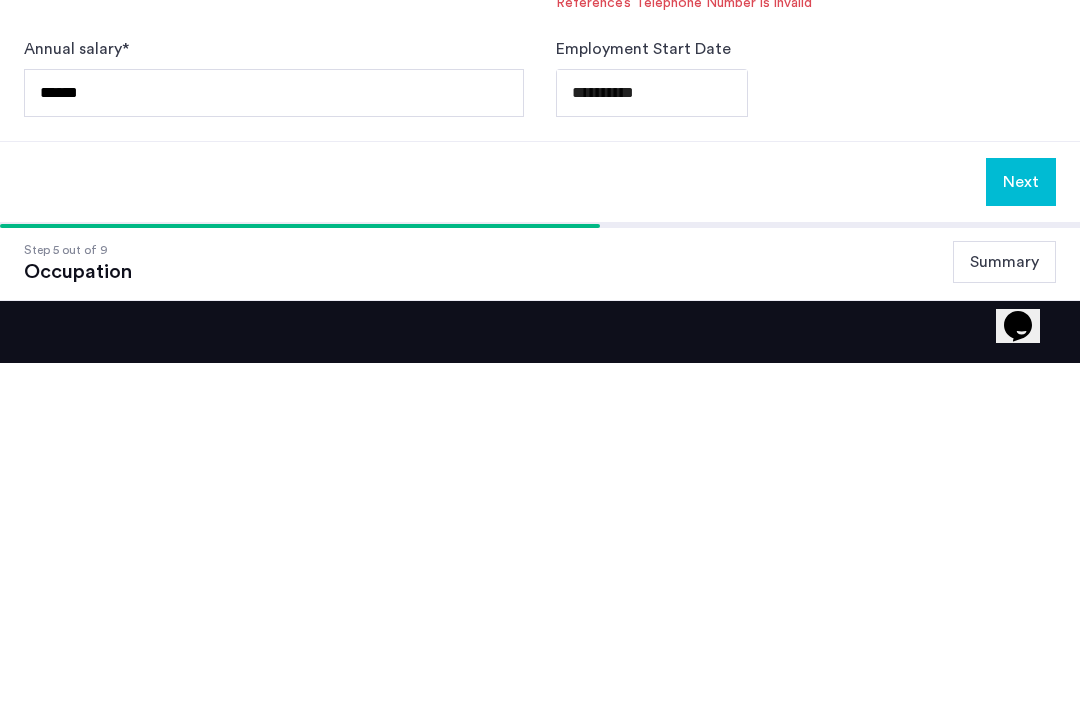 click on "Next" 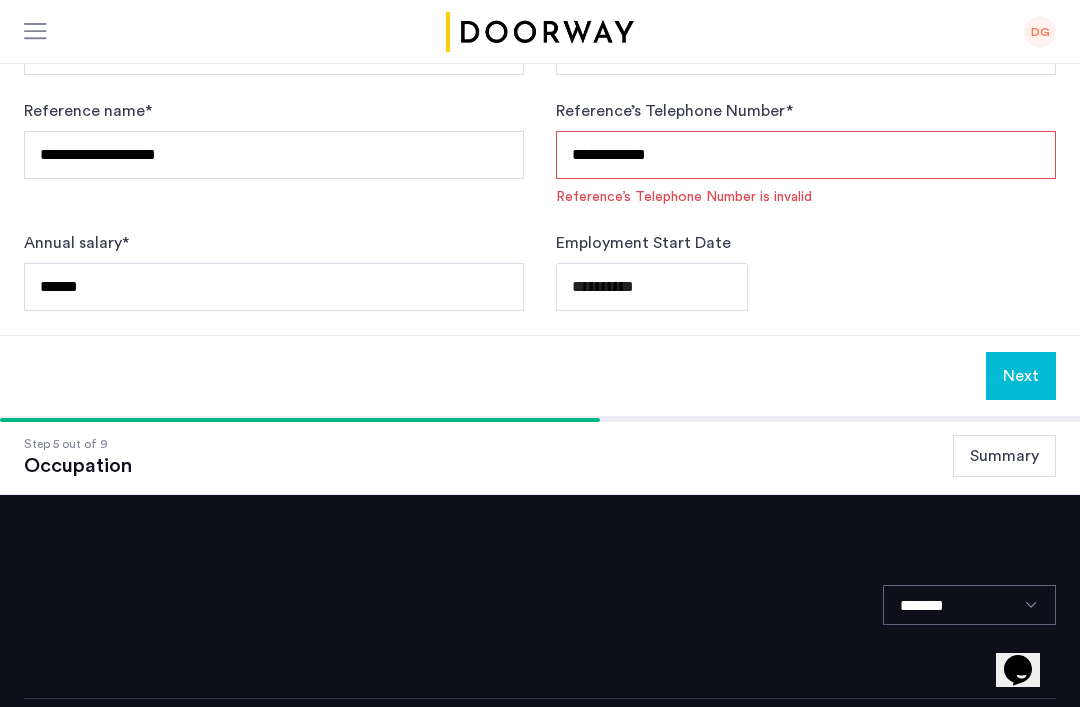 click on "**********" at bounding box center (806, 155) 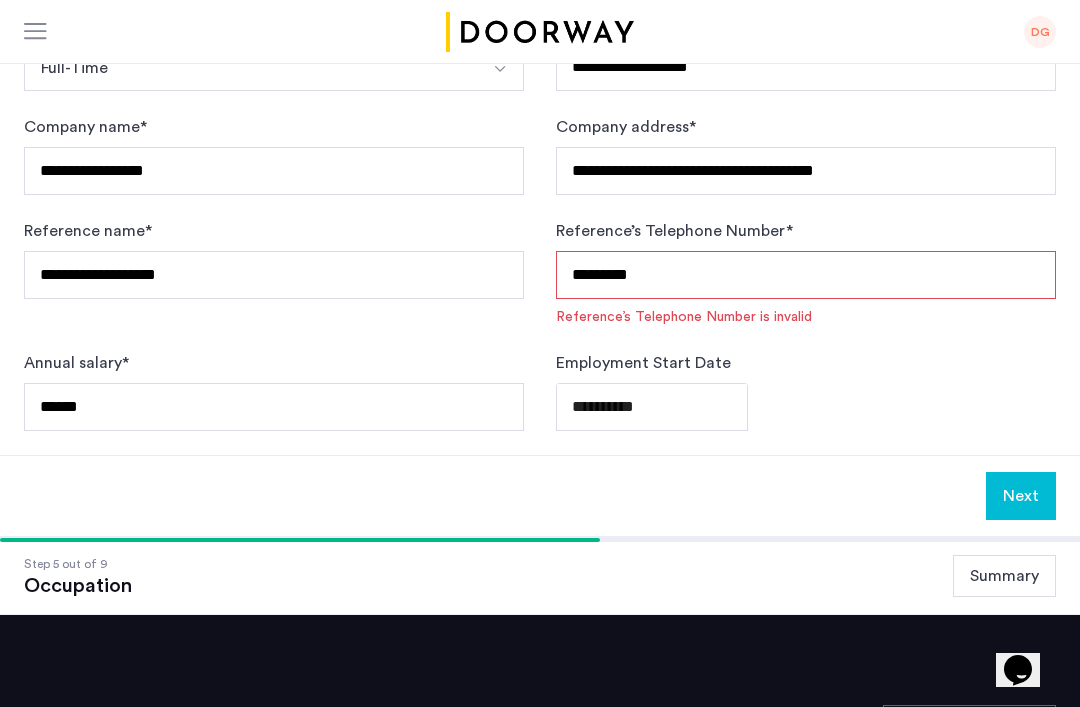 type on "**********" 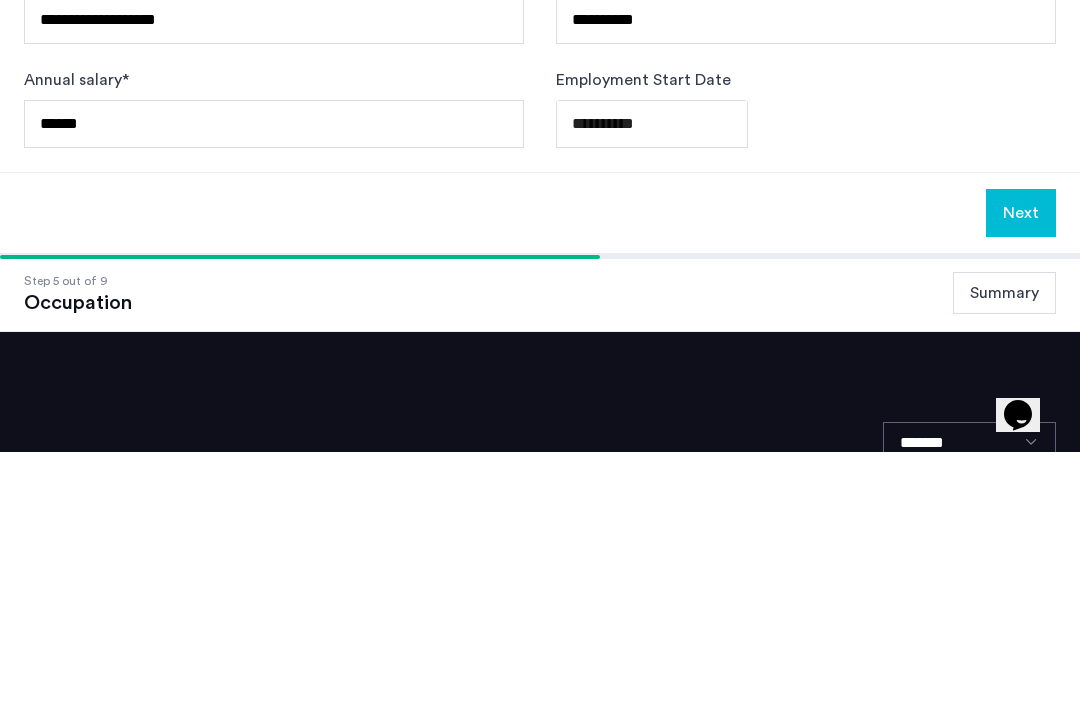 click on "Next" 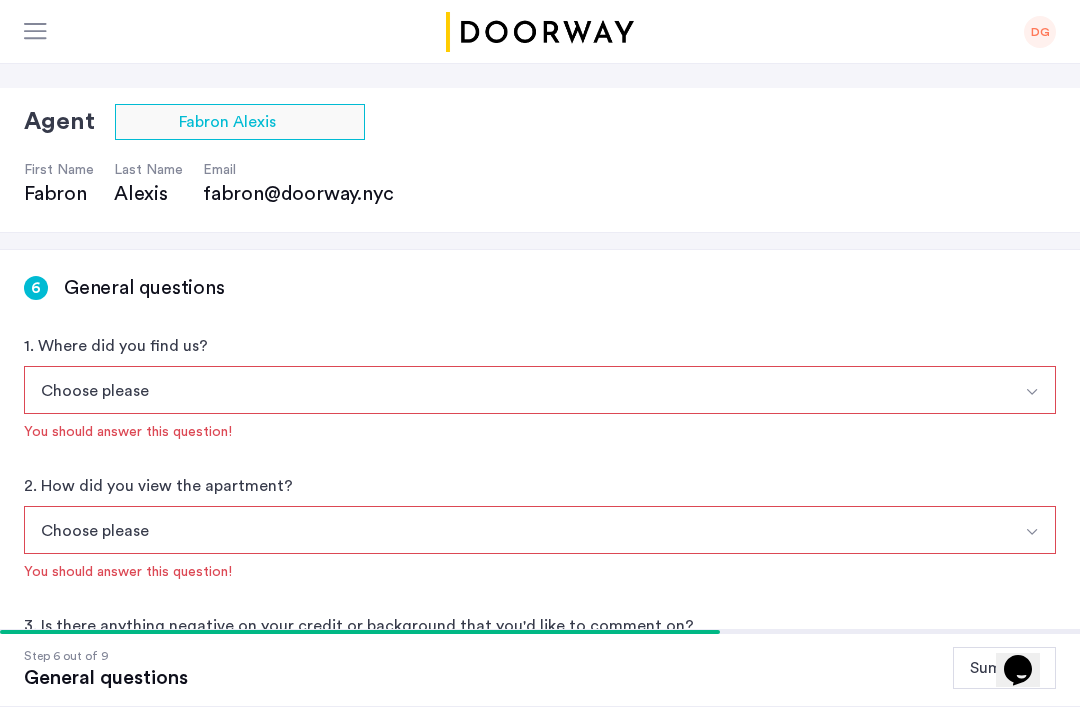 scroll, scrollTop: 101, scrollLeft: 0, axis: vertical 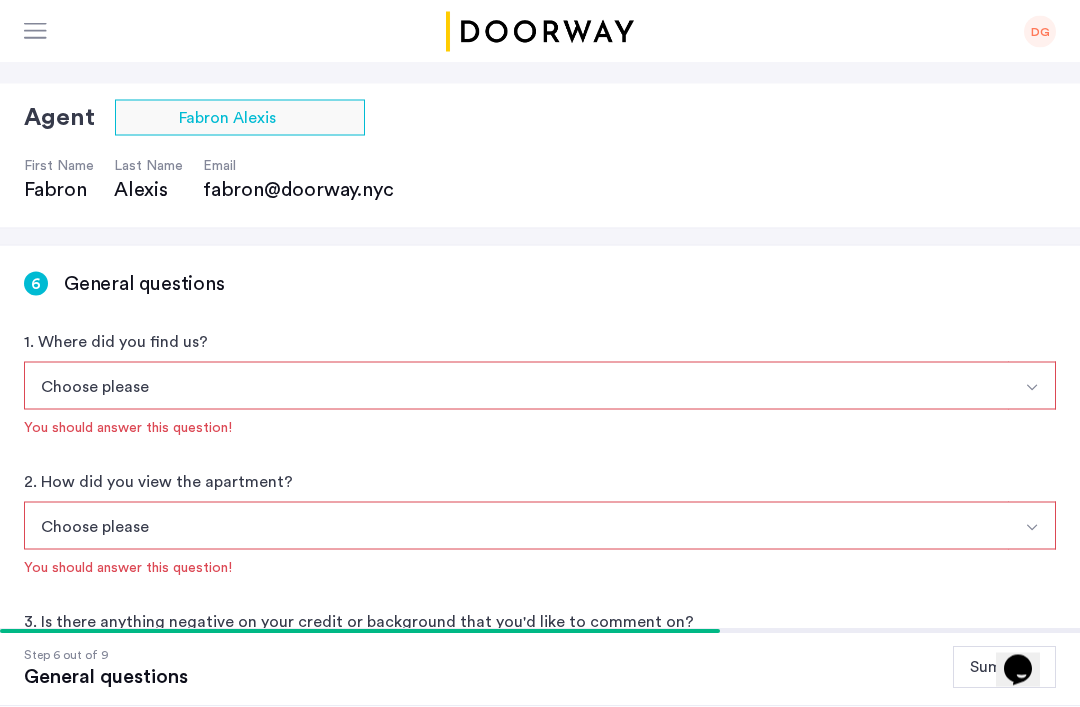 click at bounding box center [1032, 388] 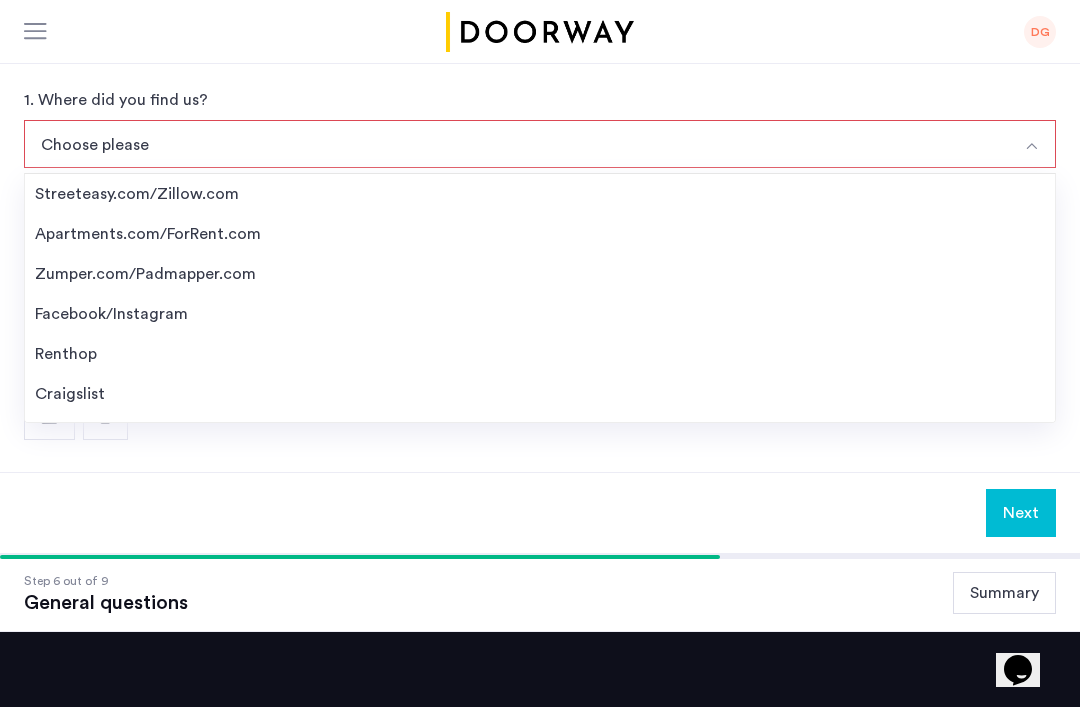 click on "Apartments.com/ForRent.com" at bounding box center [540, 234] 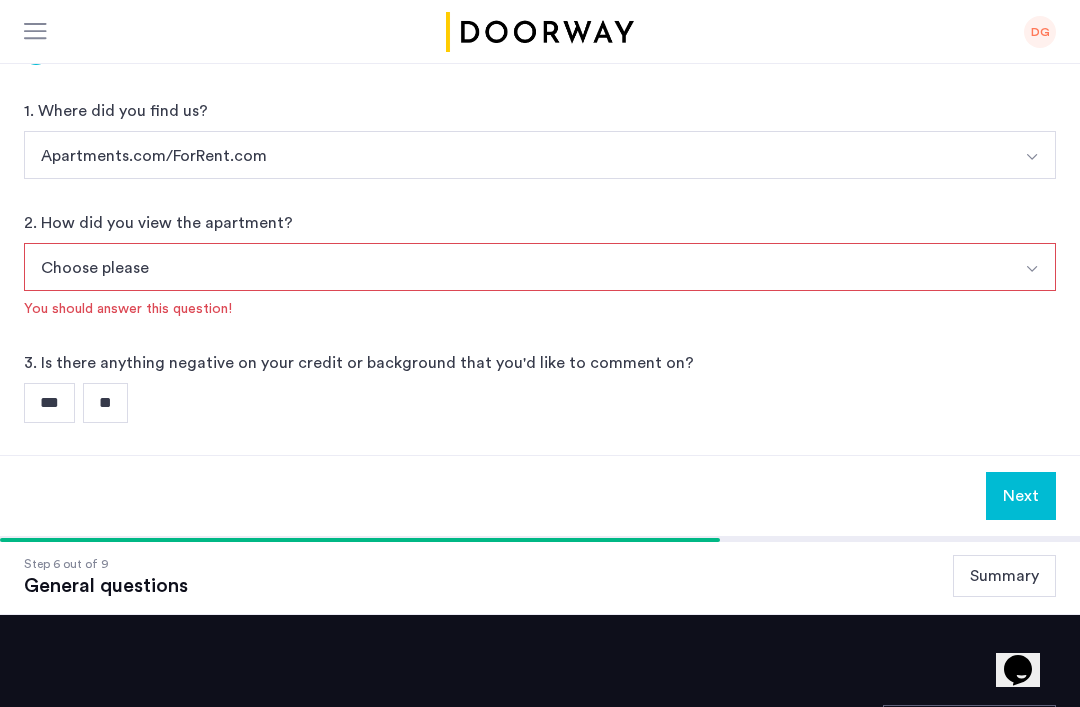click at bounding box center [1032, 269] 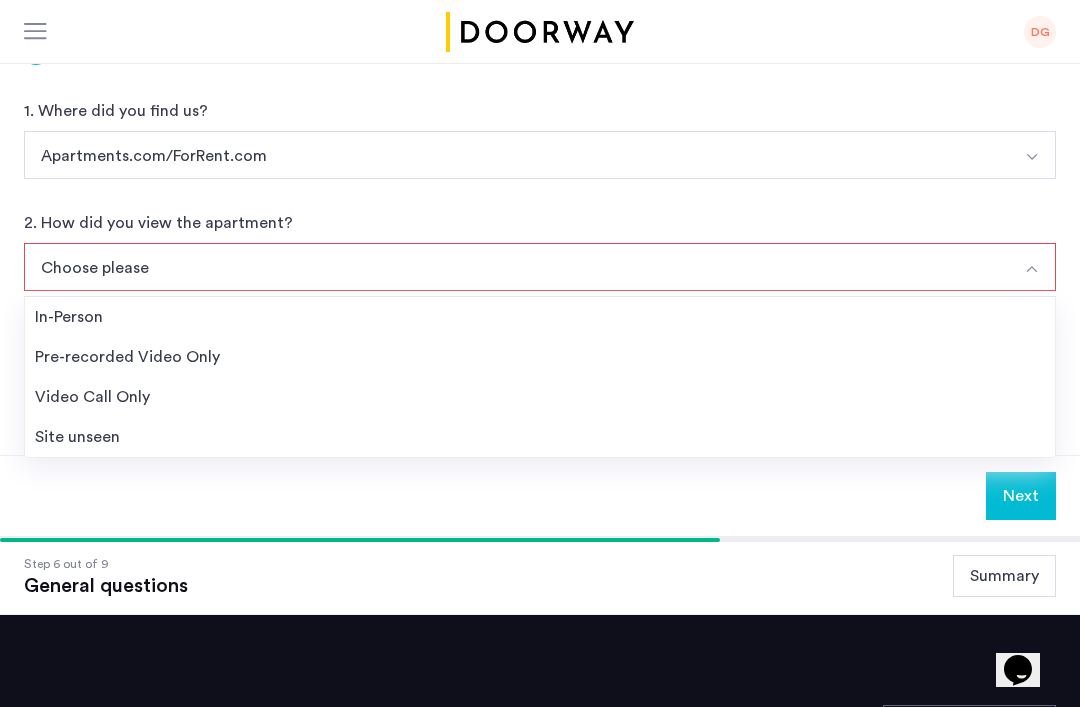 click on "Pre-recorded Video Only" at bounding box center (540, 357) 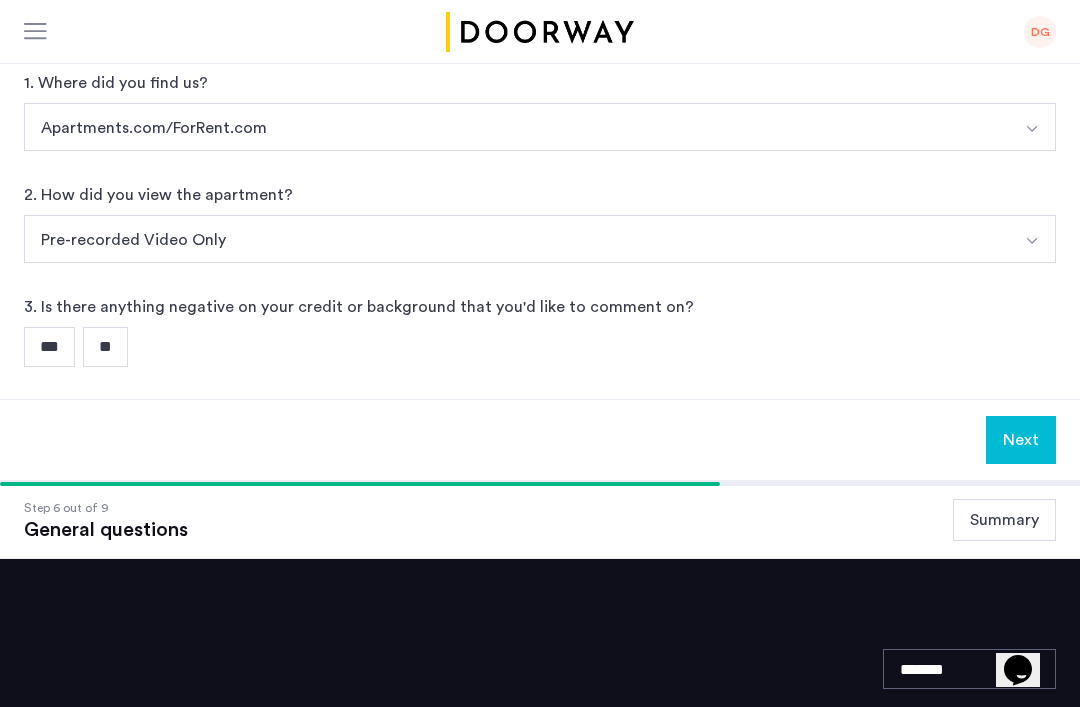 scroll, scrollTop: 364, scrollLeft: 0, axis: vertical 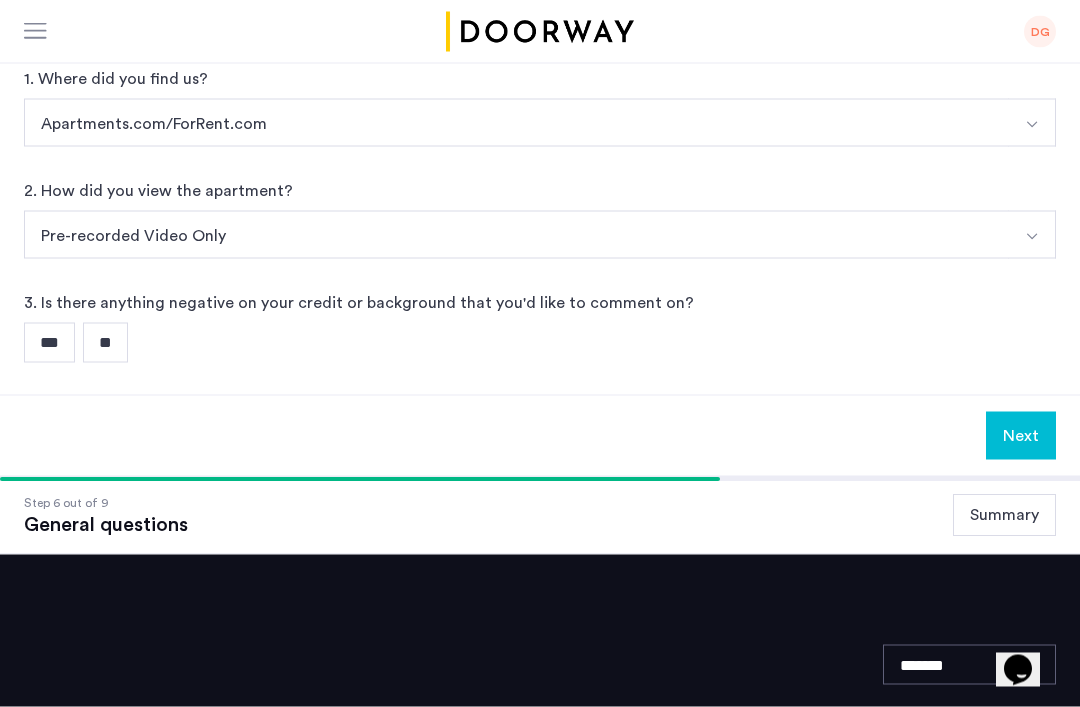 click on "**" at bounding box center (105, 343) 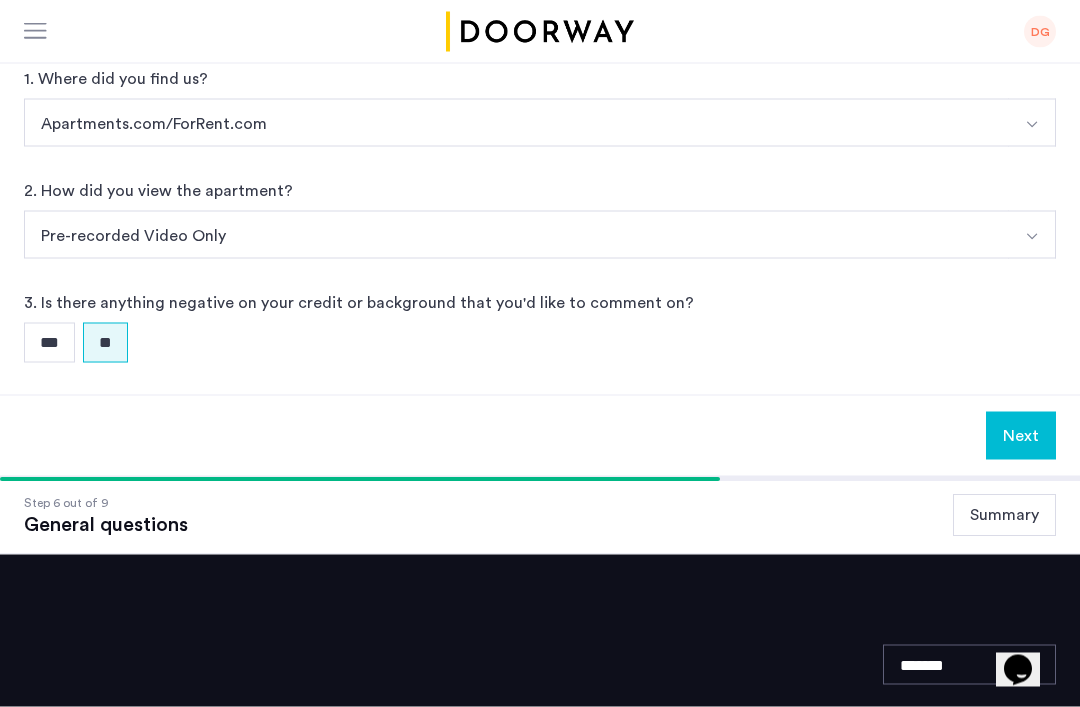 click on "Next" at bounding box center (1021, 436) 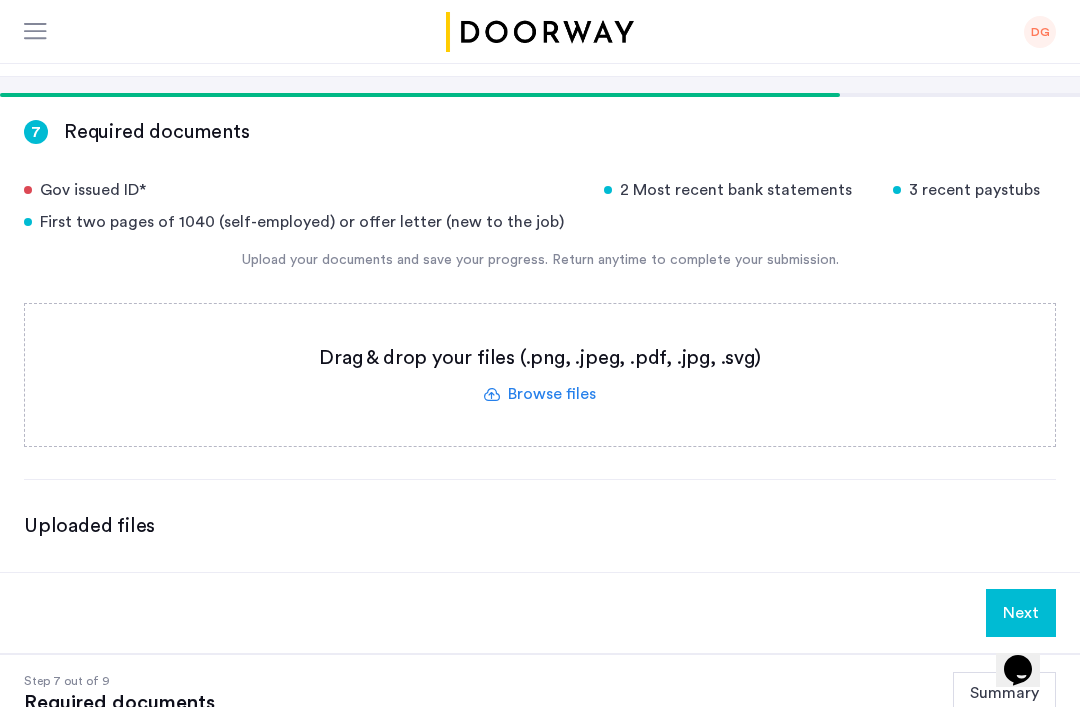 scroll, scrollTop: 247, scrollLeft: 0, axis: vertical 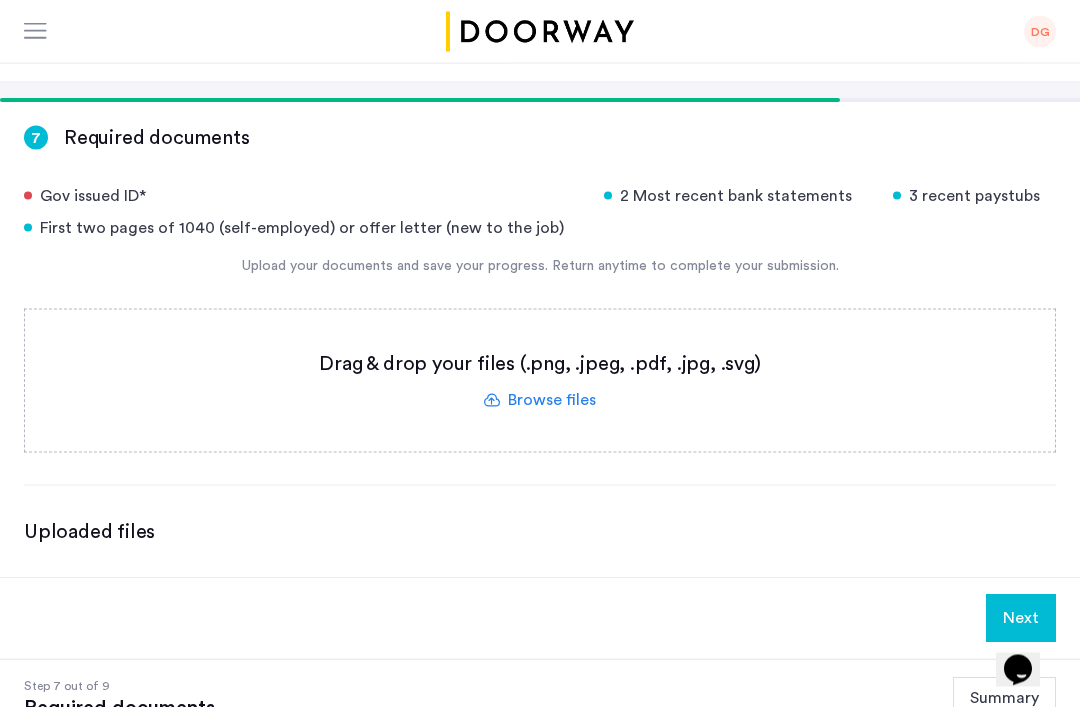 click 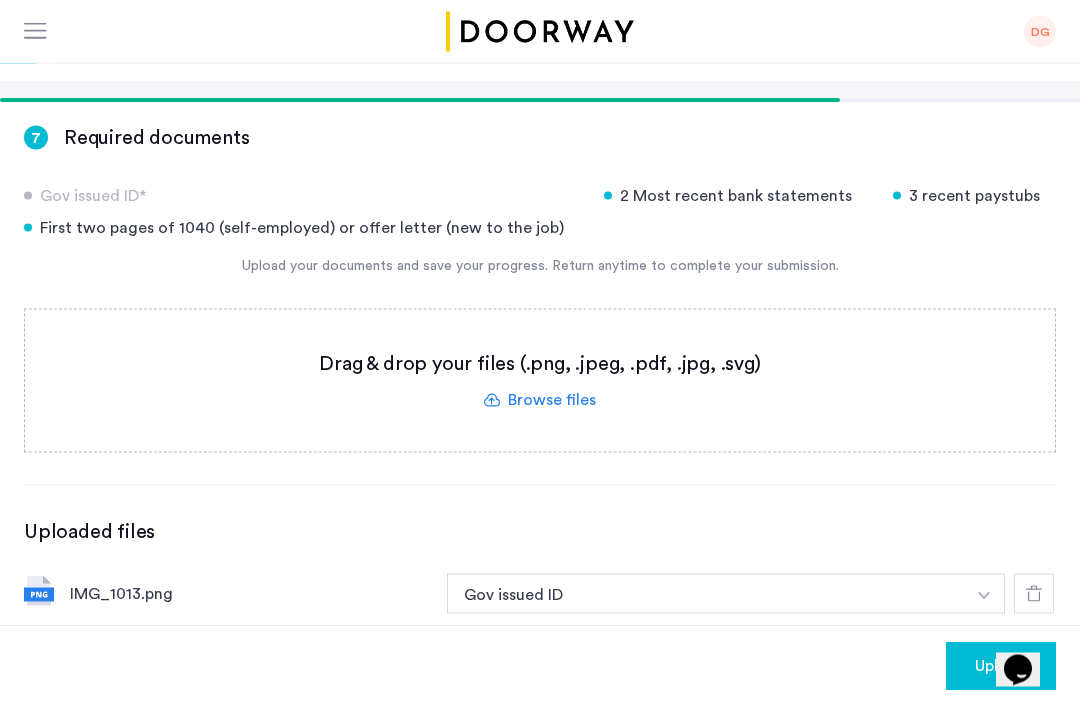 scroll, scrollTop: 248, scrollLeft: 0, axis: vertical 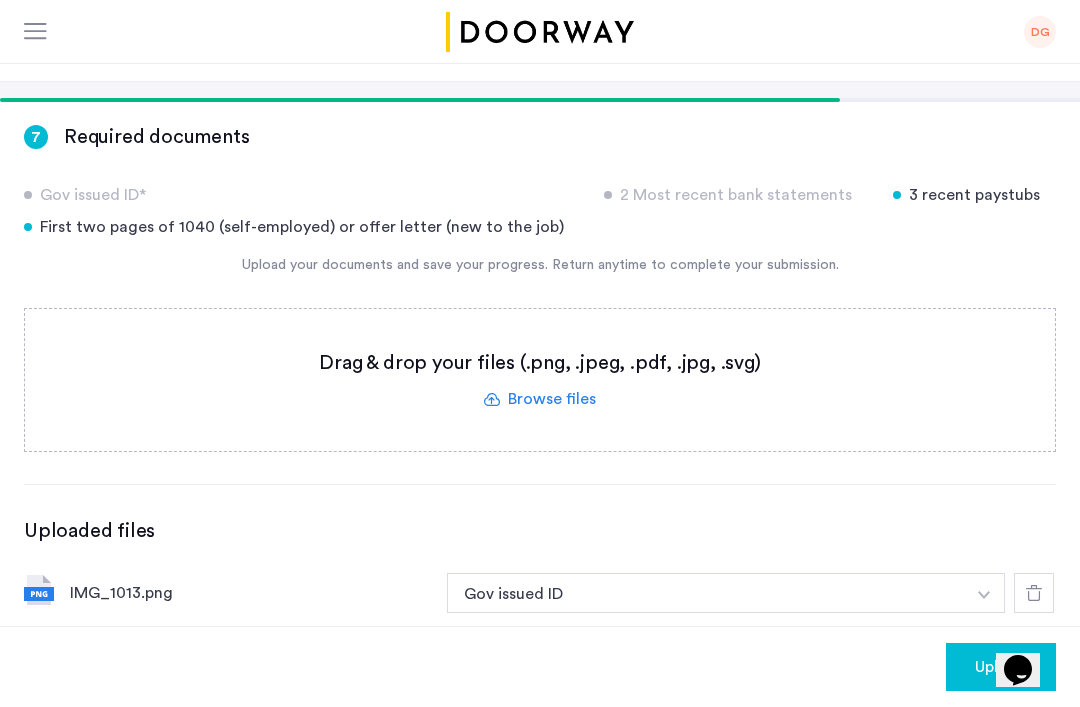 click on "IMG_1013.png Gov issued ID + 3 recent paystubs First two pages of 1040 (self-employed) or offer letter (new to the job) Gov issued ID" 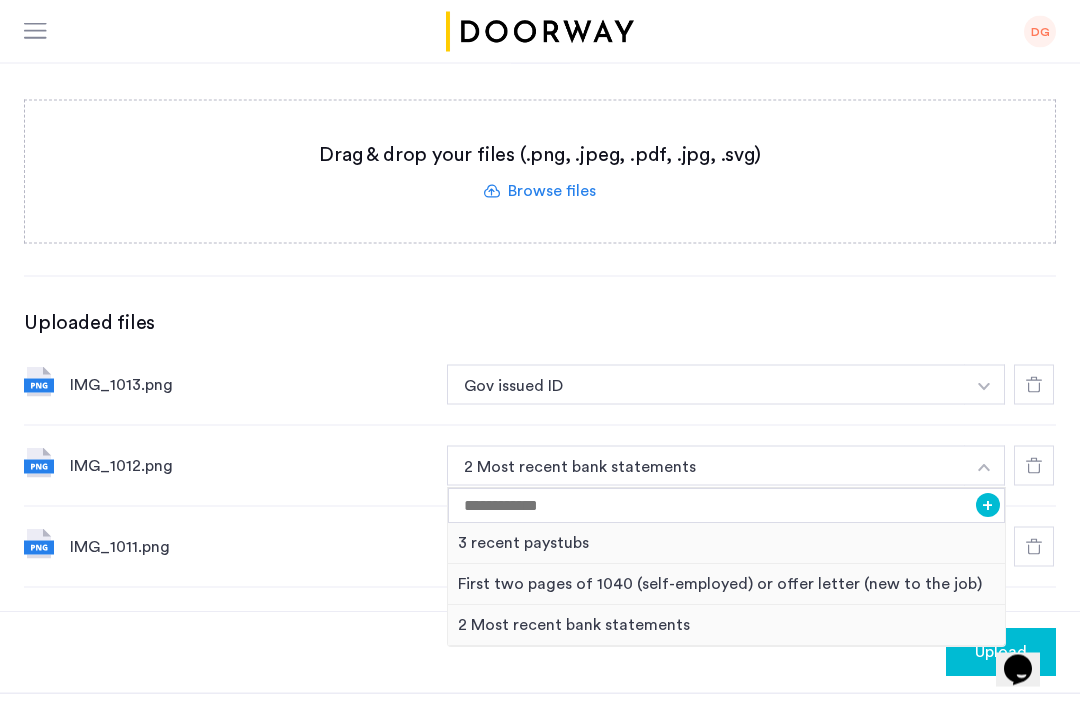 scroll, scrollTop: 465, scrollLeft: 0, axis: vertical 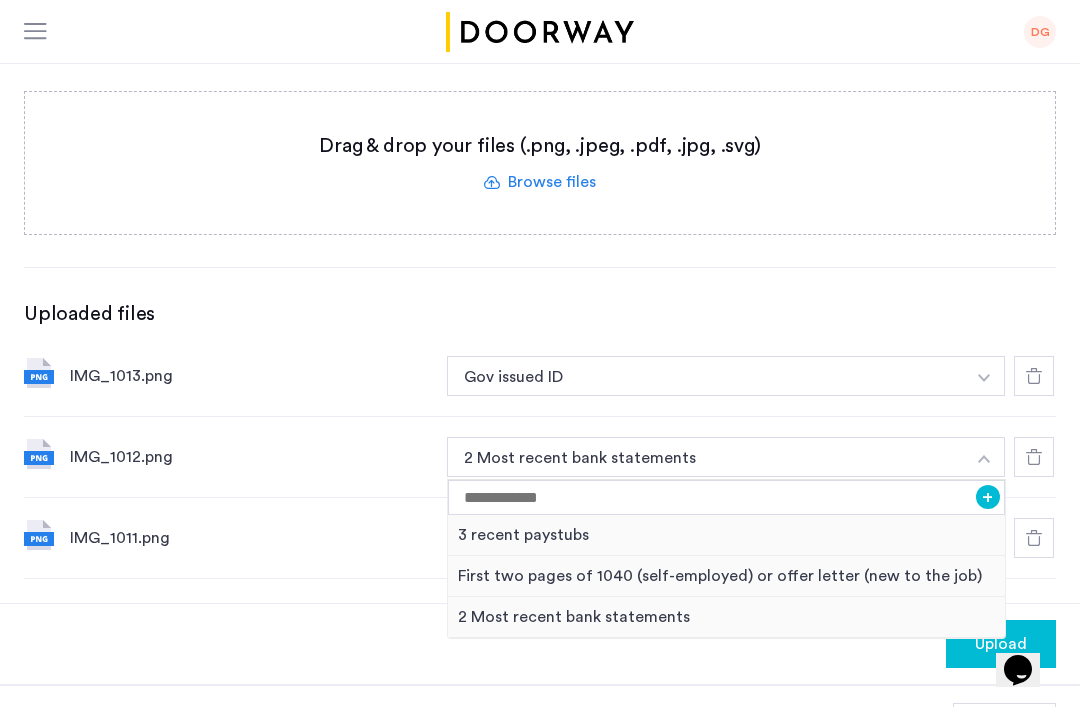 click on "IMG_1011.png 2 Most recent bank statements + 3 recent paystubs First two pages of 1040 (self-employed) or offer letter (new to the job) 2 Most recent bank statements" 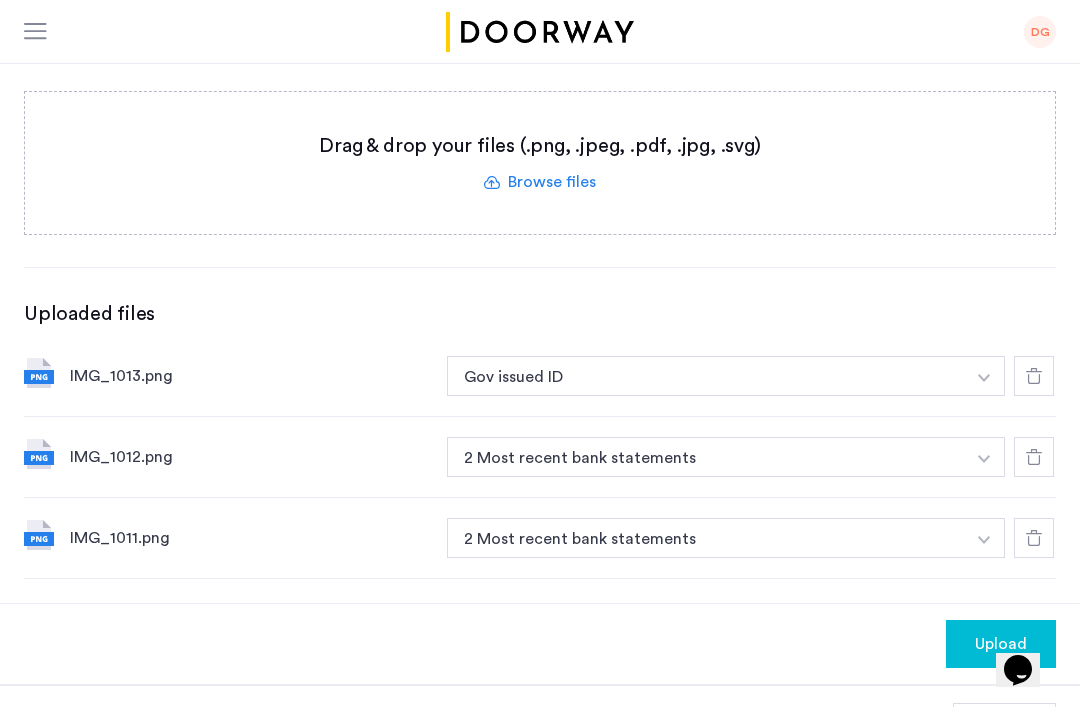 click 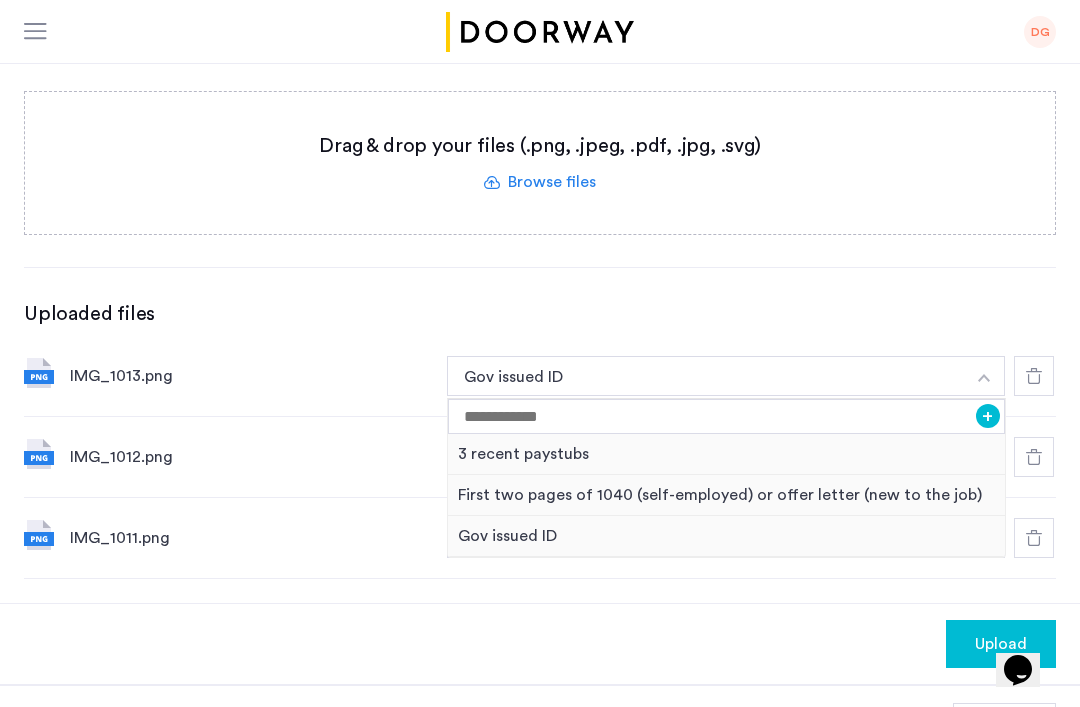 click 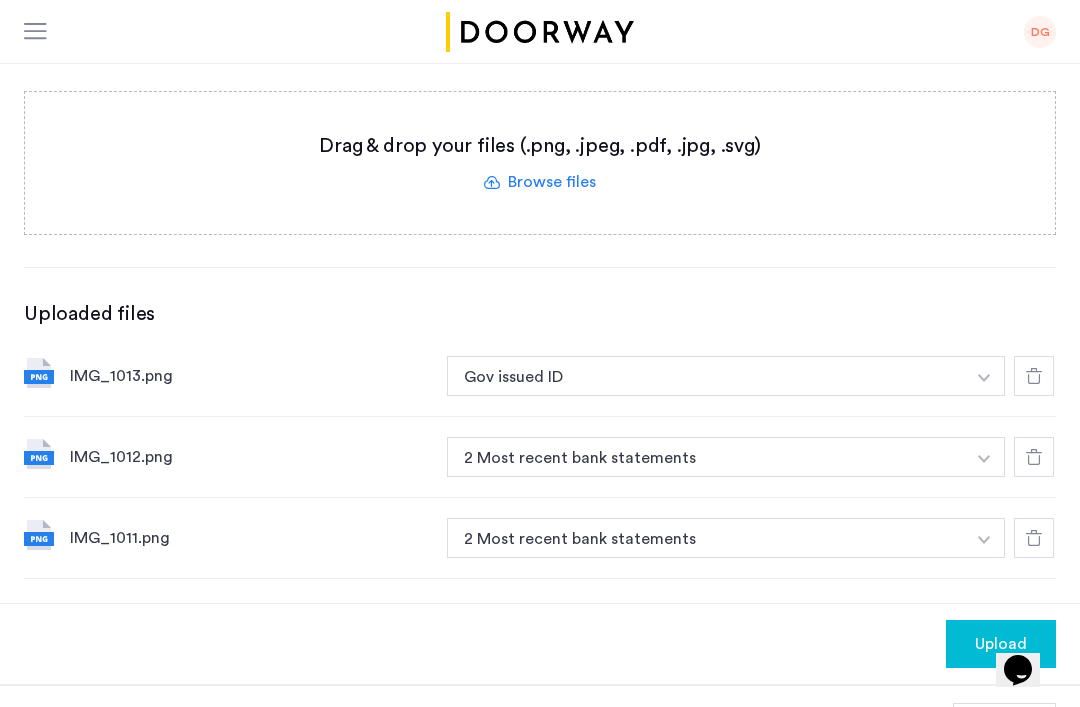 click at bounding box center (984, 376) 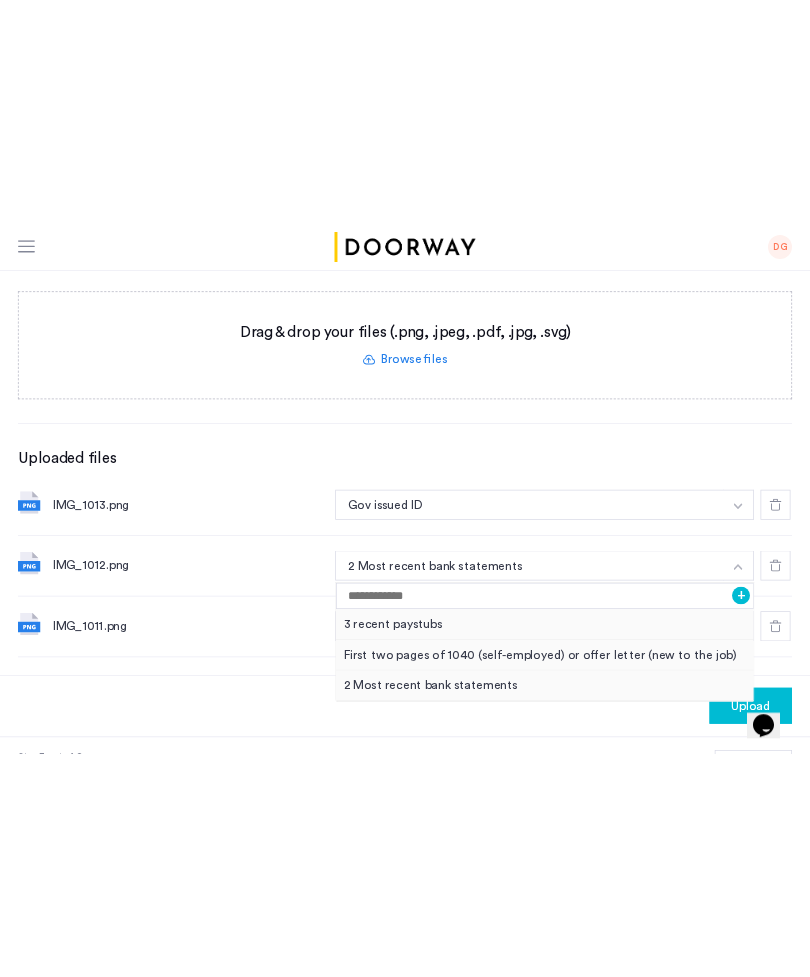 scroll, scrollTop: 542, scrollLeft: 0, axis: vertical 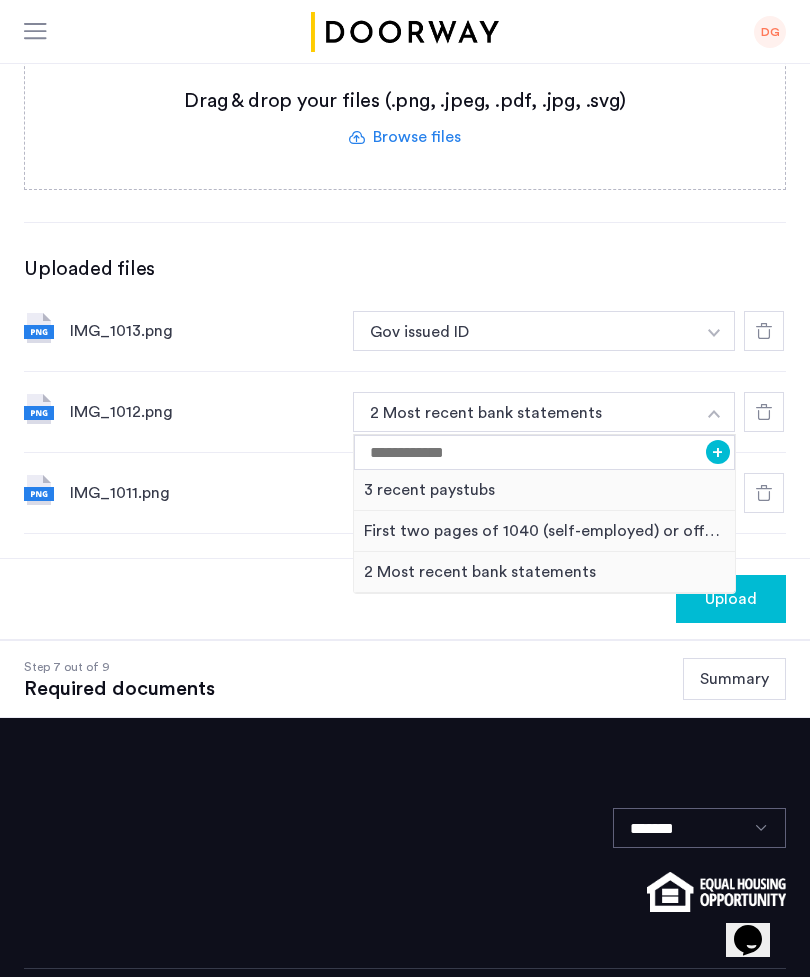 click on "© 2025 Cazamio Inc. Terms & Conditions Privacy policy" 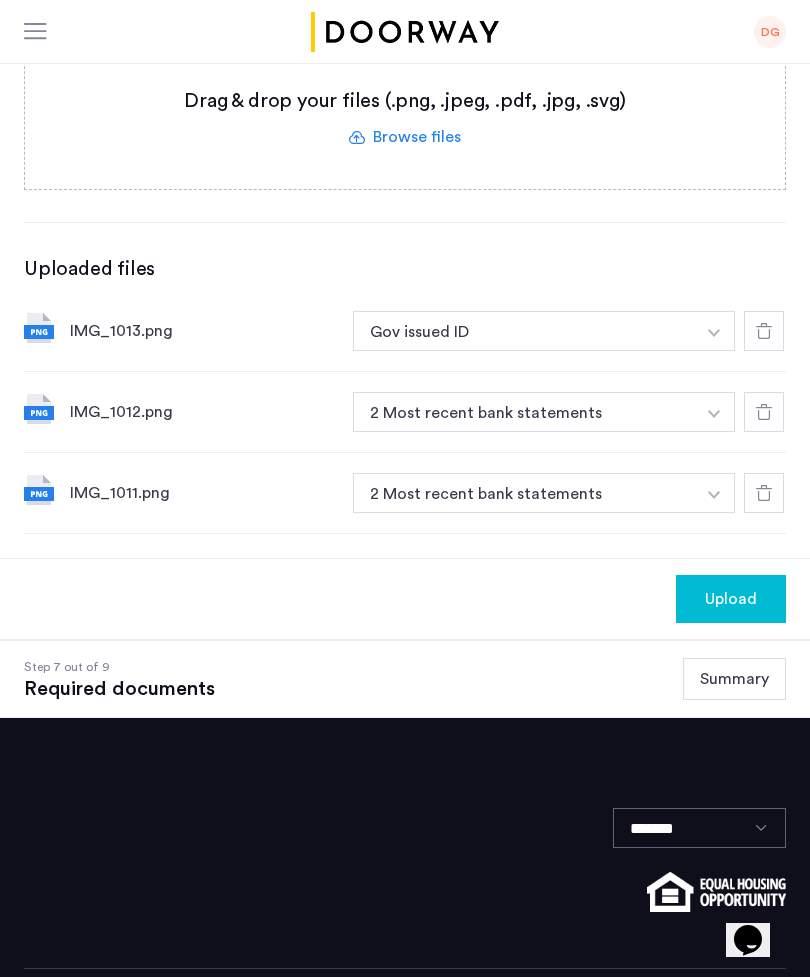 click on "IMG_1011.png" 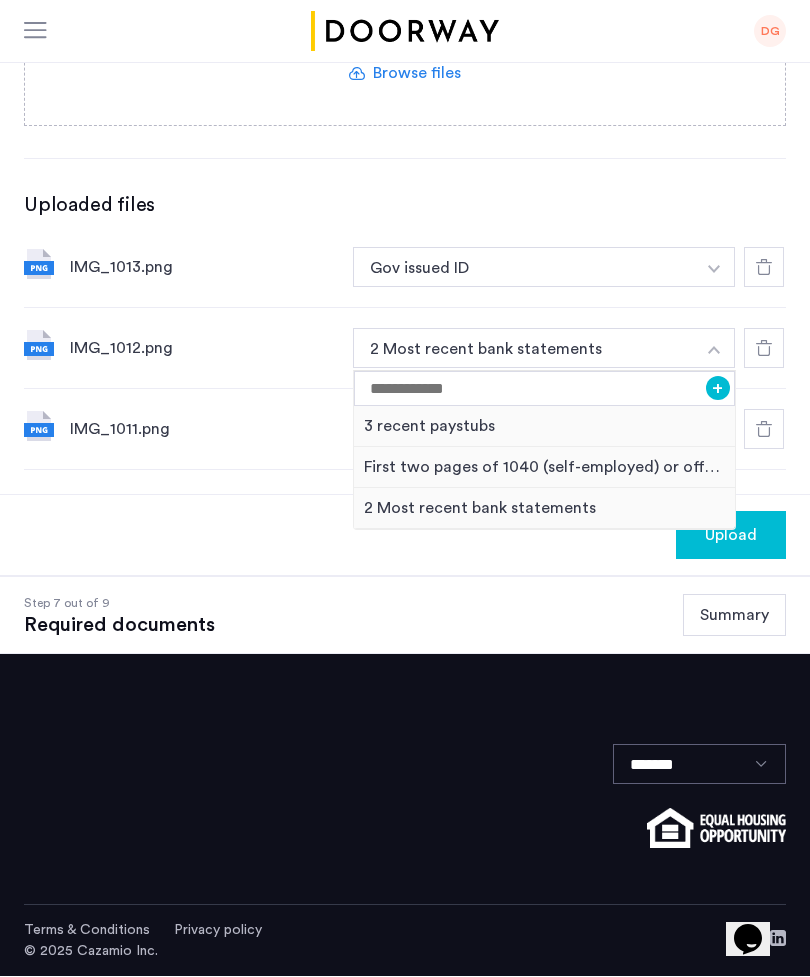 scroll, scrollTop: 606, scrollLeft: 0, axis: vertical 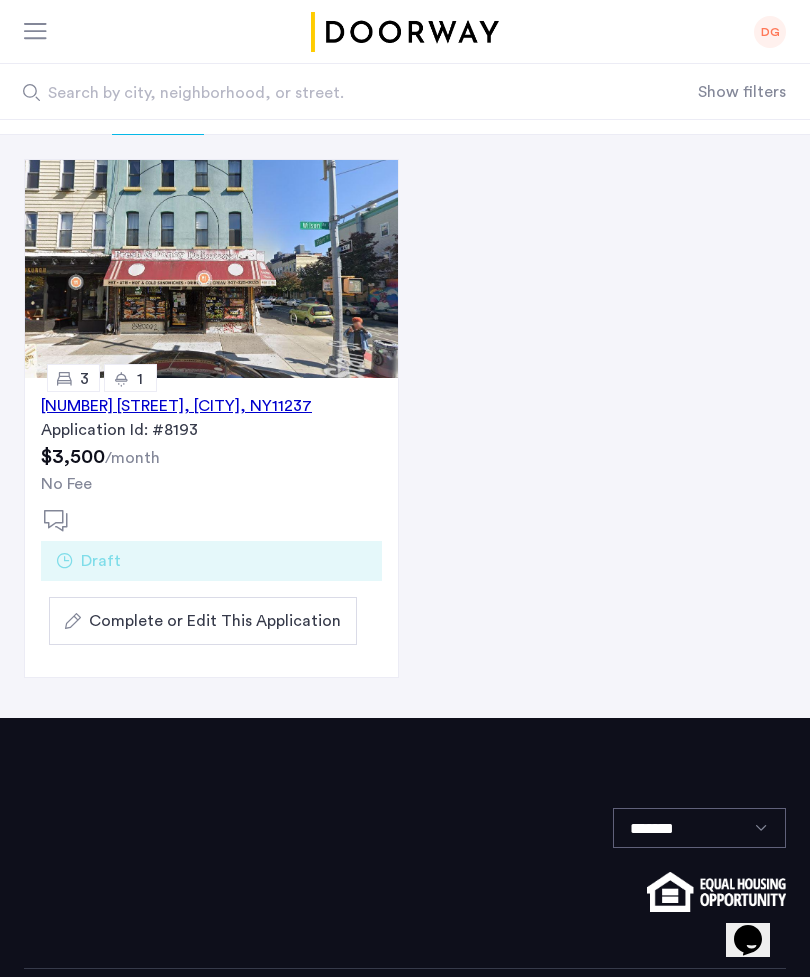 click on "Complete or Edit This Application" 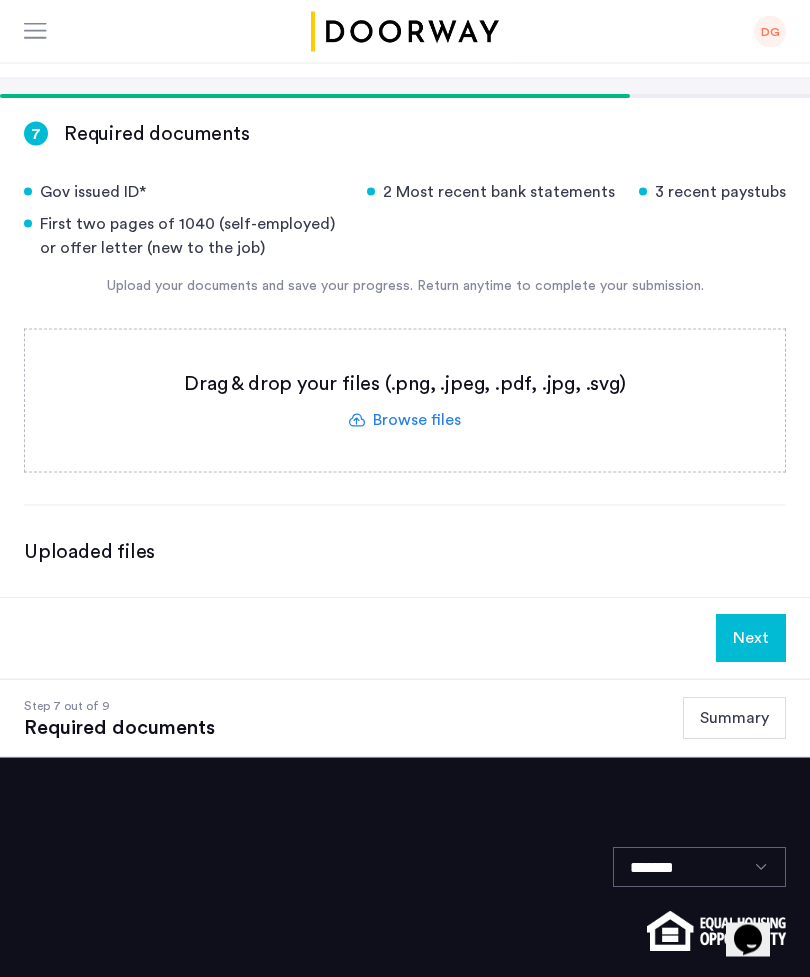 scroll, scrollTop: 256, scrollLeft: 0, axis: vertical 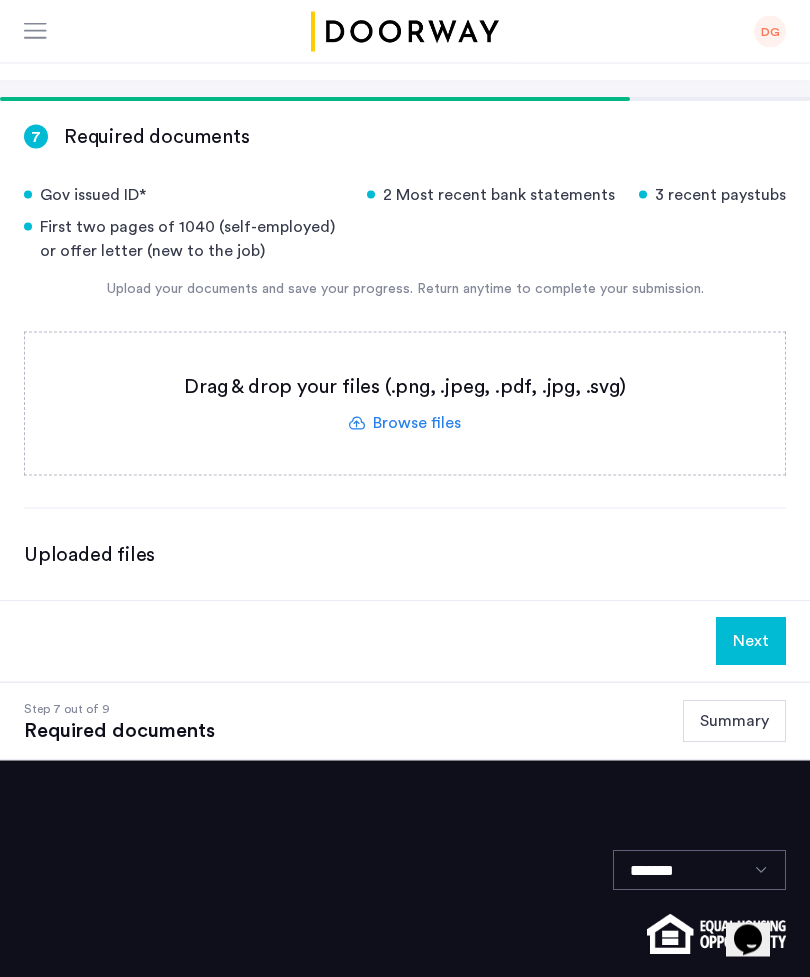 click 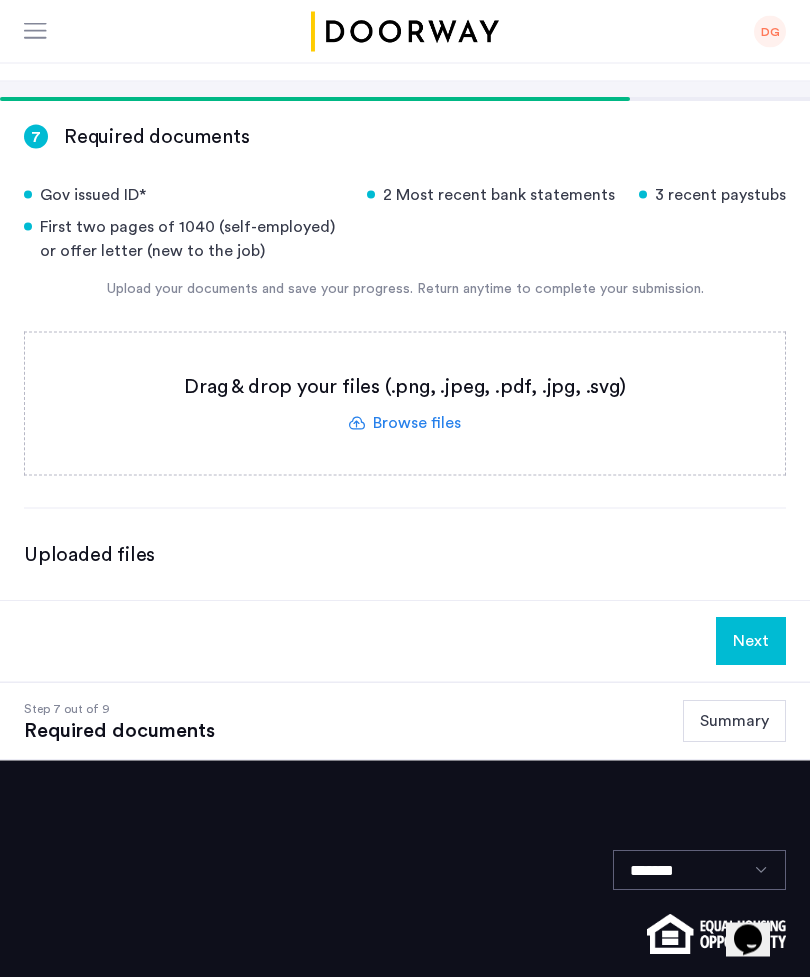scroll, scrollTop: 257, scrollLeft: 0, axis: vertical 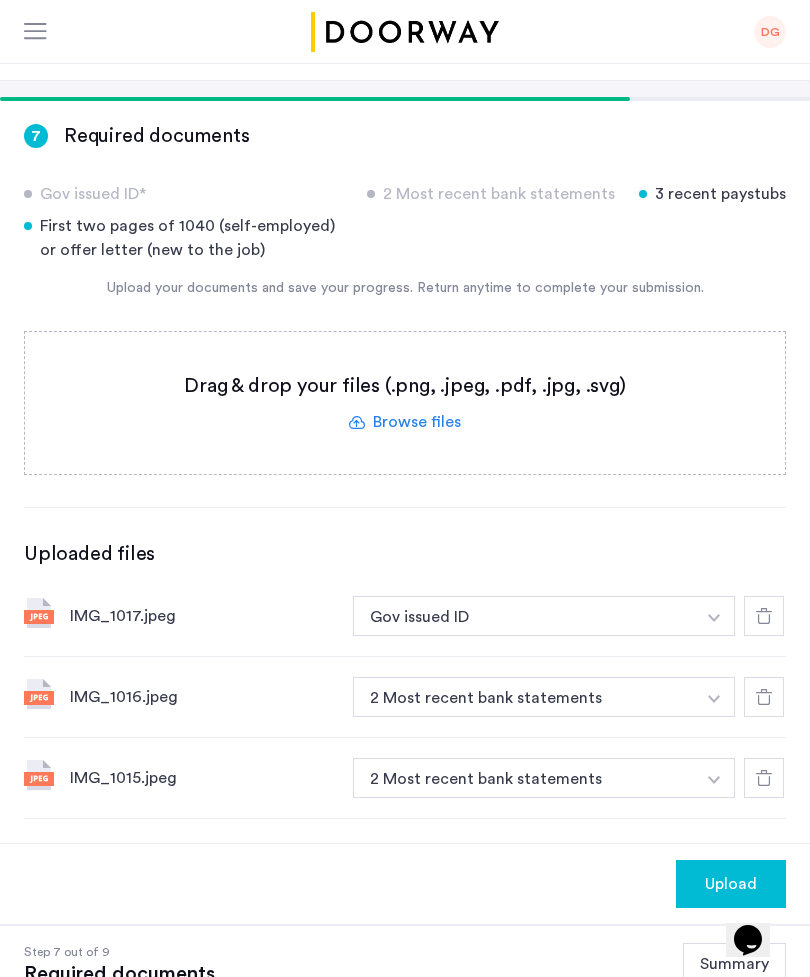 click 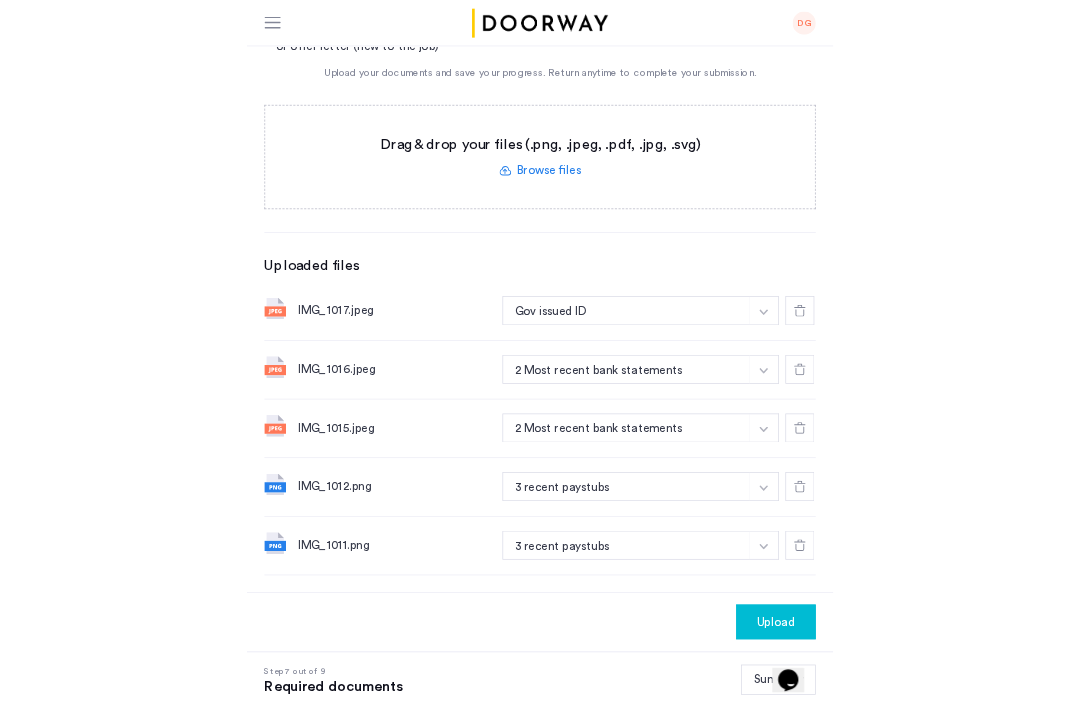 scroll, scrollTop: 546, scrollLeft: 0, axis: vertical 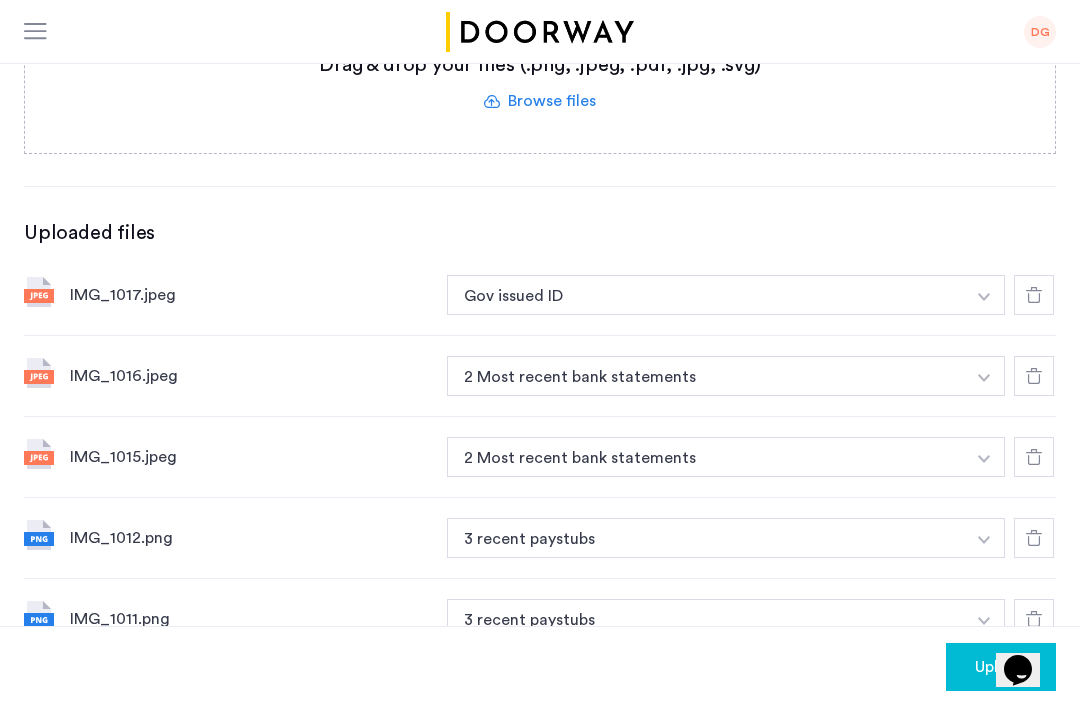 click 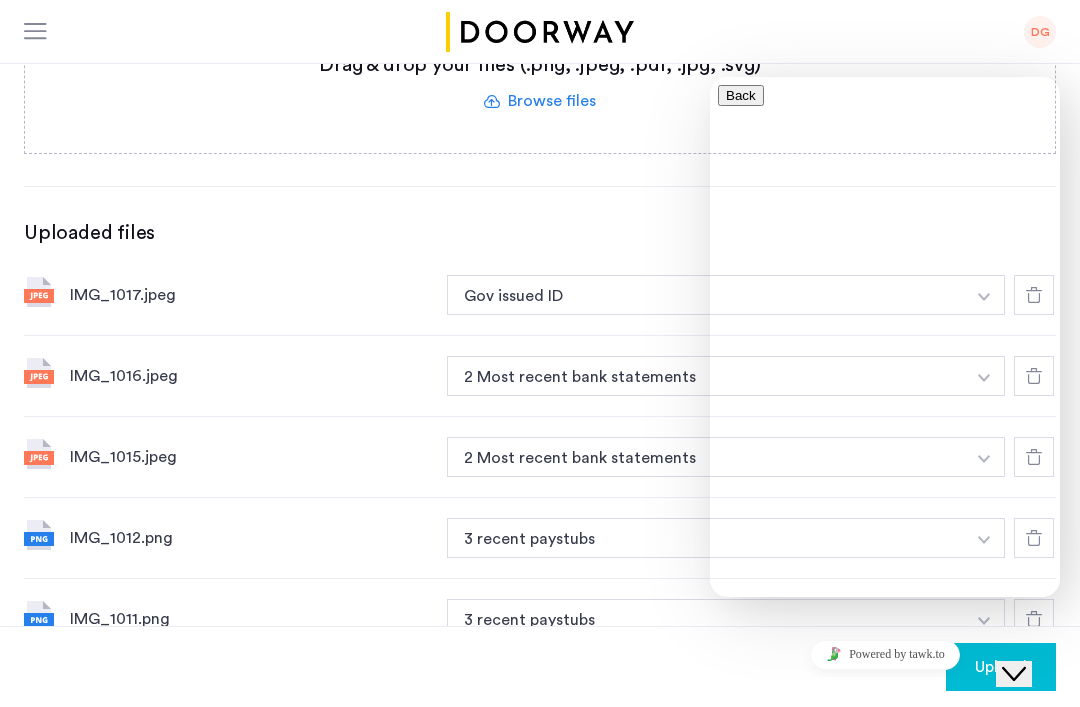 click on "3 recent paystubs" at bounding box center [706, 538] 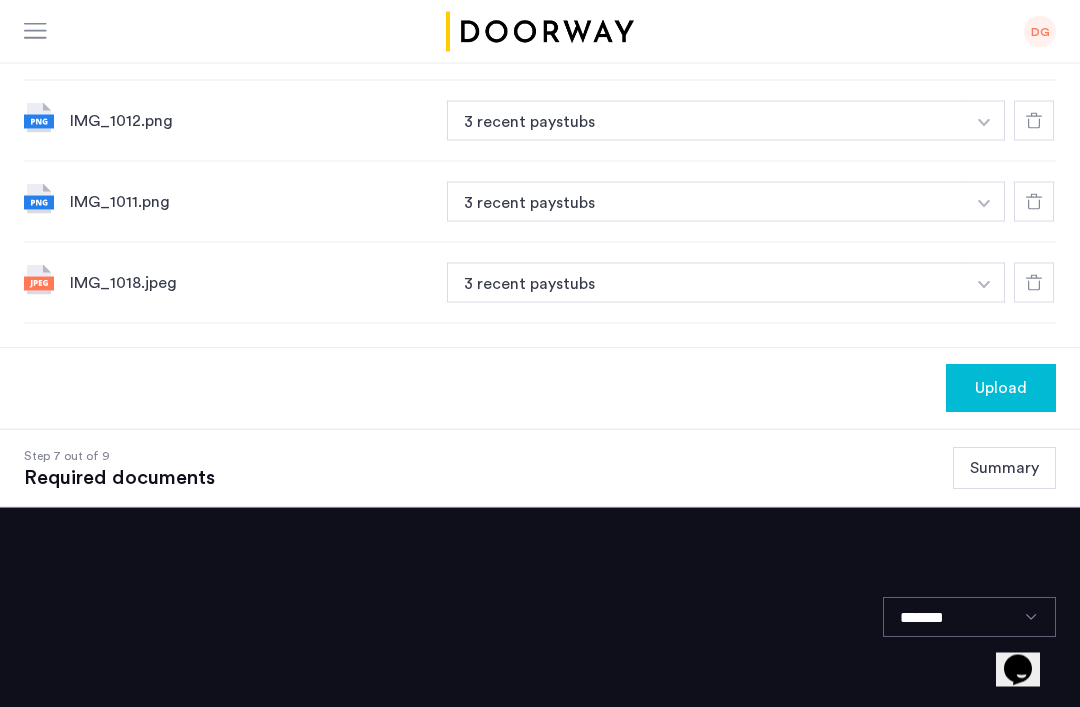scroll, scrollTop: 963, scrollLeft: 0, axis: vertical 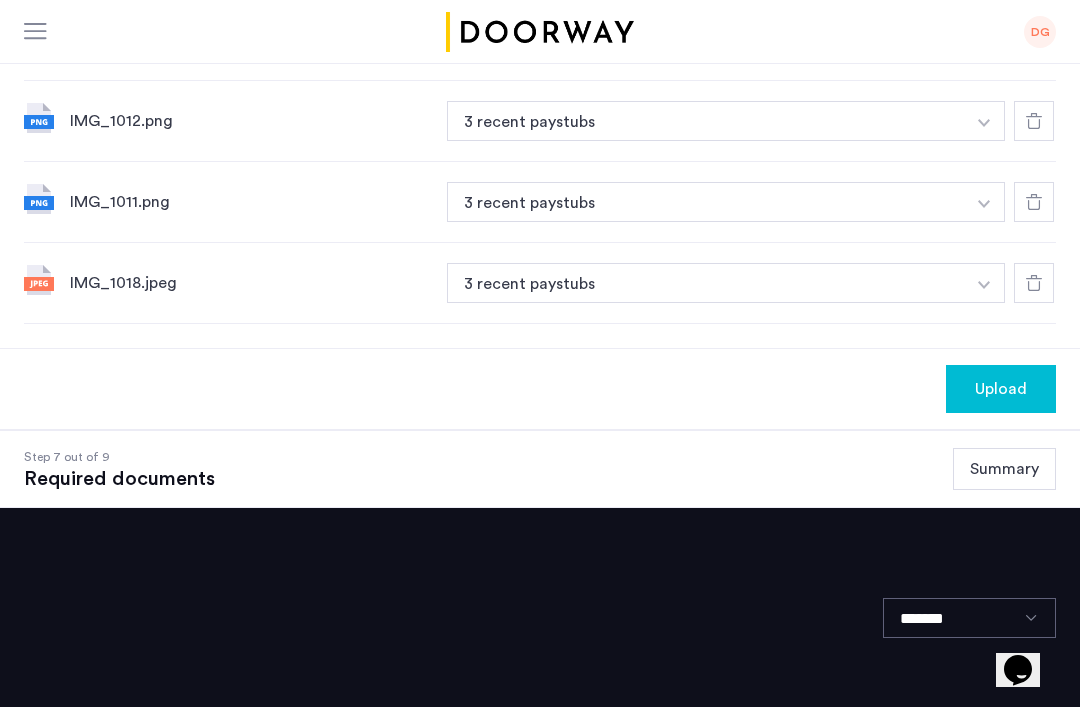 click on "Upload" 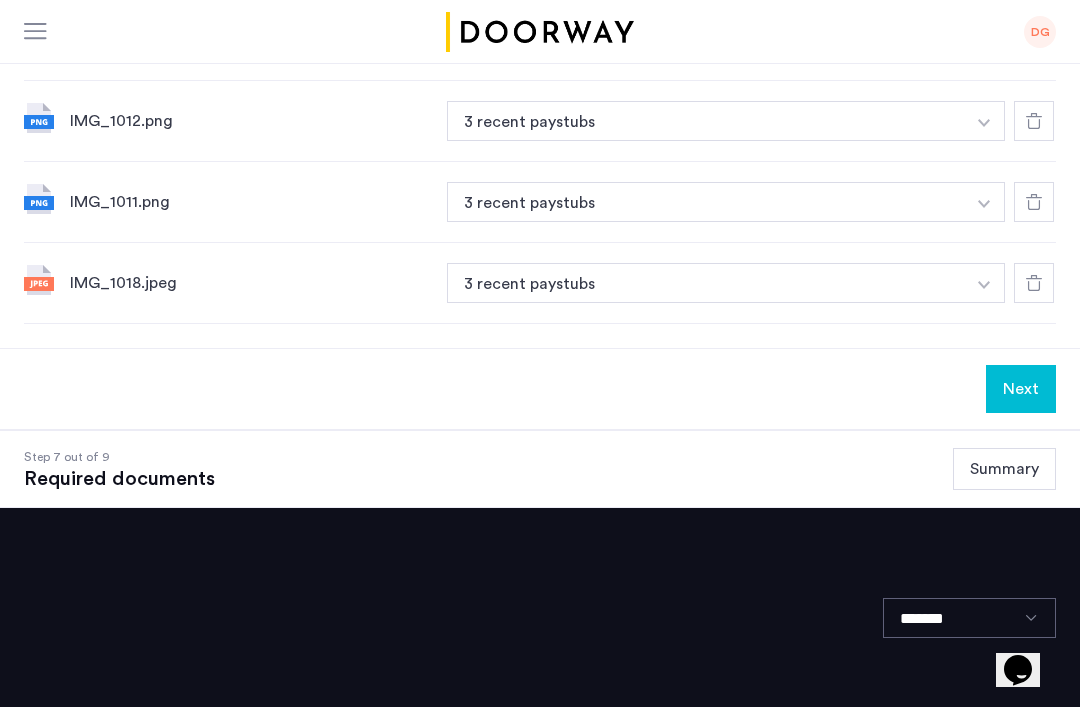 click on "Next" 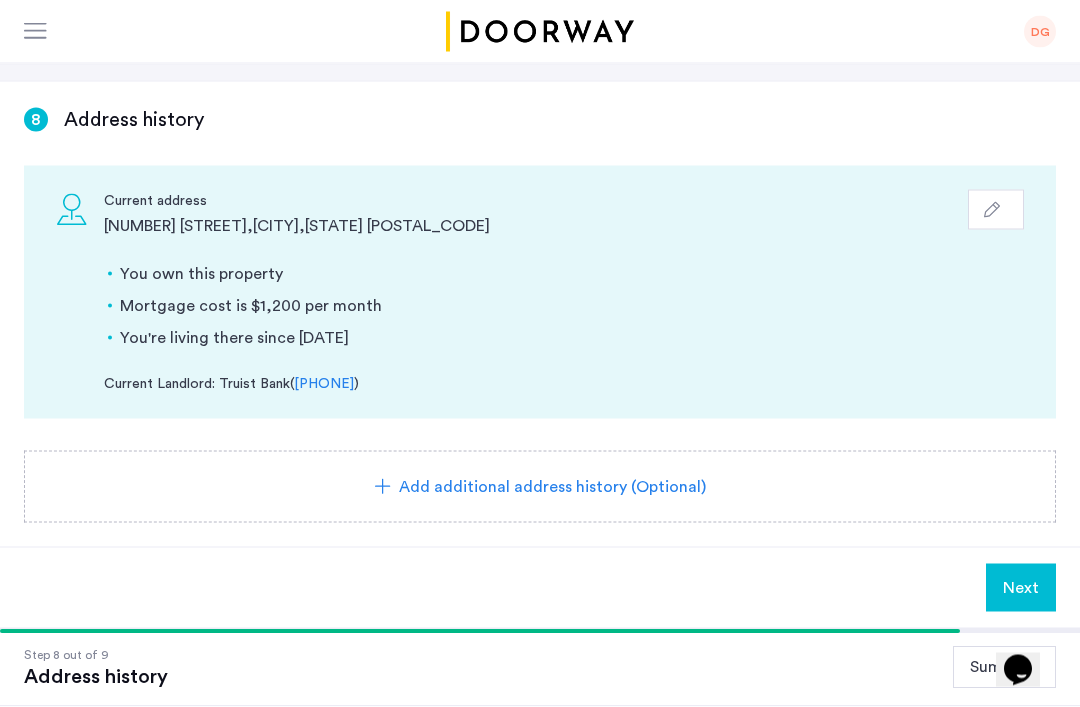 scroll, scrollTop: 275, scrollLeft: 0, axis: vertical 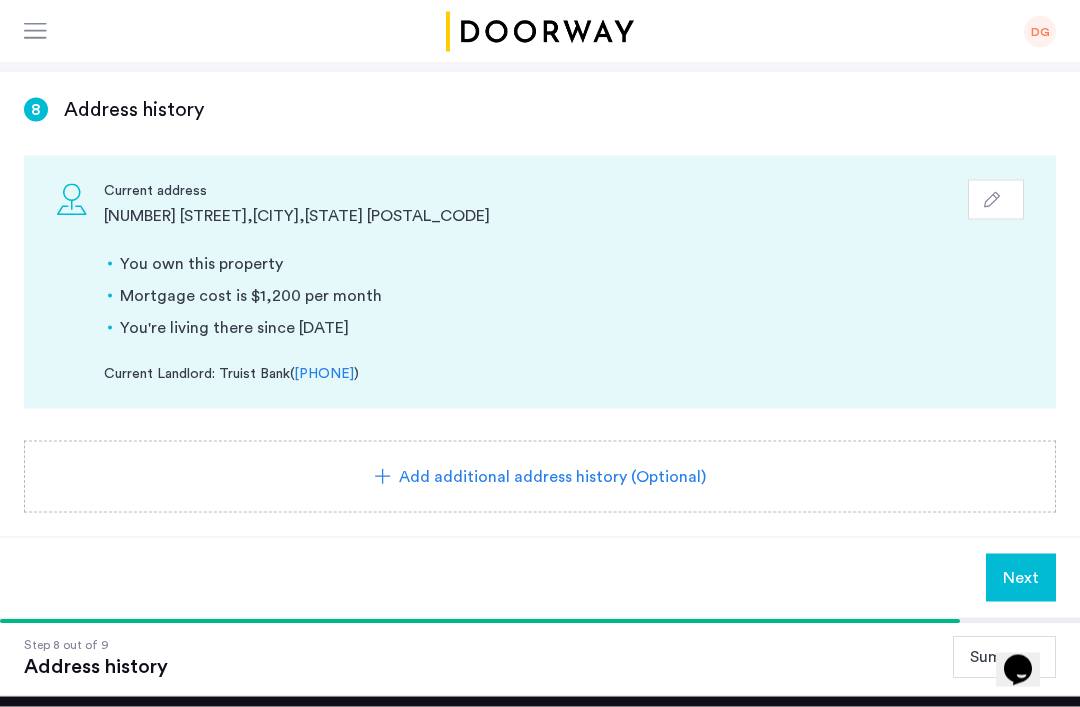 click on "Next" 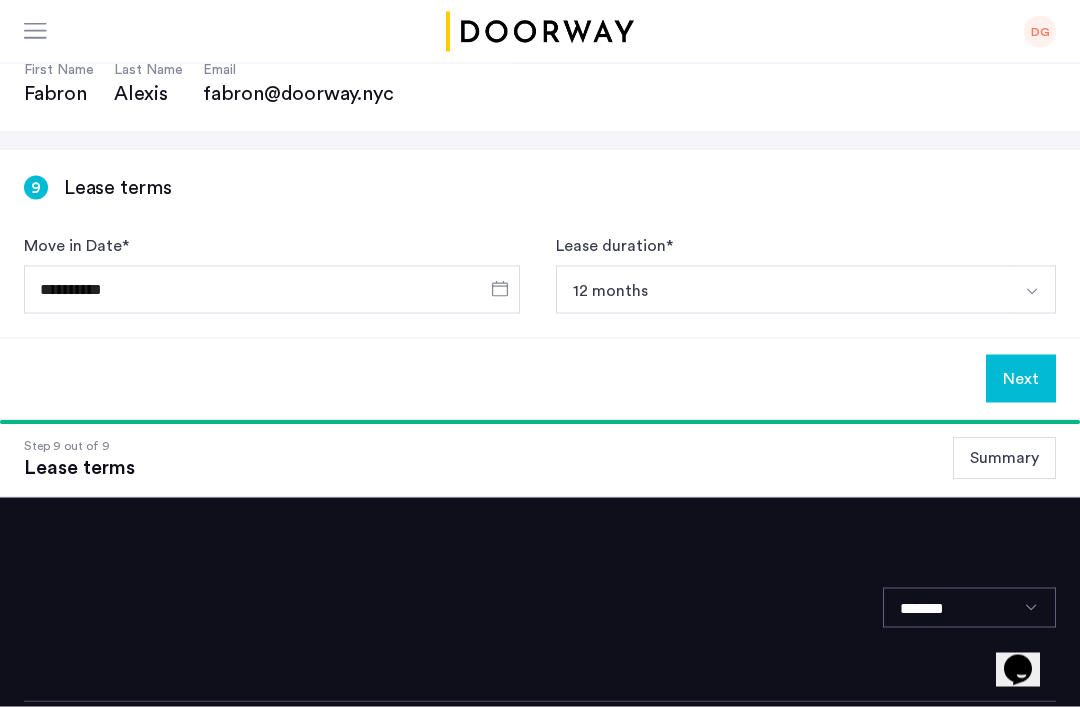 scroll, scrollTop: 200, scrollLeft: 0, axis: vertical 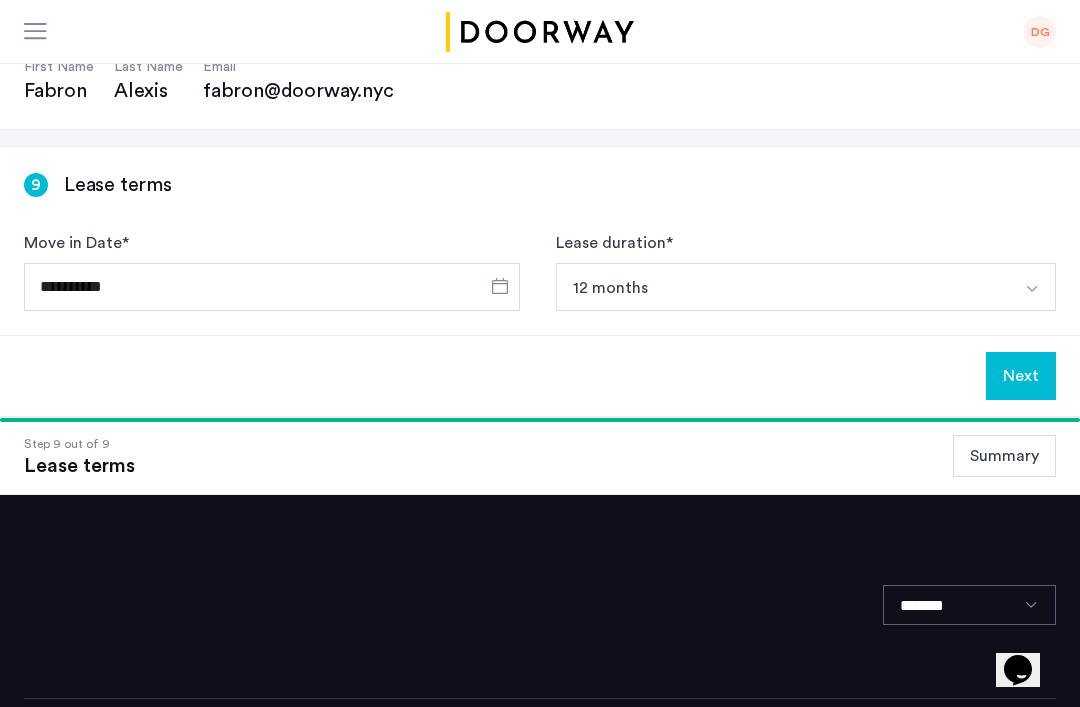 click on "Next" 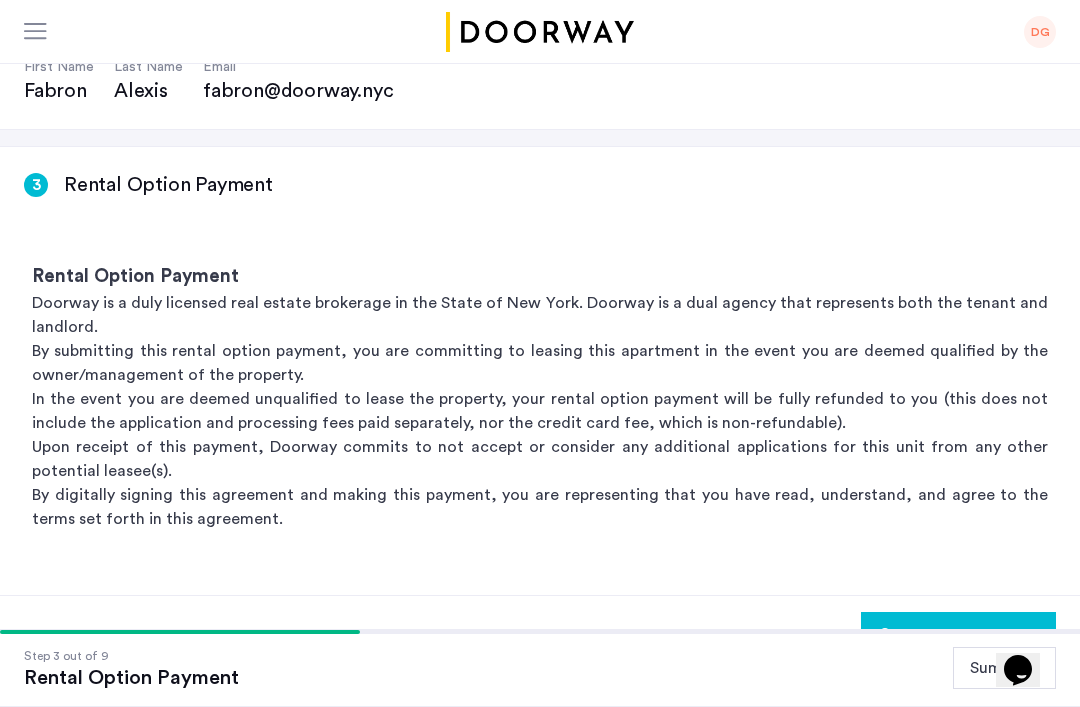 scroll, scrollTop: 0, scrollLeft: 0, axis: both 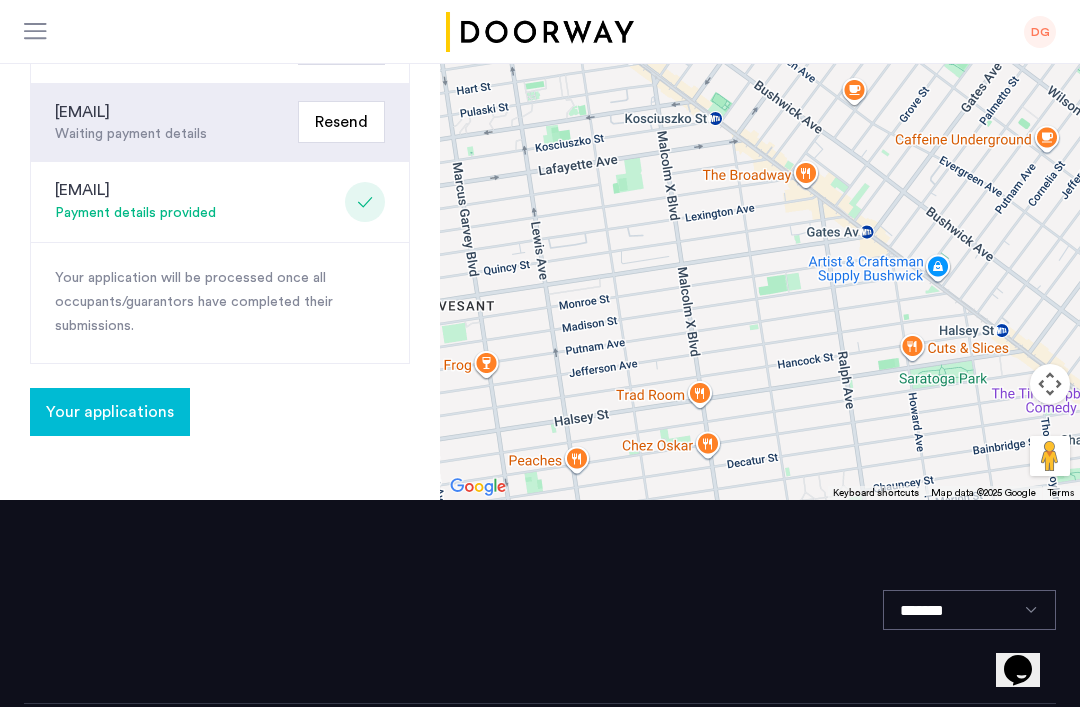 click on "Your applications" 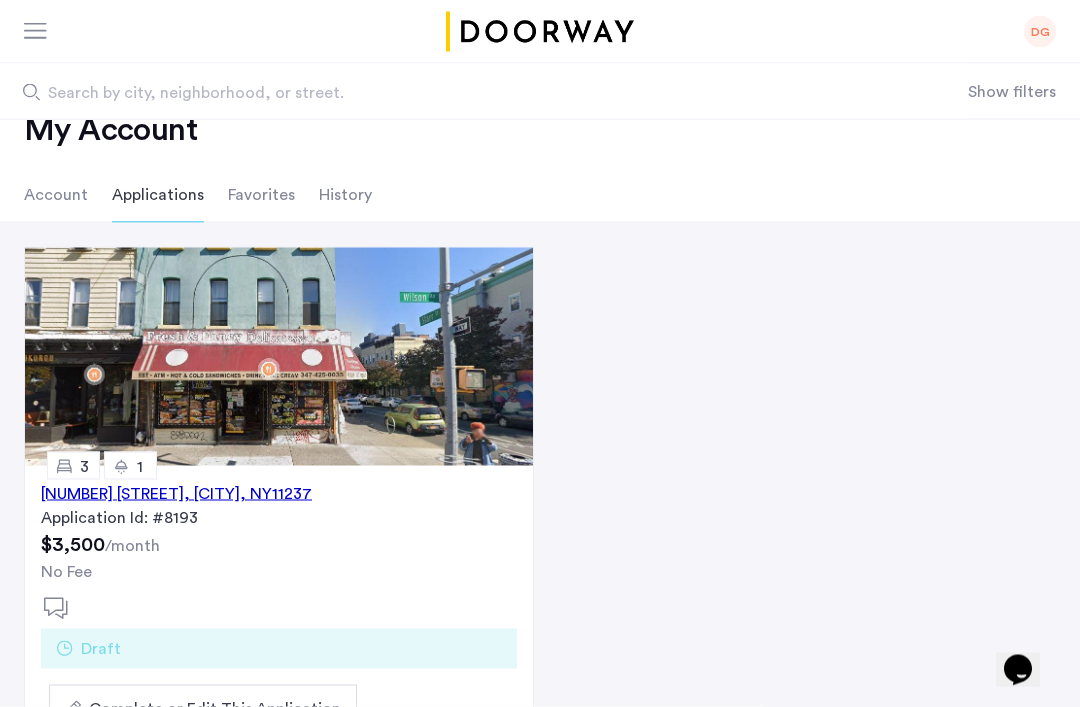 scroll, scrollTop: 61, scrollLeft: 0, axis: vertical 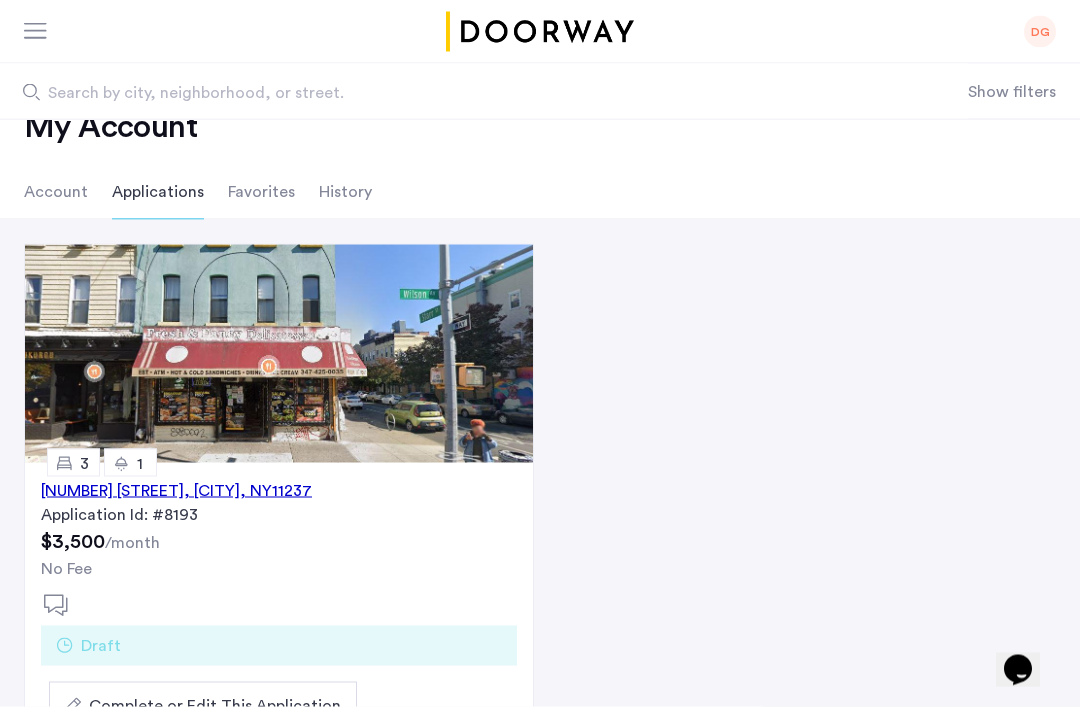 click 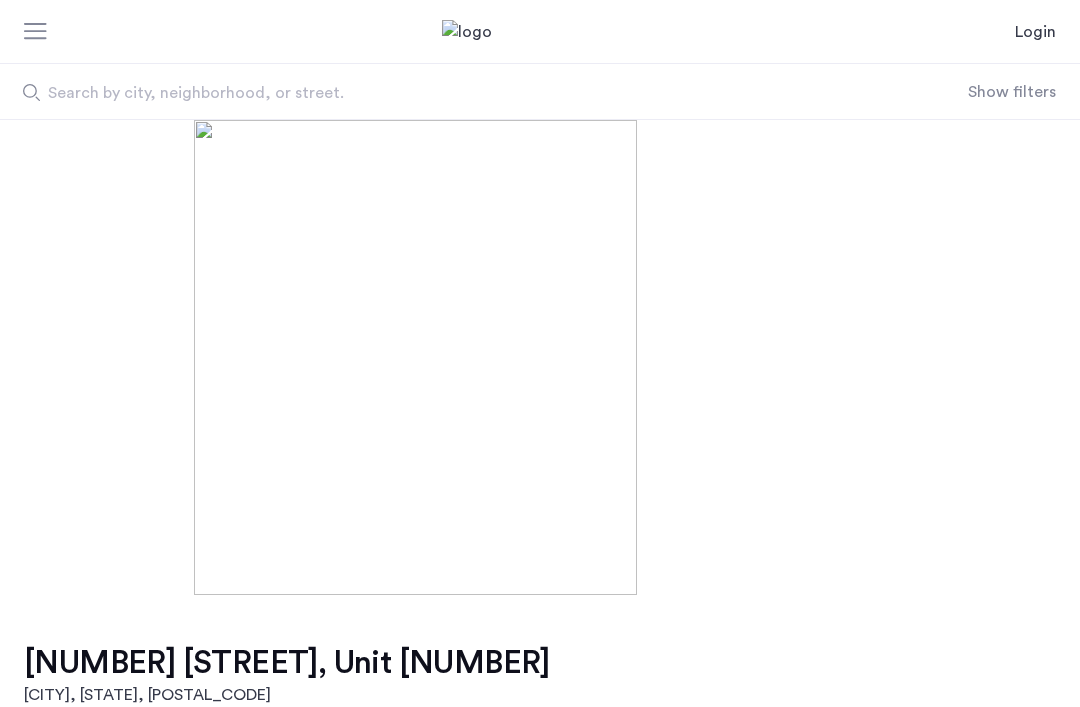 scroll, scrollTop: 0, scrollLeft: 0, axis: both 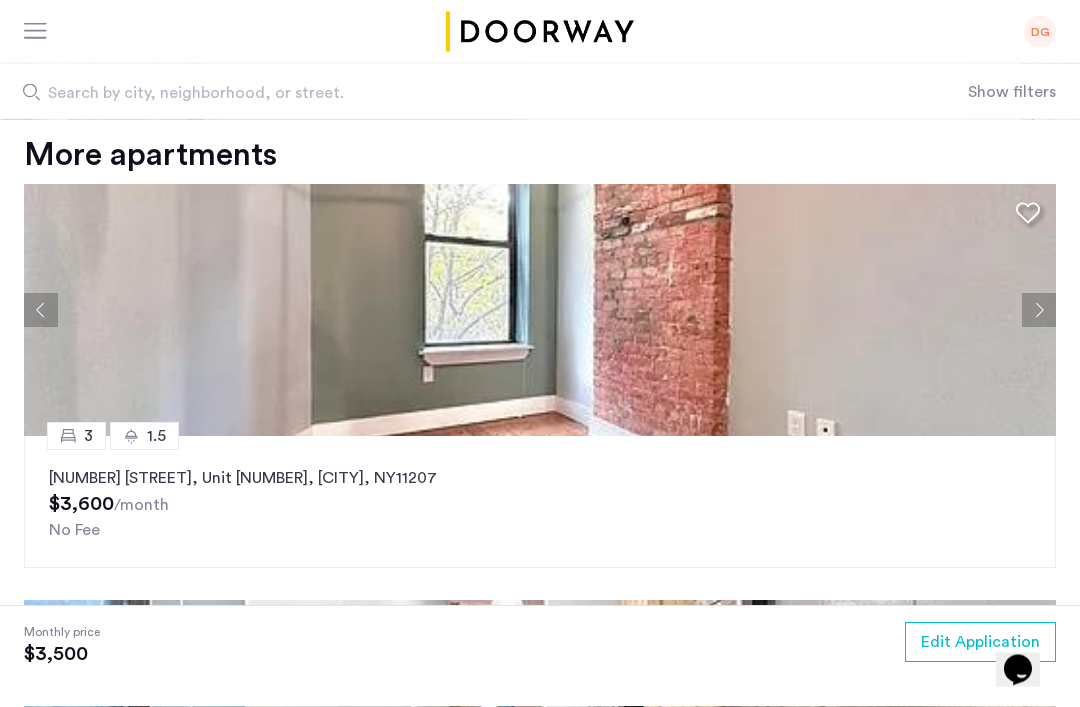 click 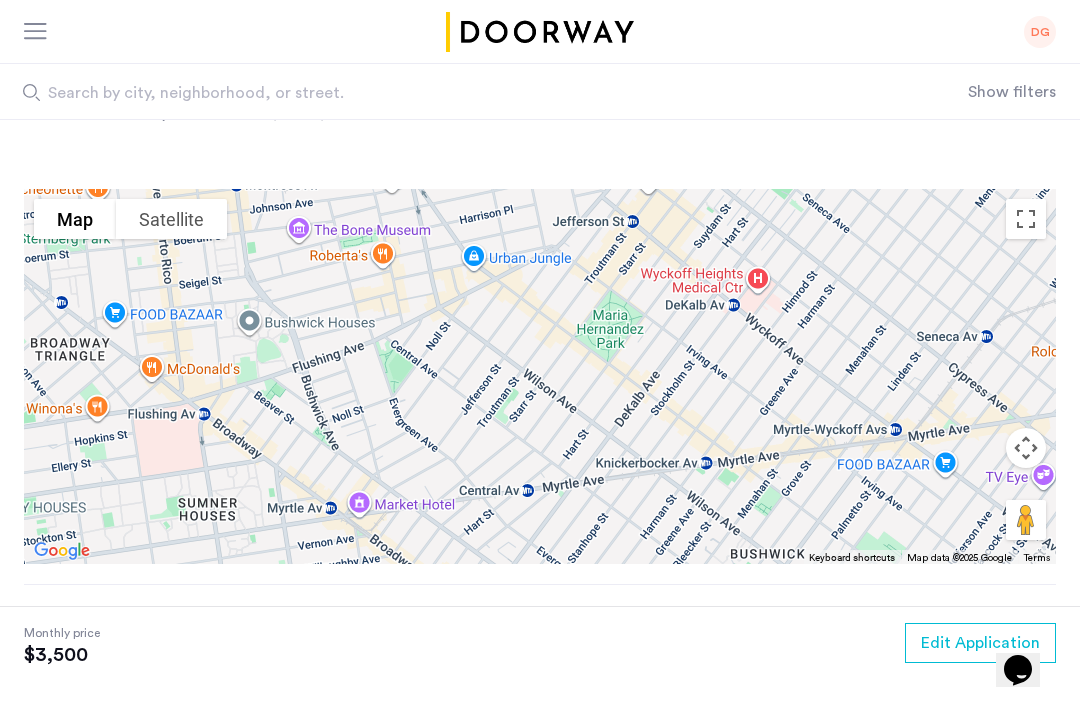 scroll, scrollTop: 1960, scrollLeft: 0, axis: vertical 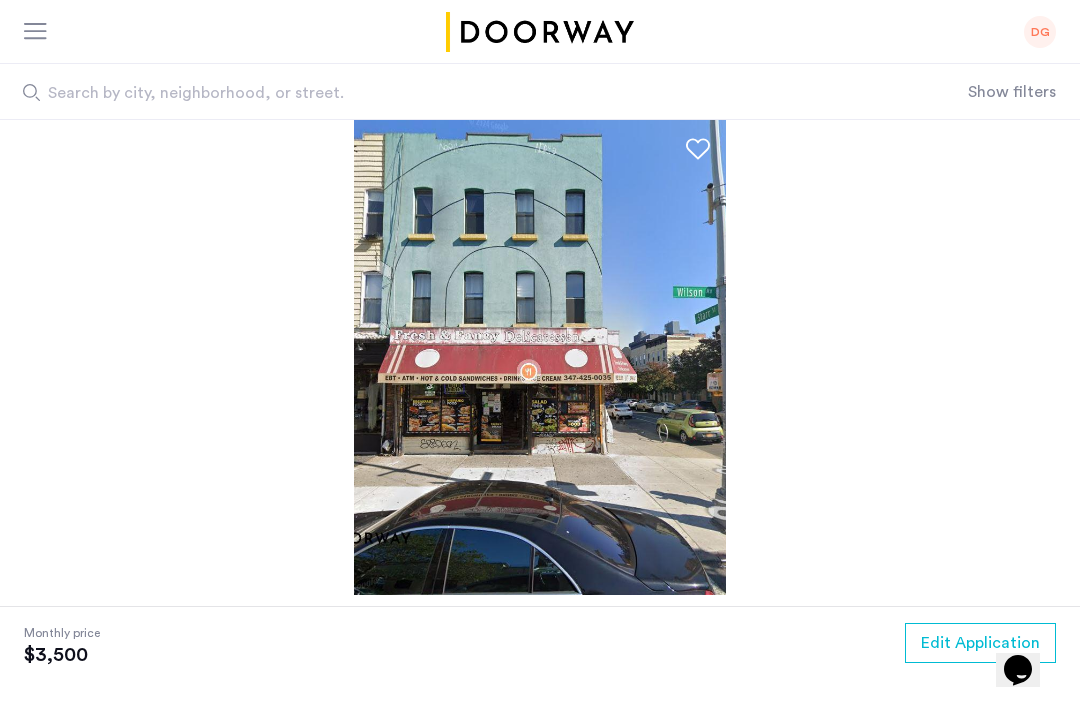 click 